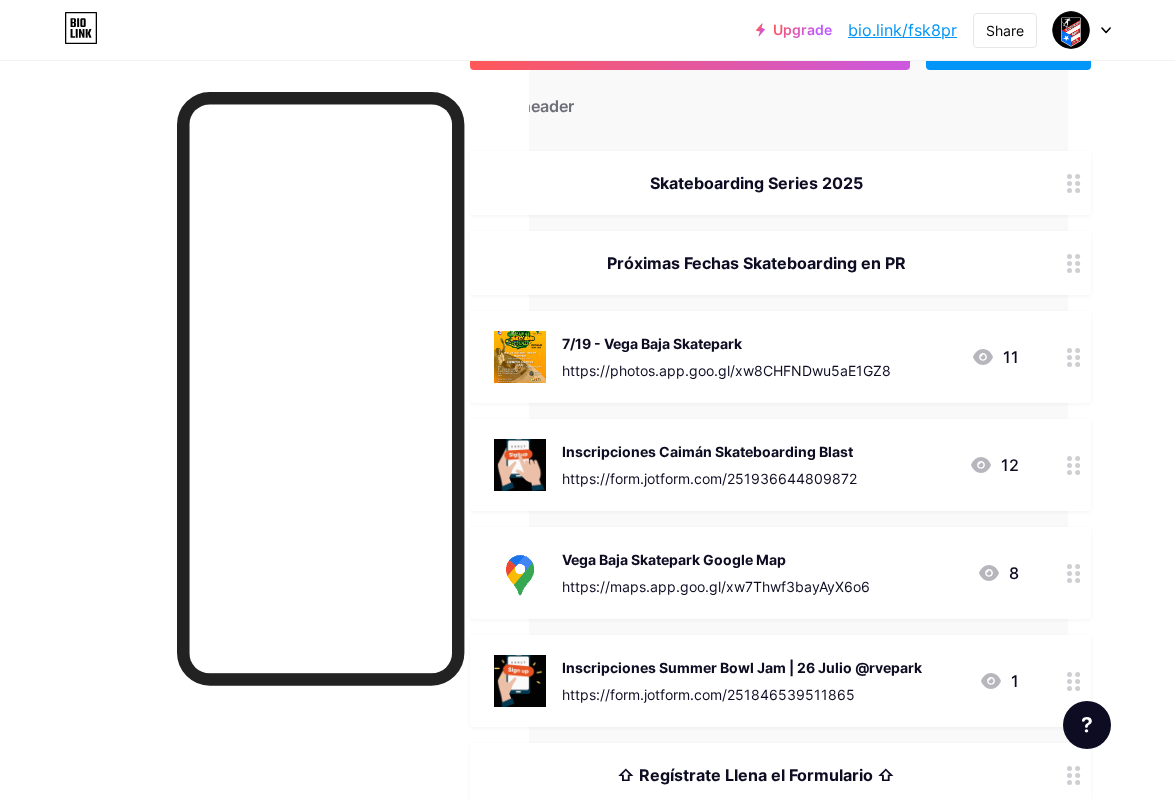 scroll, scrollTop: 161, scrollLeft: 107, axis: both 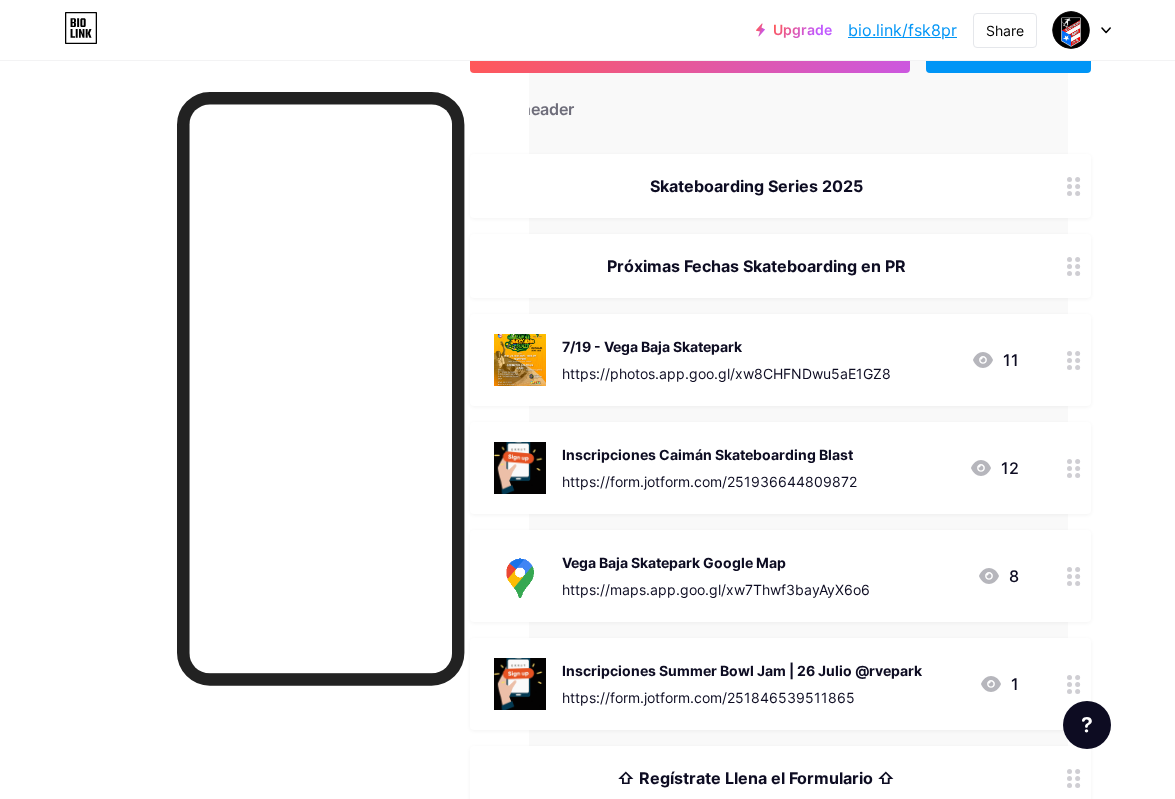 click 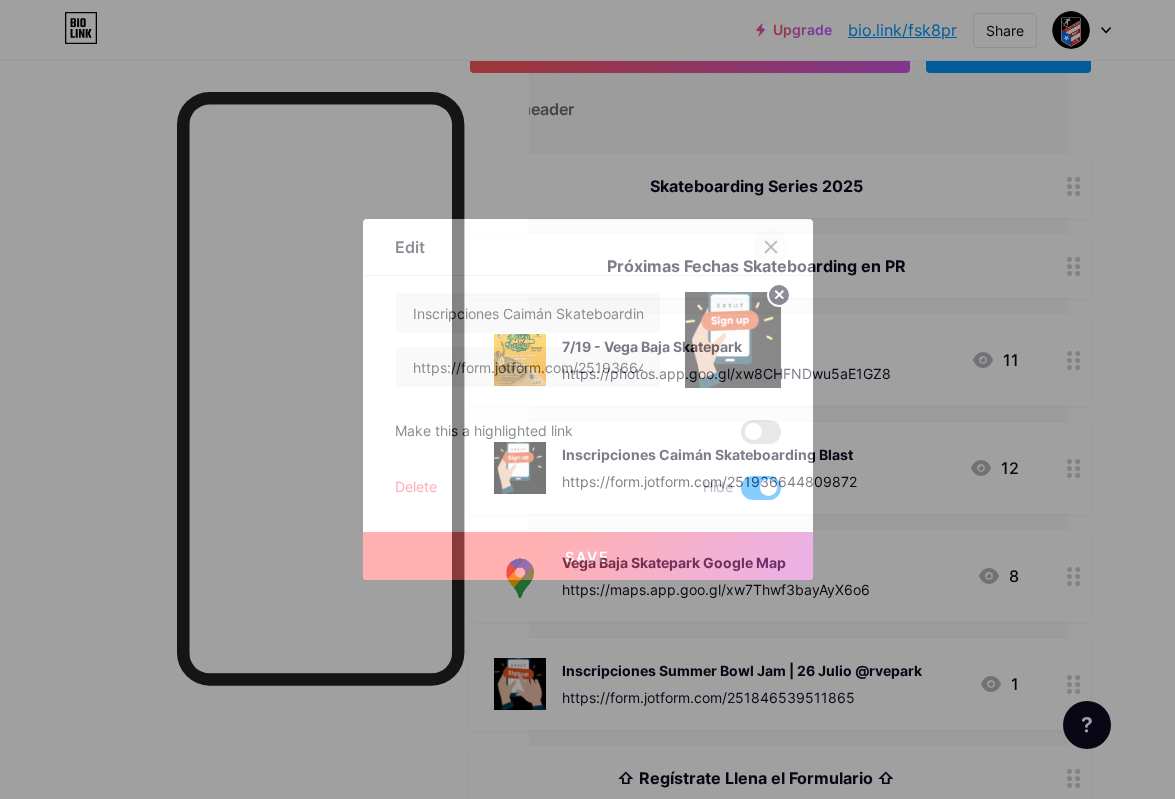 click 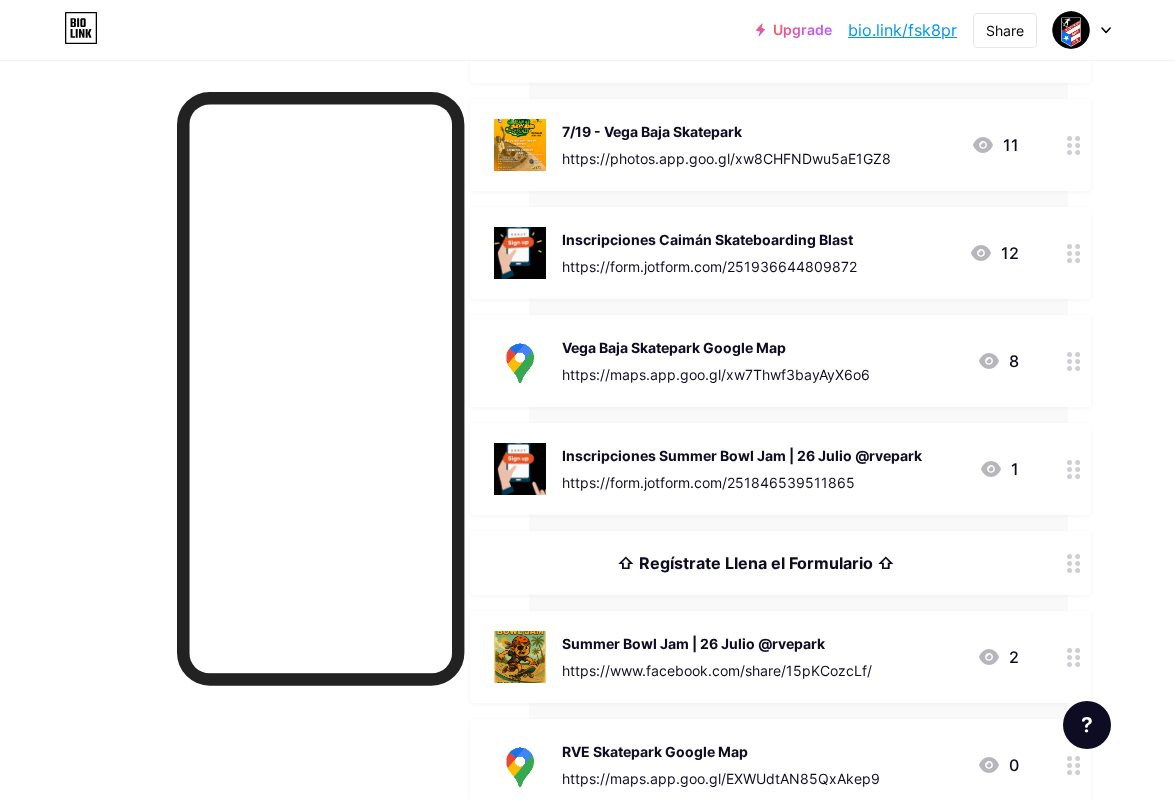 scroll, scrollTop: 413, scrollLeft: 107, axis: both 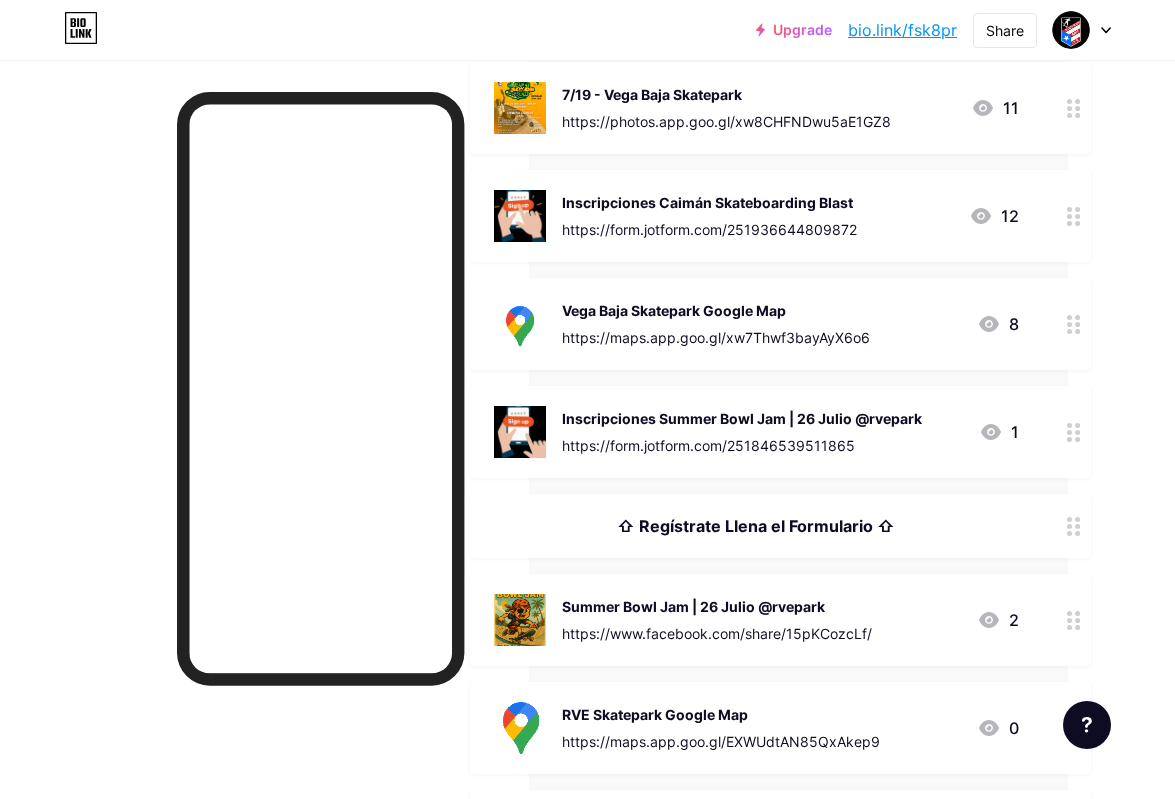 click 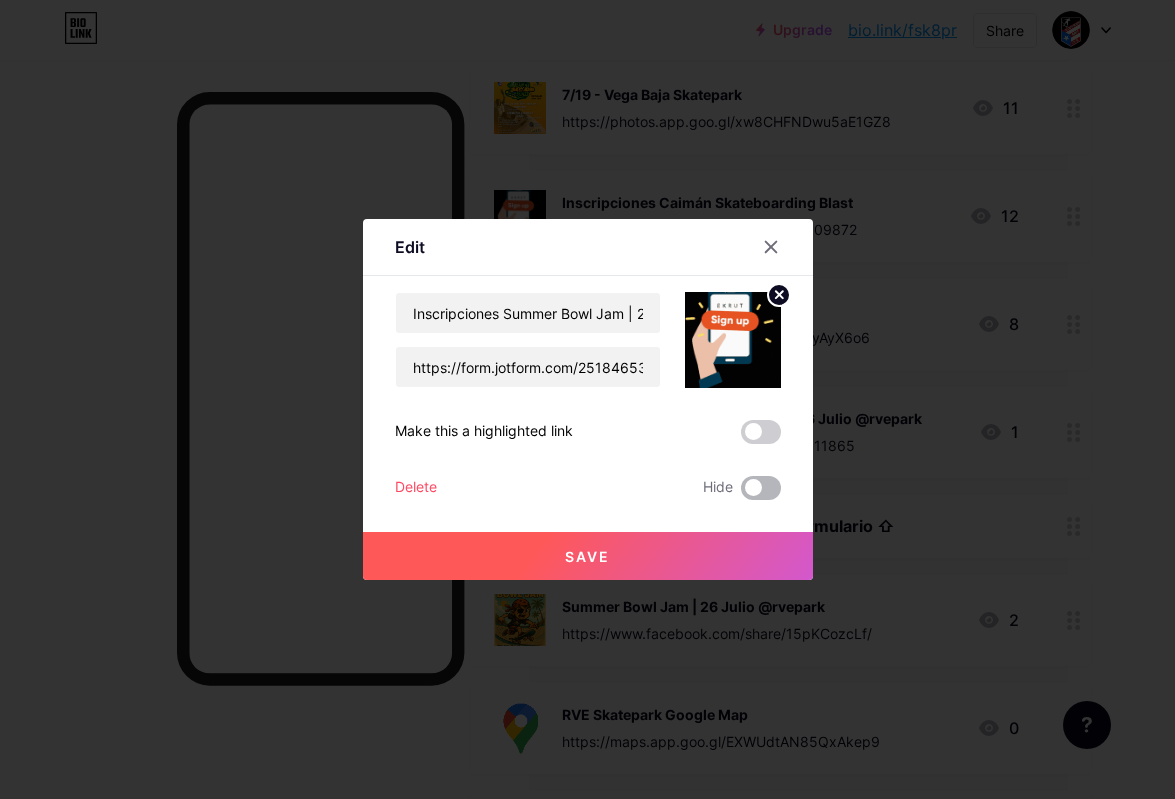 click at bounding box center (761, 488) 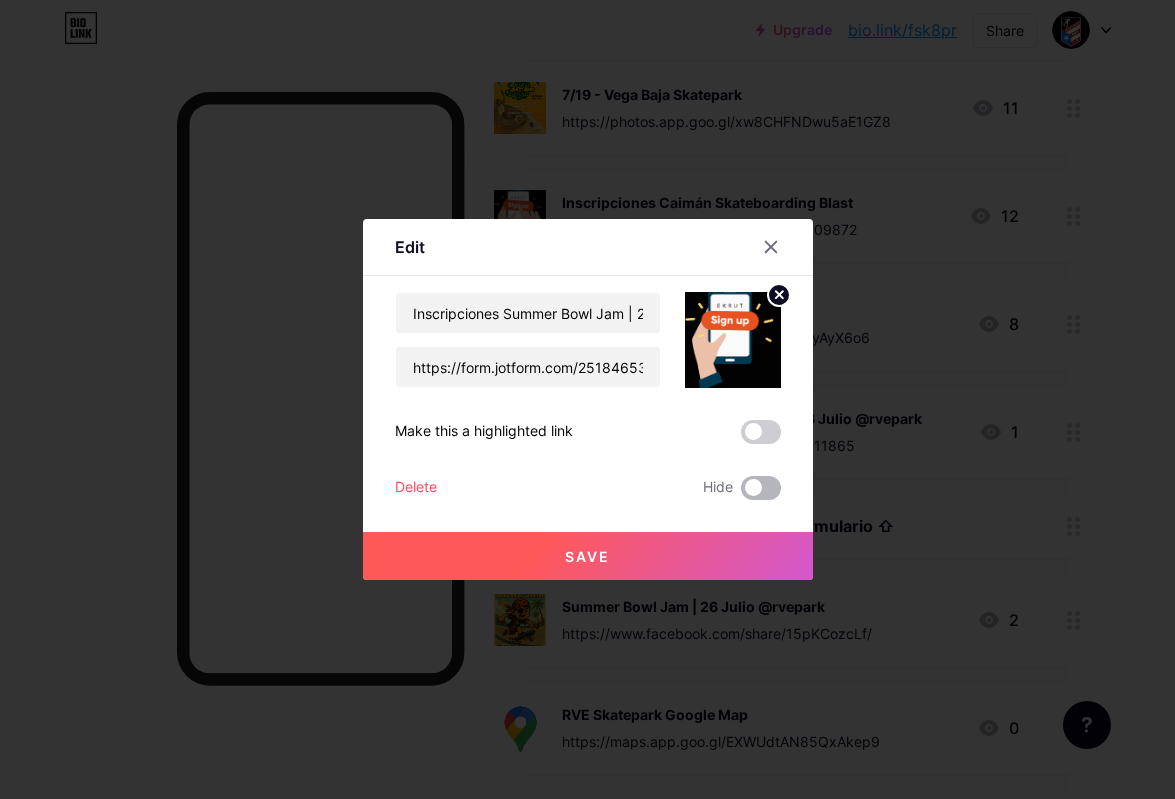 click at bounding box center [741, 493] 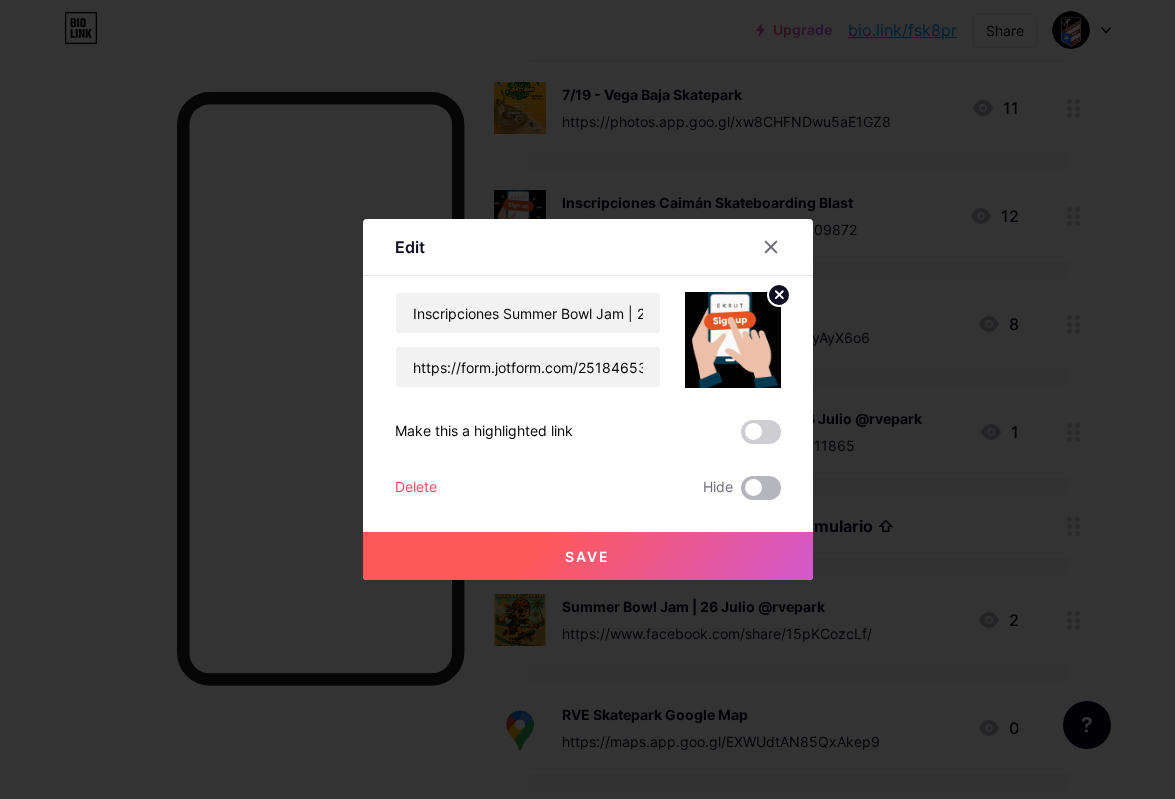 checkbox on "true" 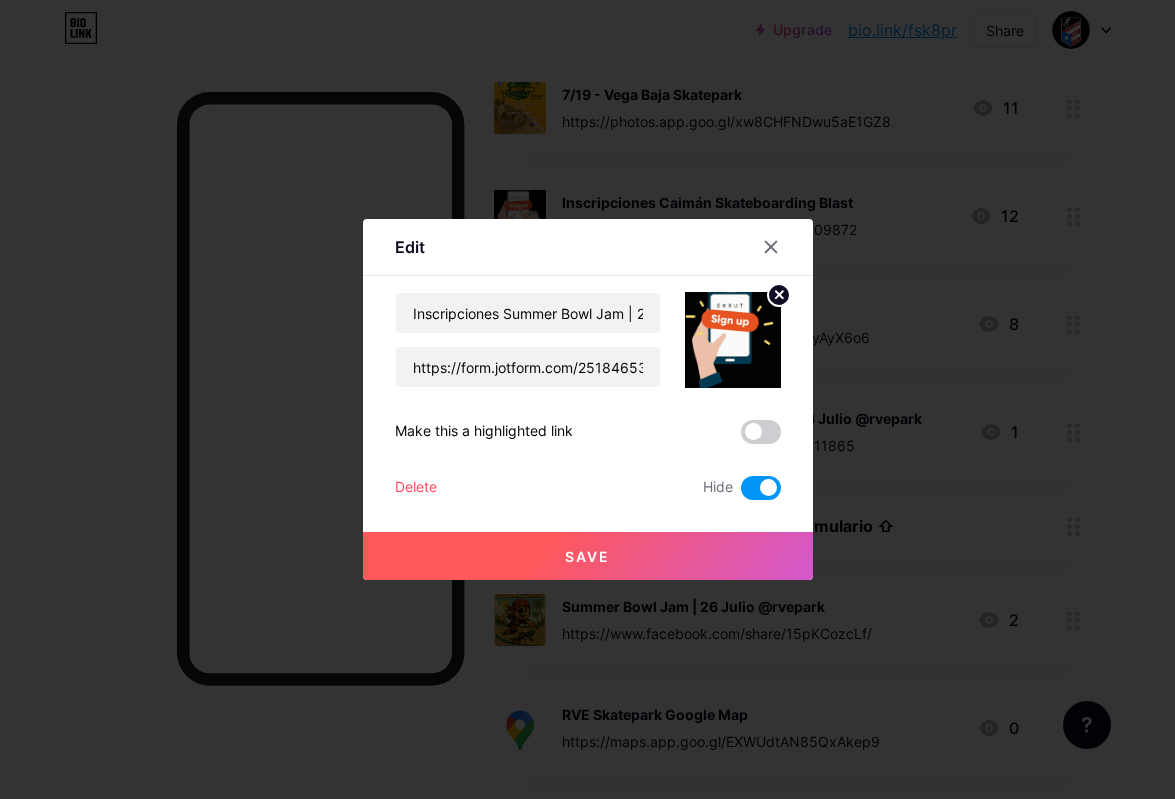 click on "Save" at bounding box center [588, 556] 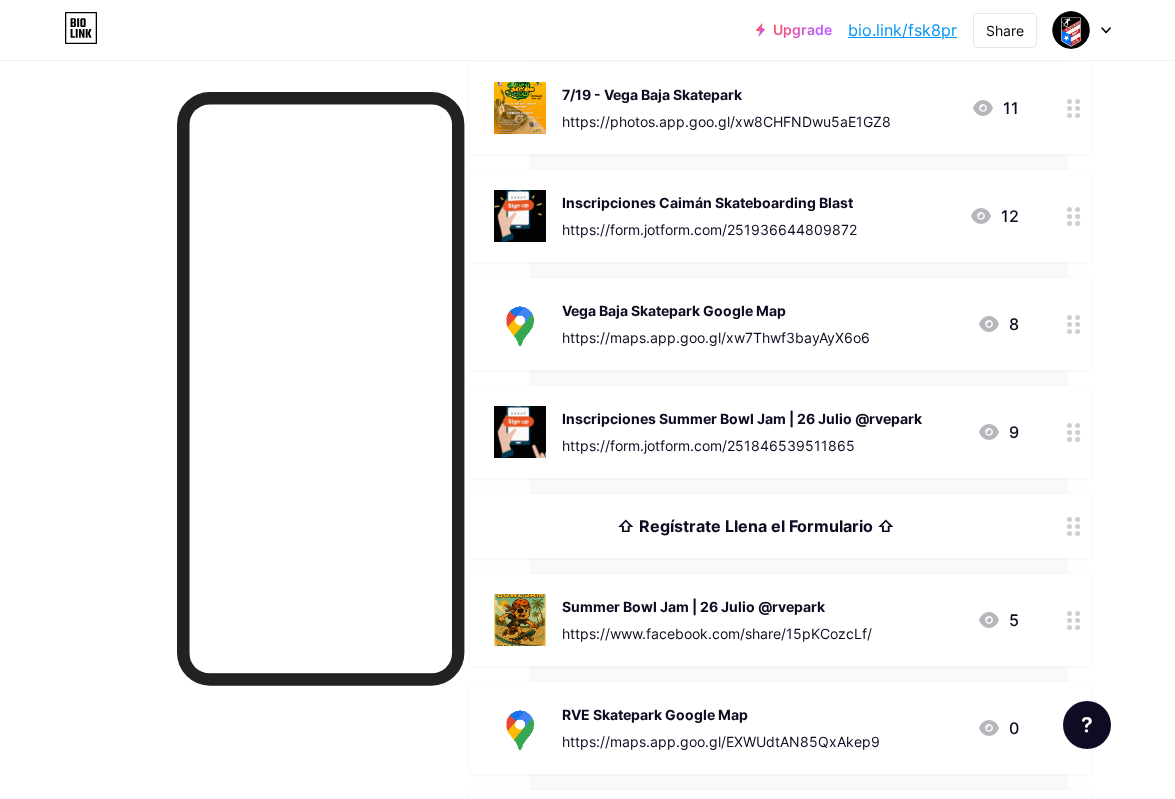 click 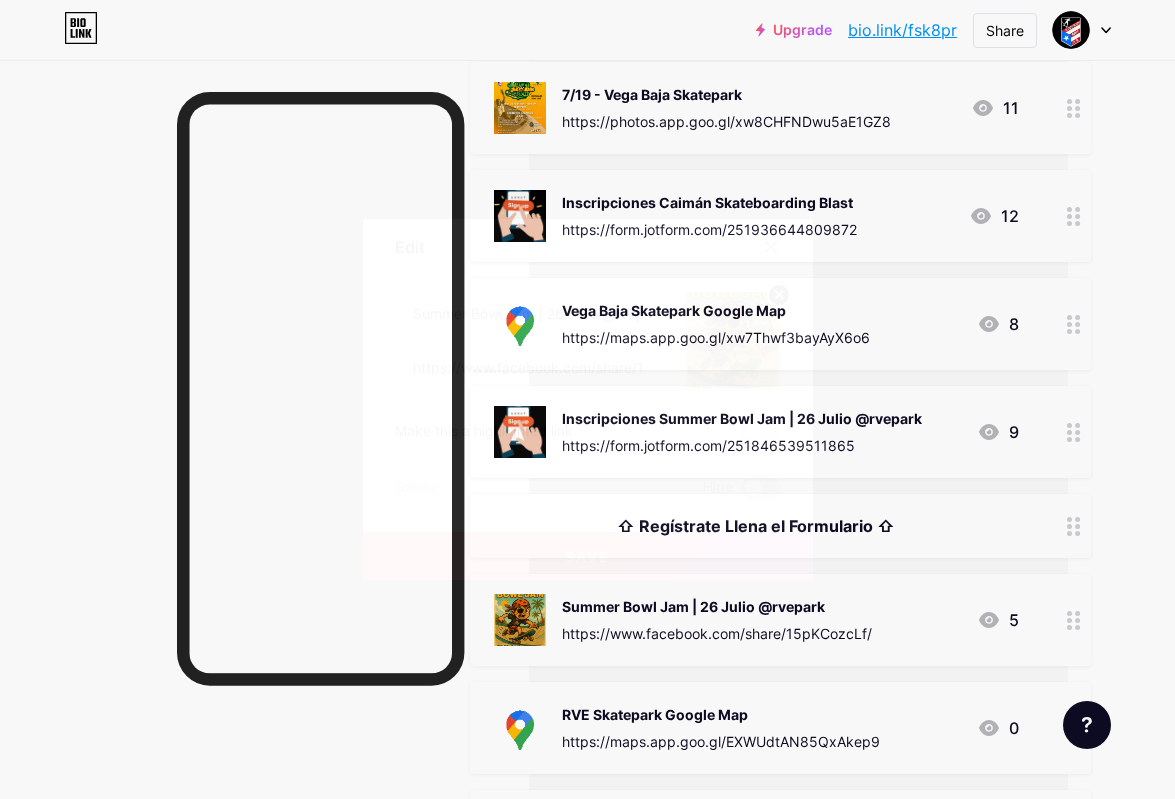 click at bounding box center (761, 488) 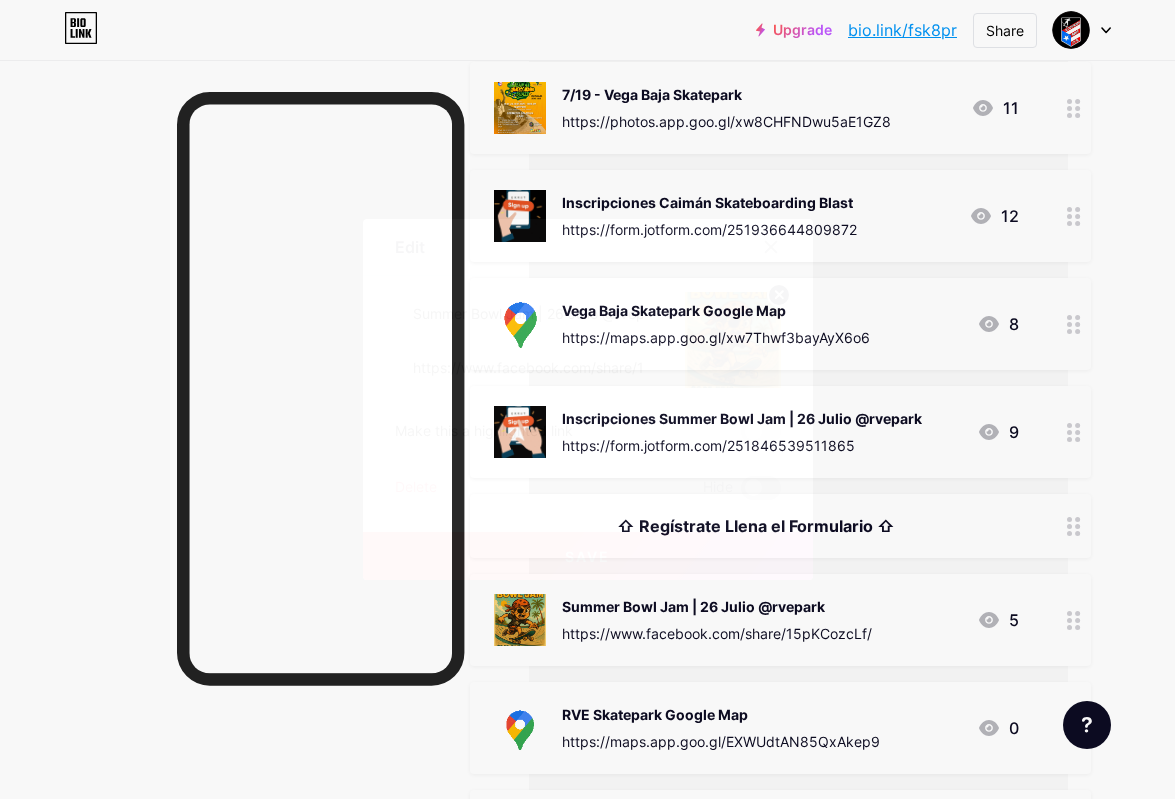 click at bounding box center [741, 493] 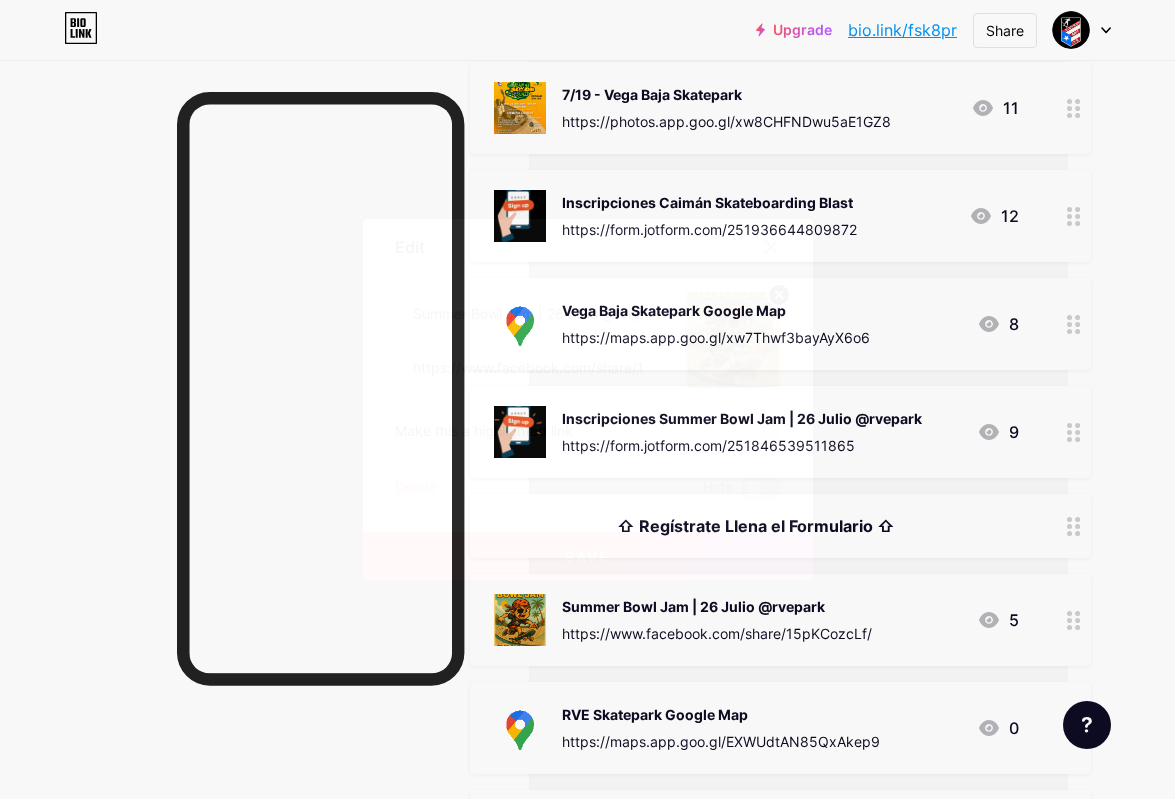checkbox on "true" 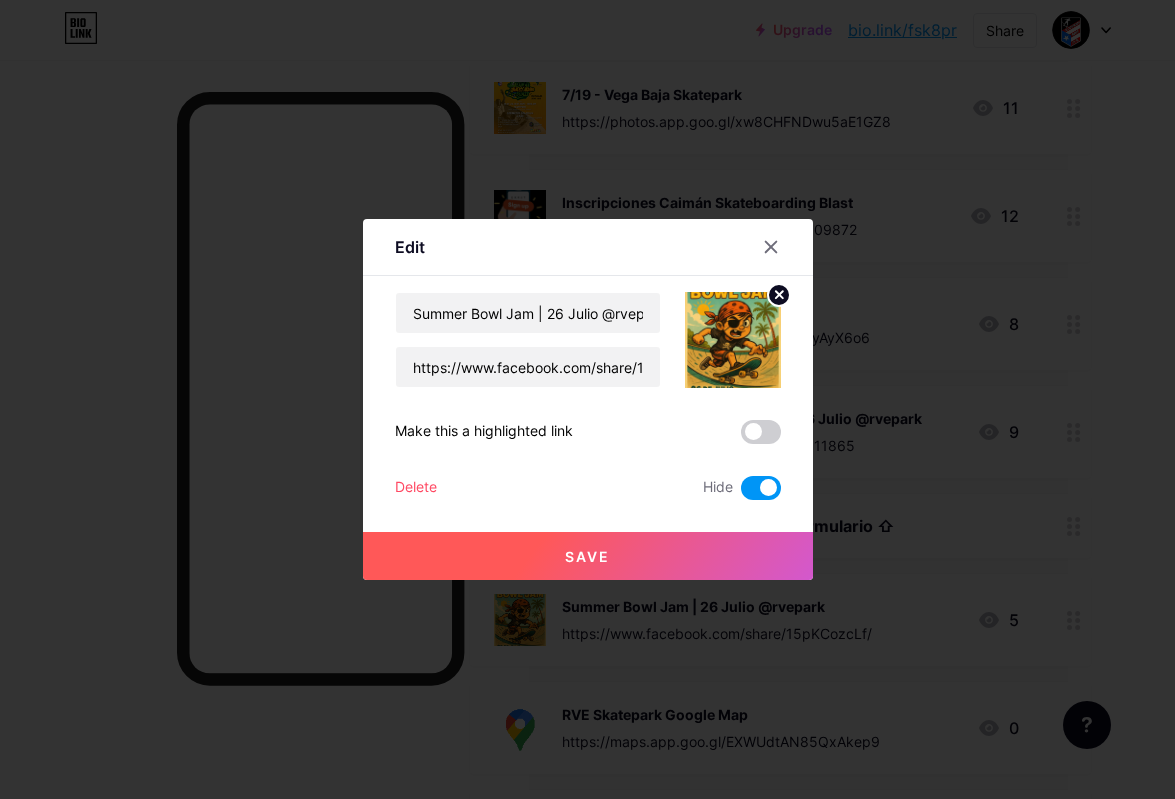 click on "Save" at bounding box center (588, 556) 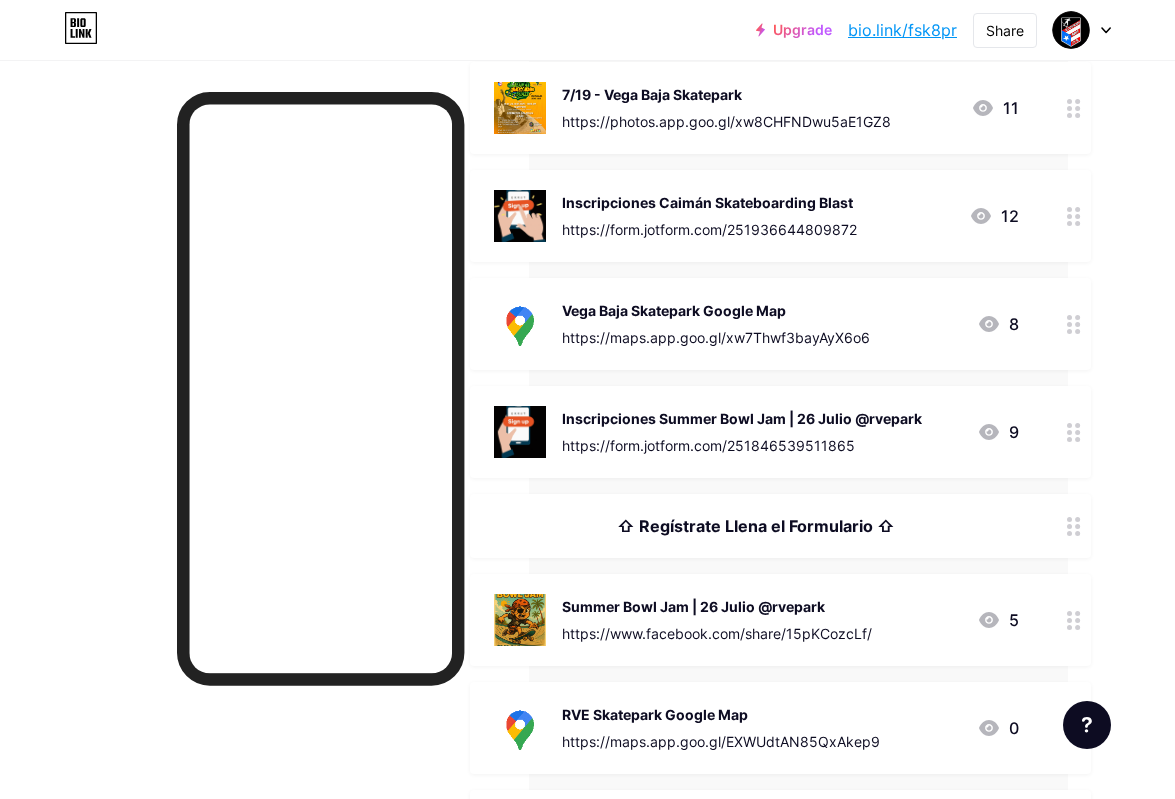 click 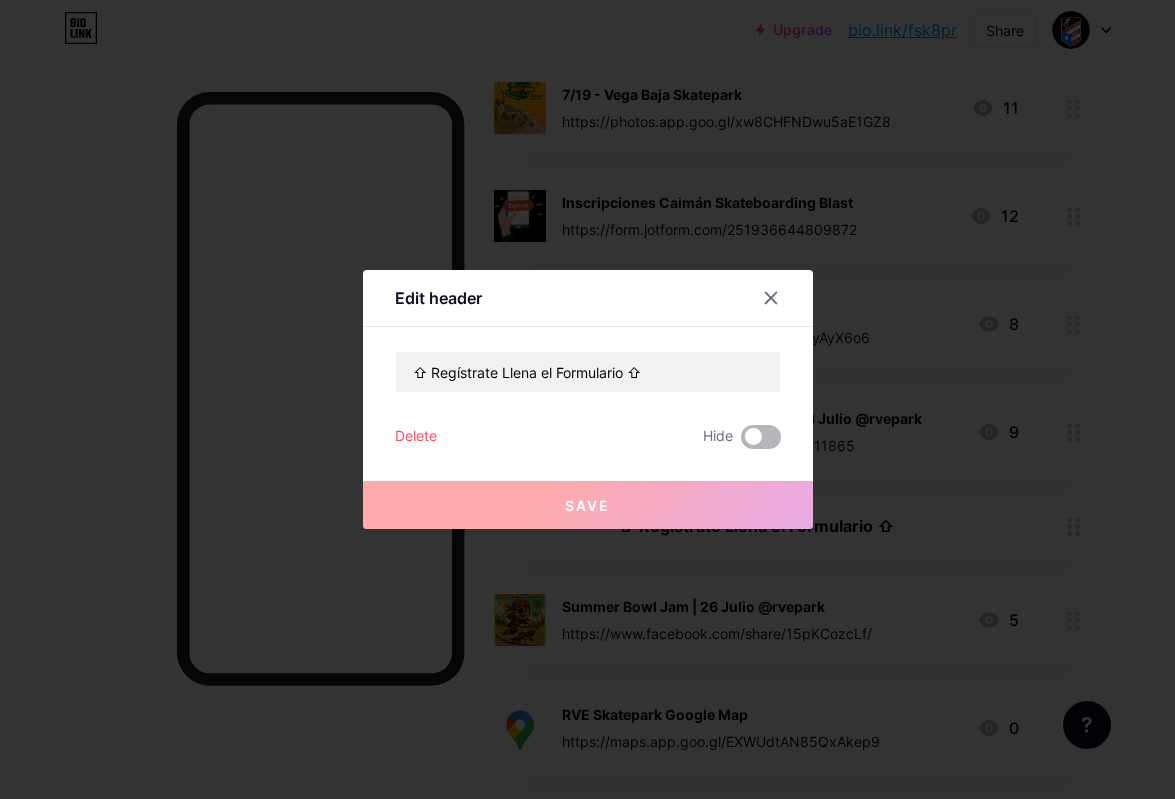 click at bounding box center [761, 437] 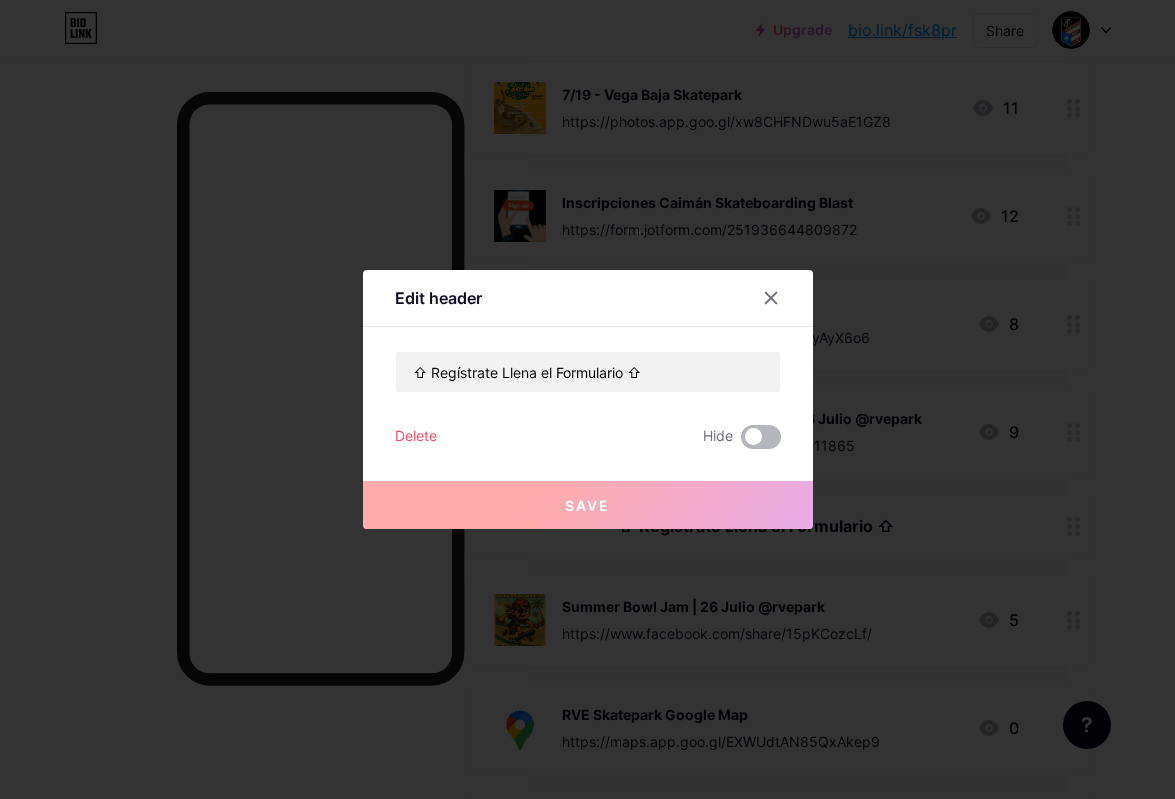 click at bounding box center (741, 442) 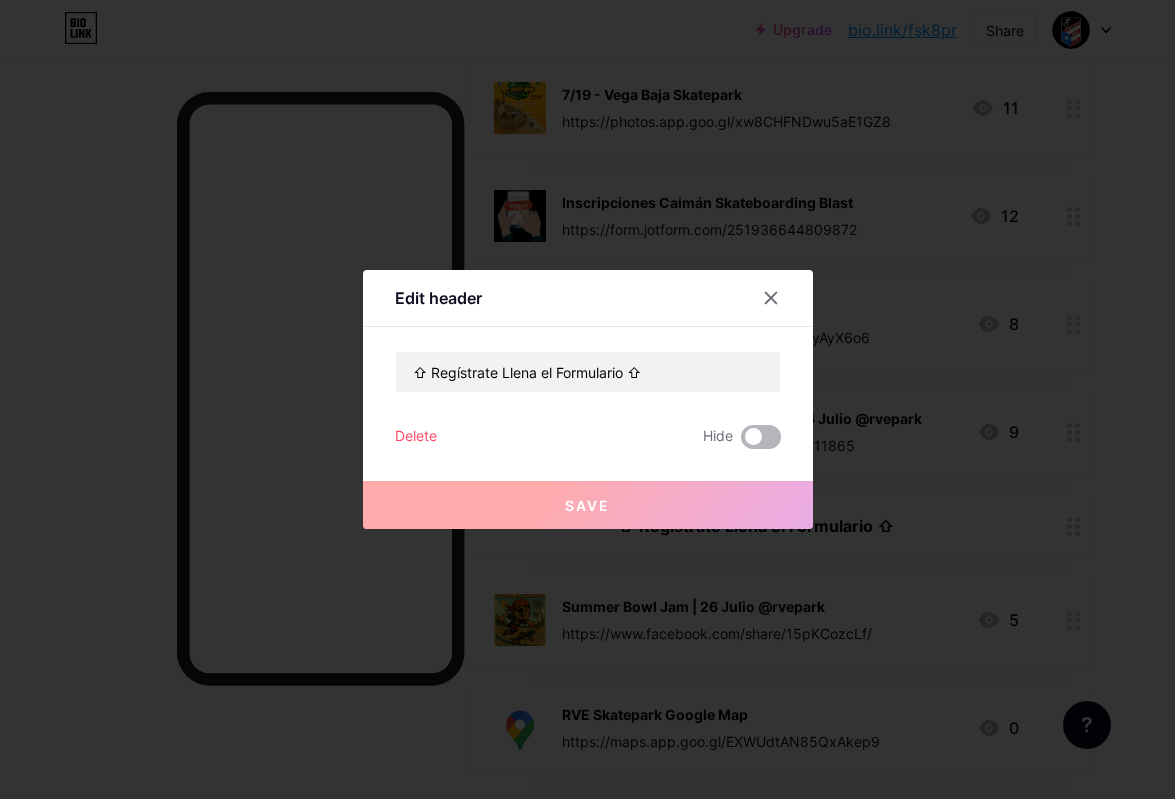 checkbox on "true" 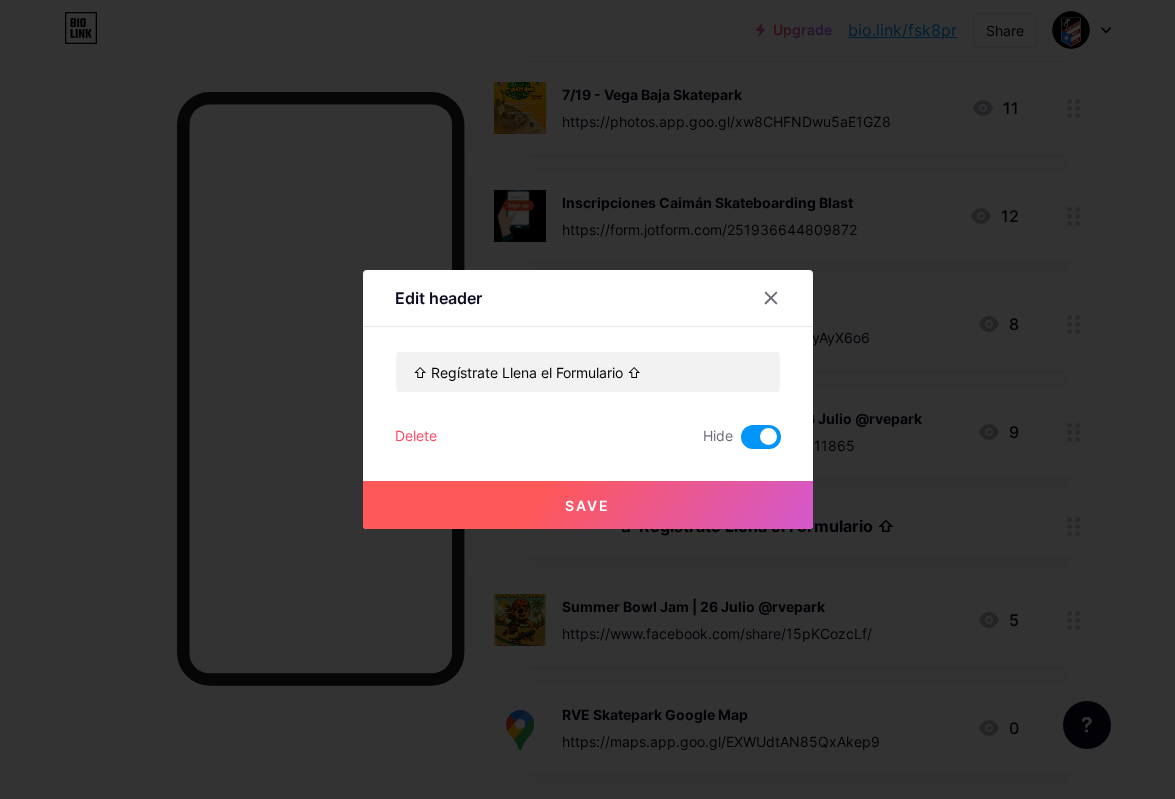 click on "Save" at bounding box center [588, 505] 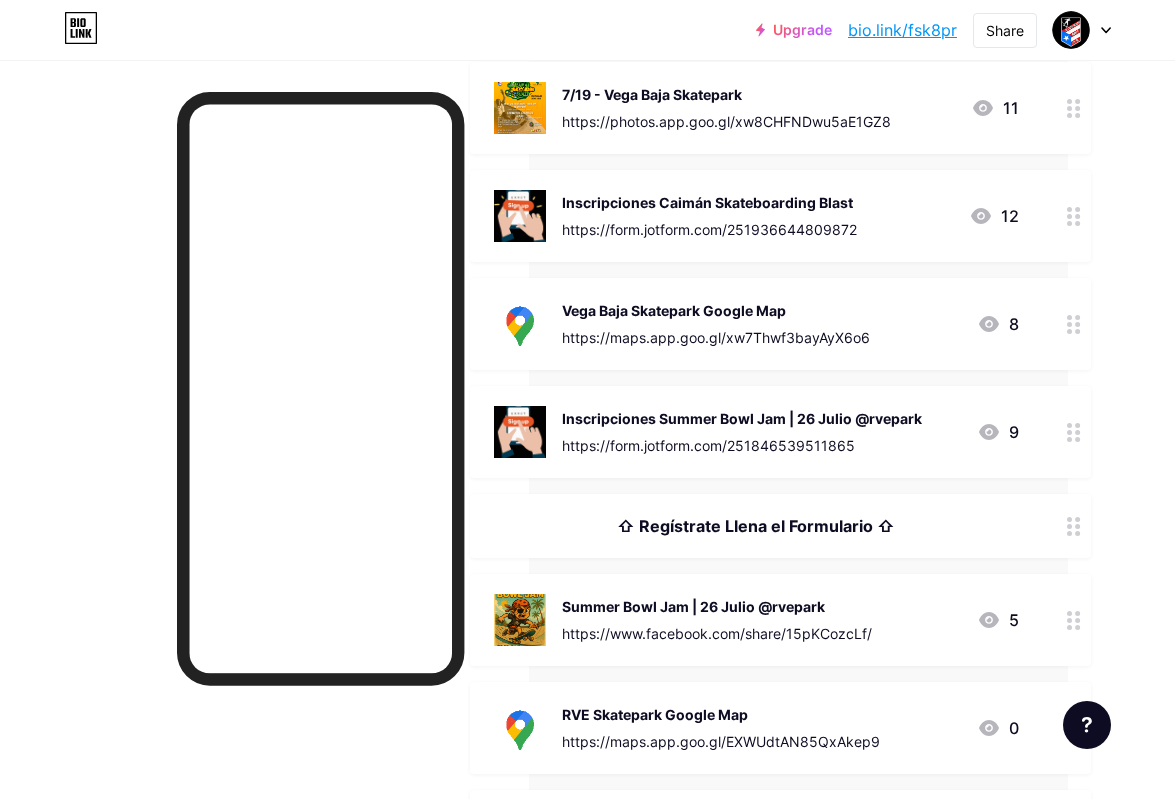 click 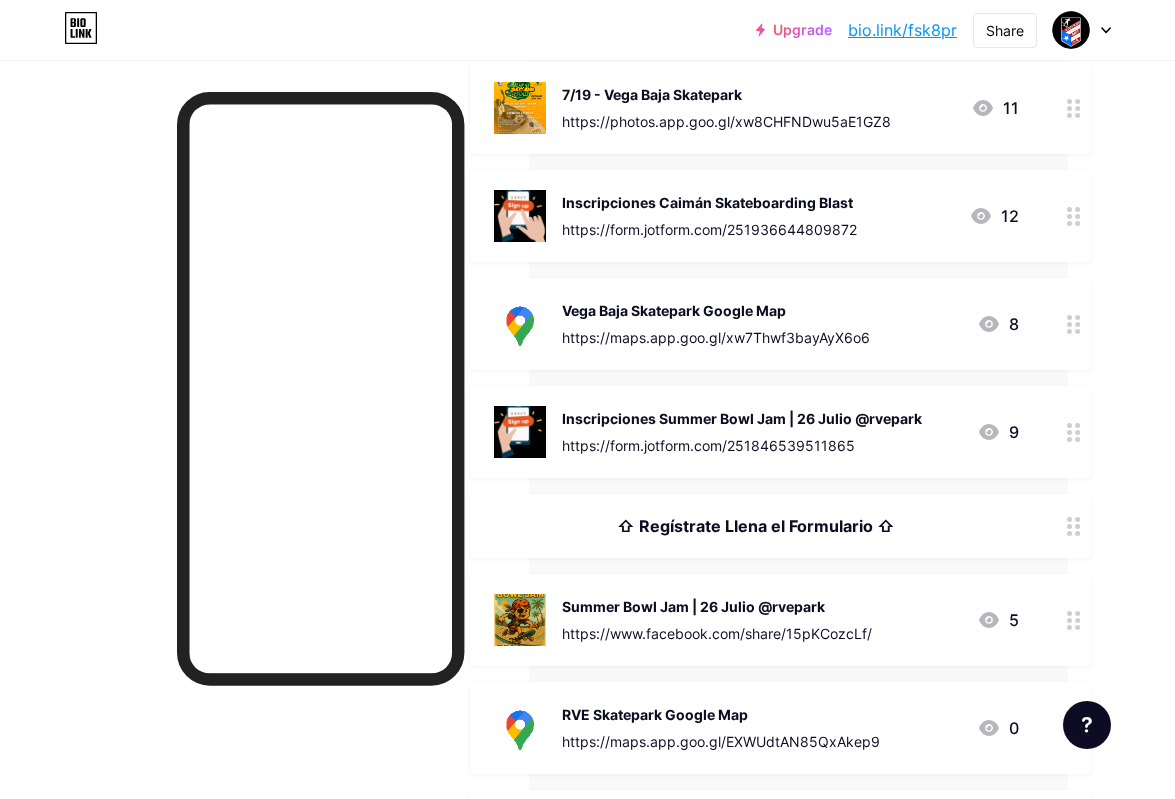 click on "Save" at bounding box center [588, 556] 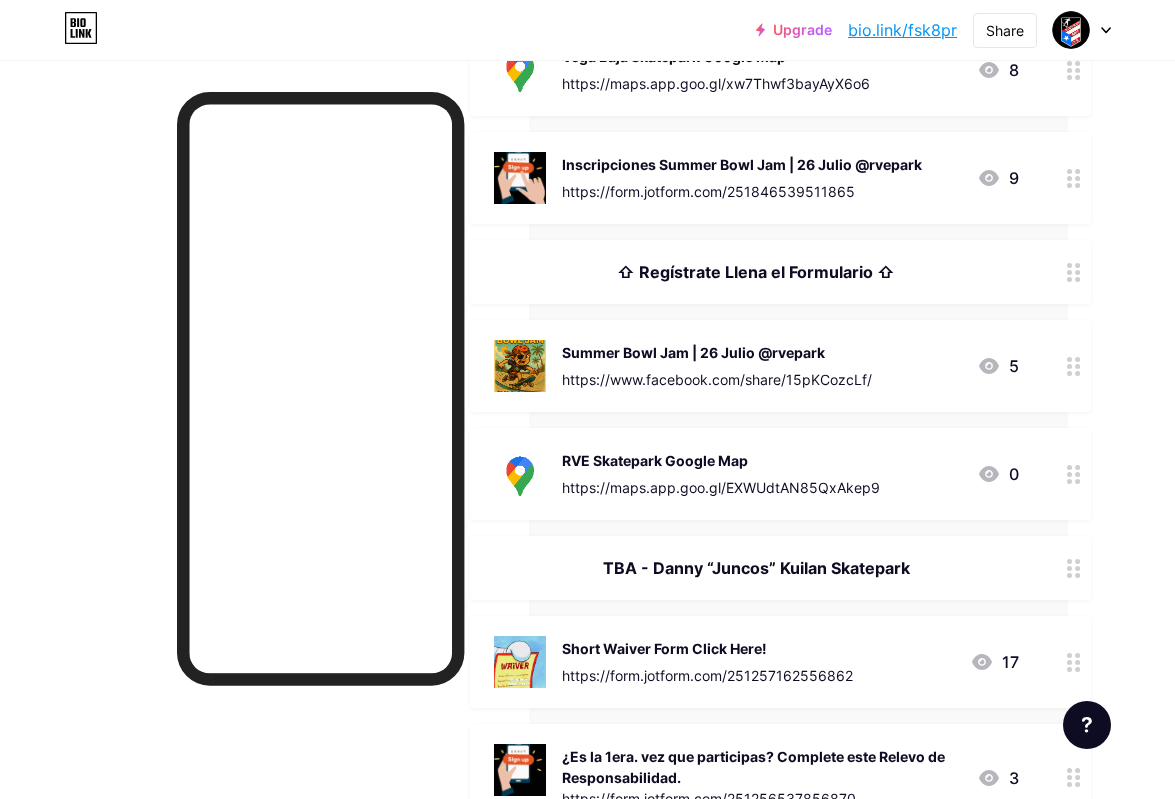 scroll, scrollTop: 667, scrollLeft: 107, axis: both 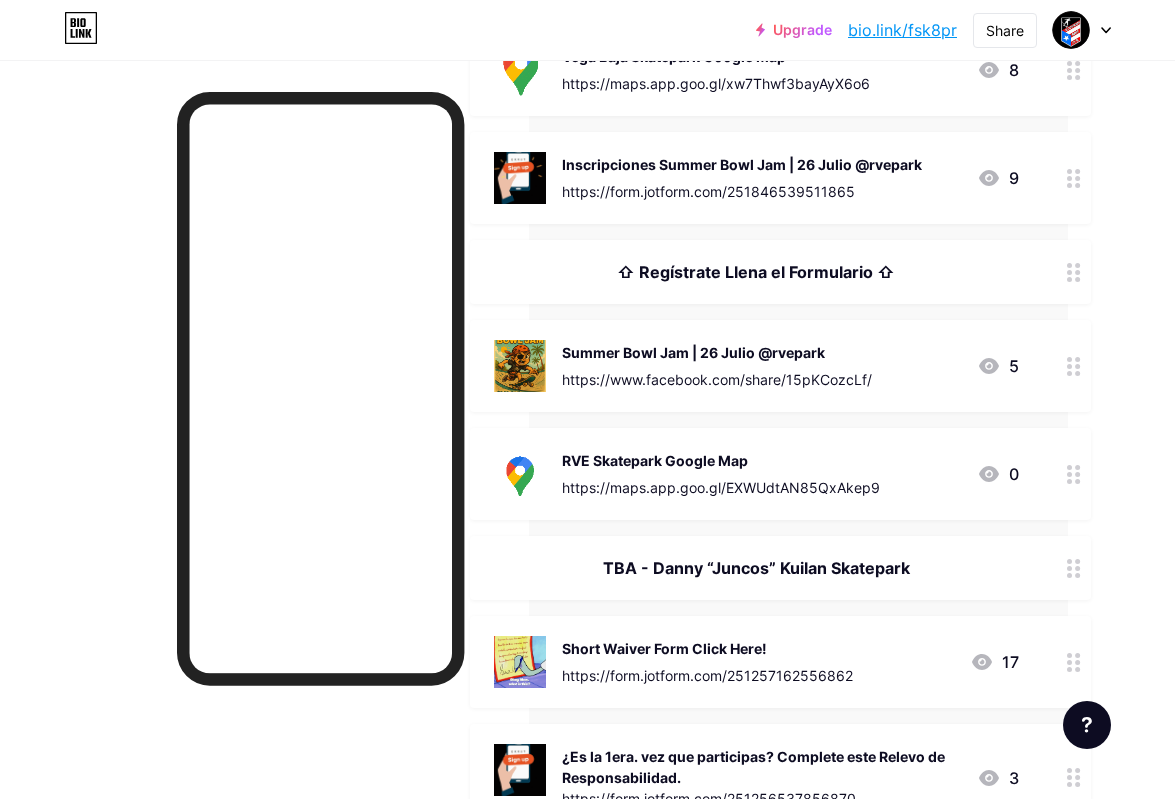 click 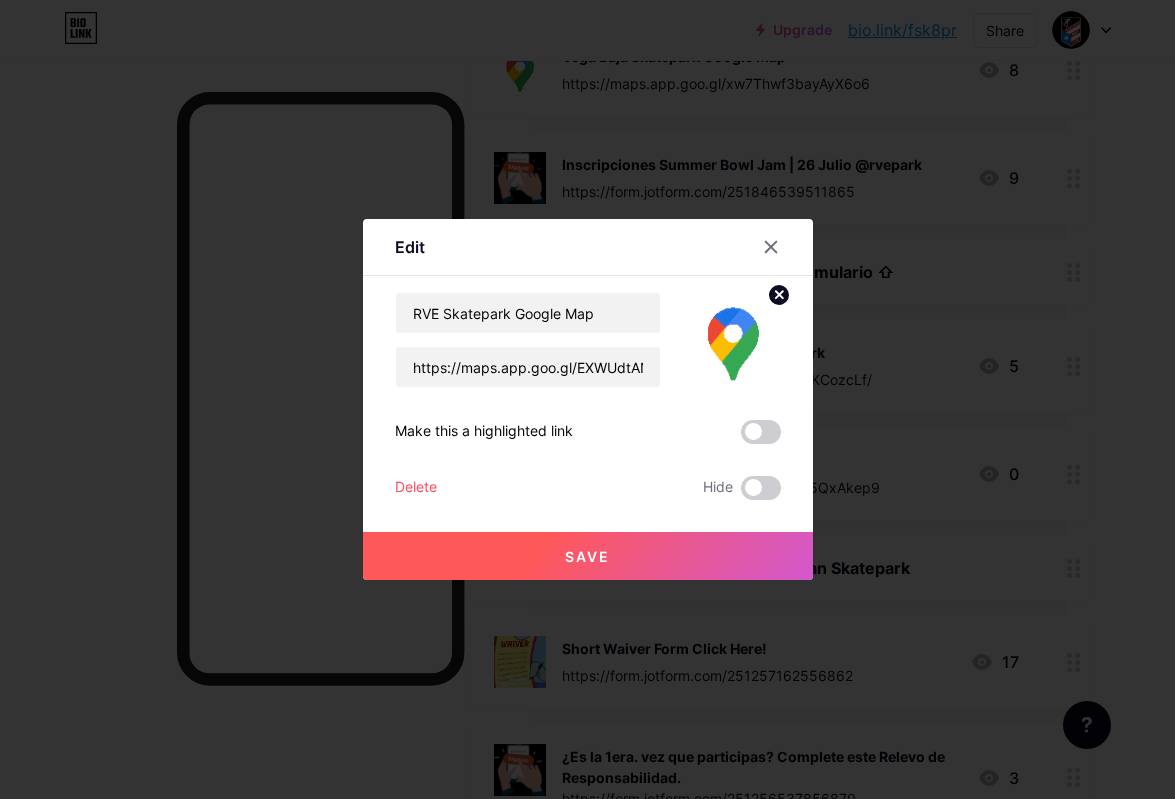 click on "Edit           Content
YouTube
Play YouTube video without leaving your page.
ADD
Vimeo
Play Vimeo video without leaving your page.
ADD
Tiktok
Grow your TikTok following
ADD
Tweet
Embed a tweet.
ADD
Reddit
Showcase your Reddit profile
ADD
Spotify
Embed Spotify to play the preview of a track.
ADD
Twitch
Play Twitch video without leaving your page.
ADD
SoundCloud" at bounding box center (588, 399) 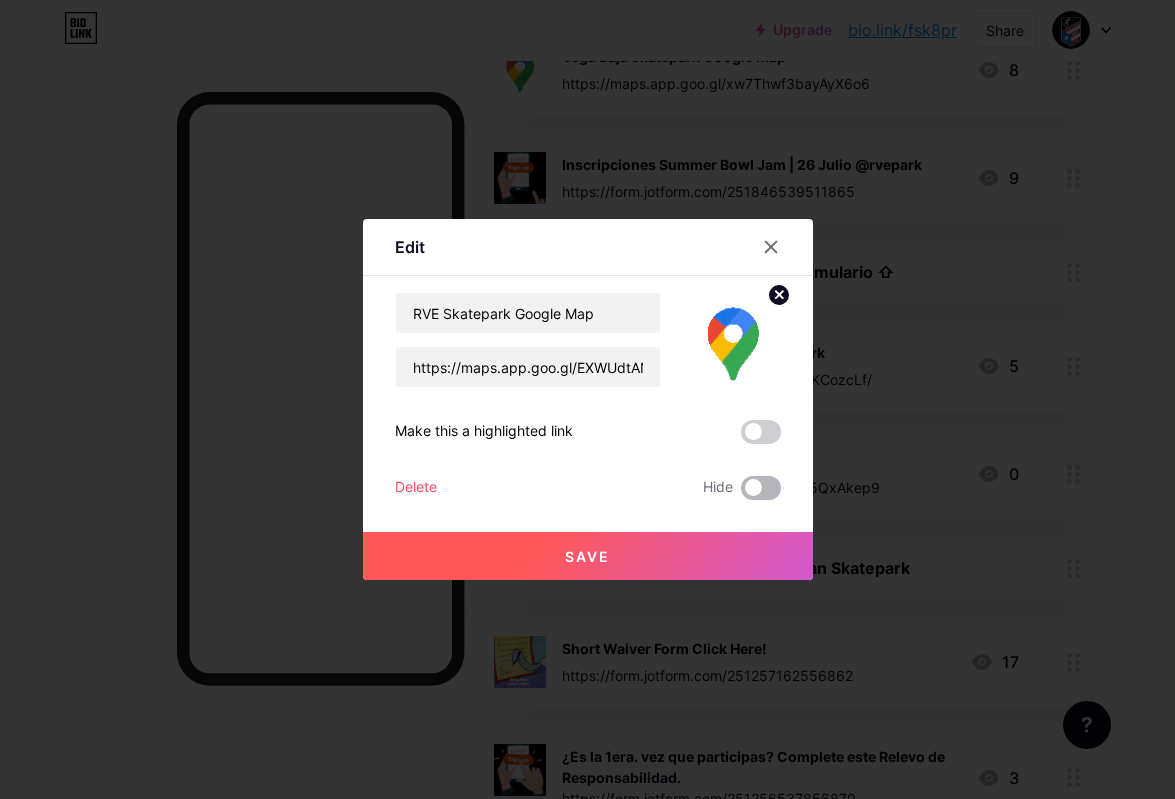 click at bounding box center (761, 488) 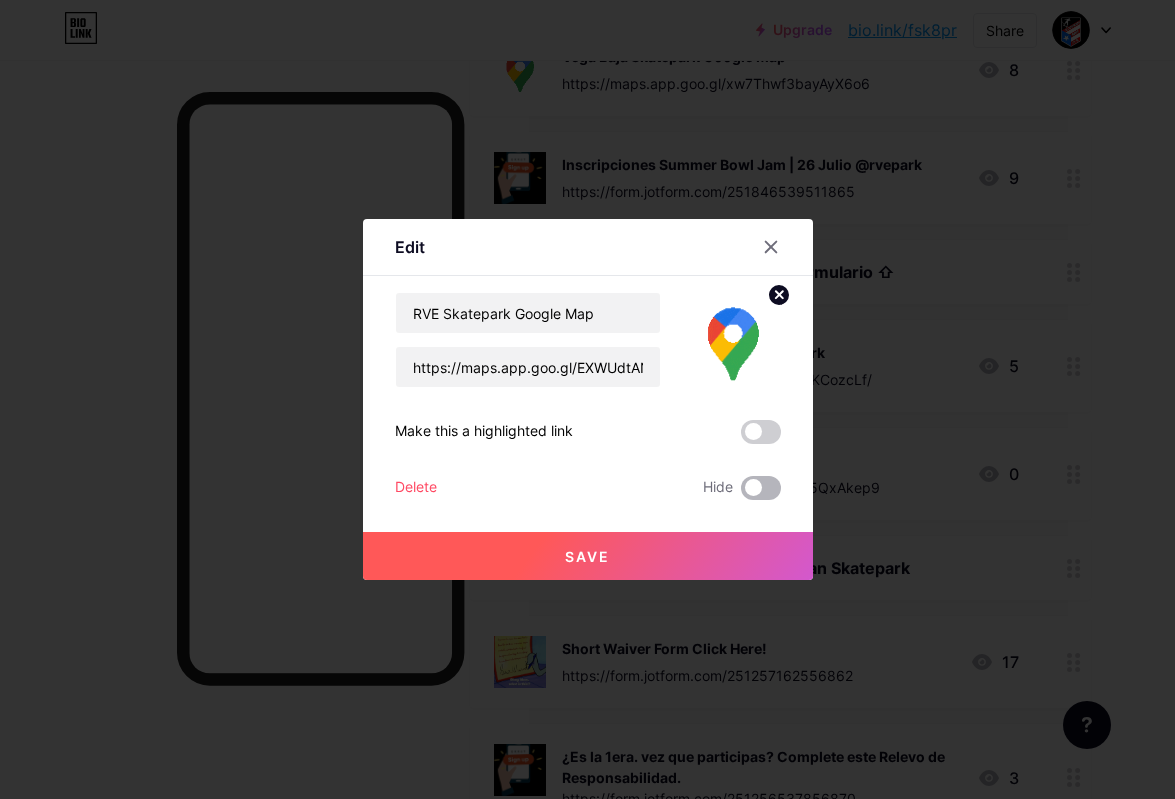 click at bounding box center (741, 493) 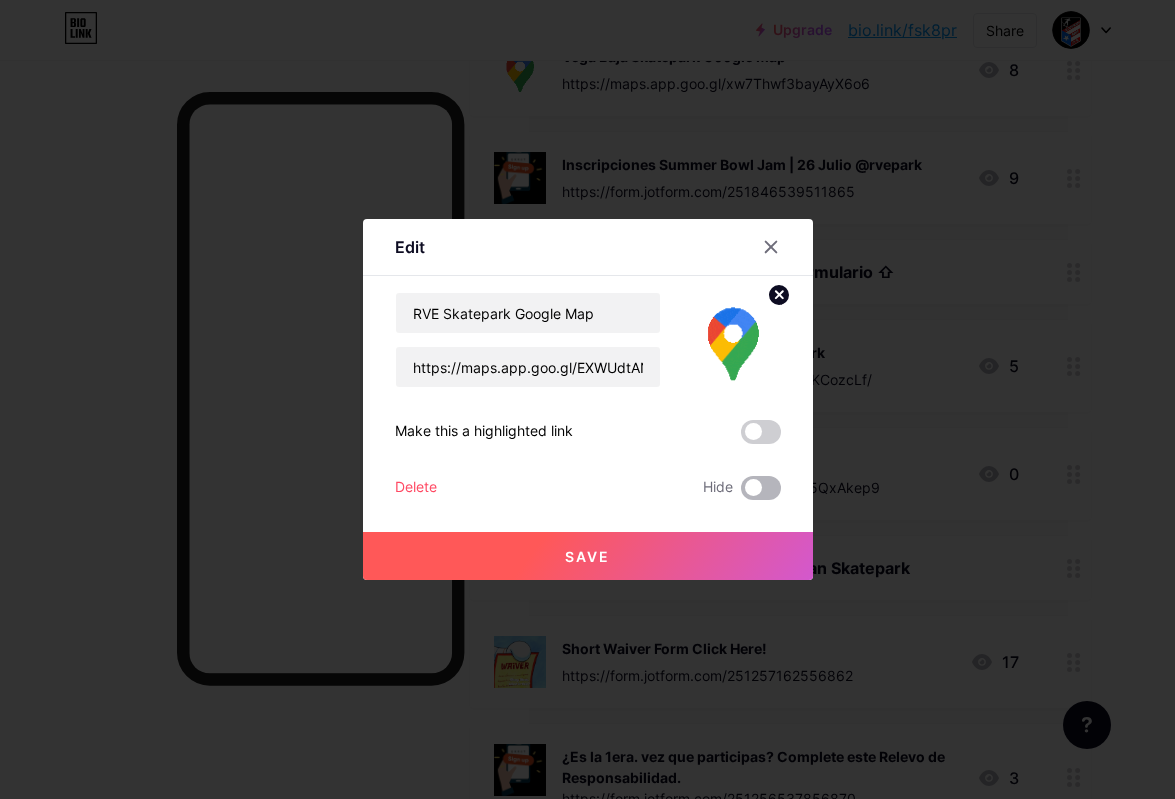 checkbox on "true" 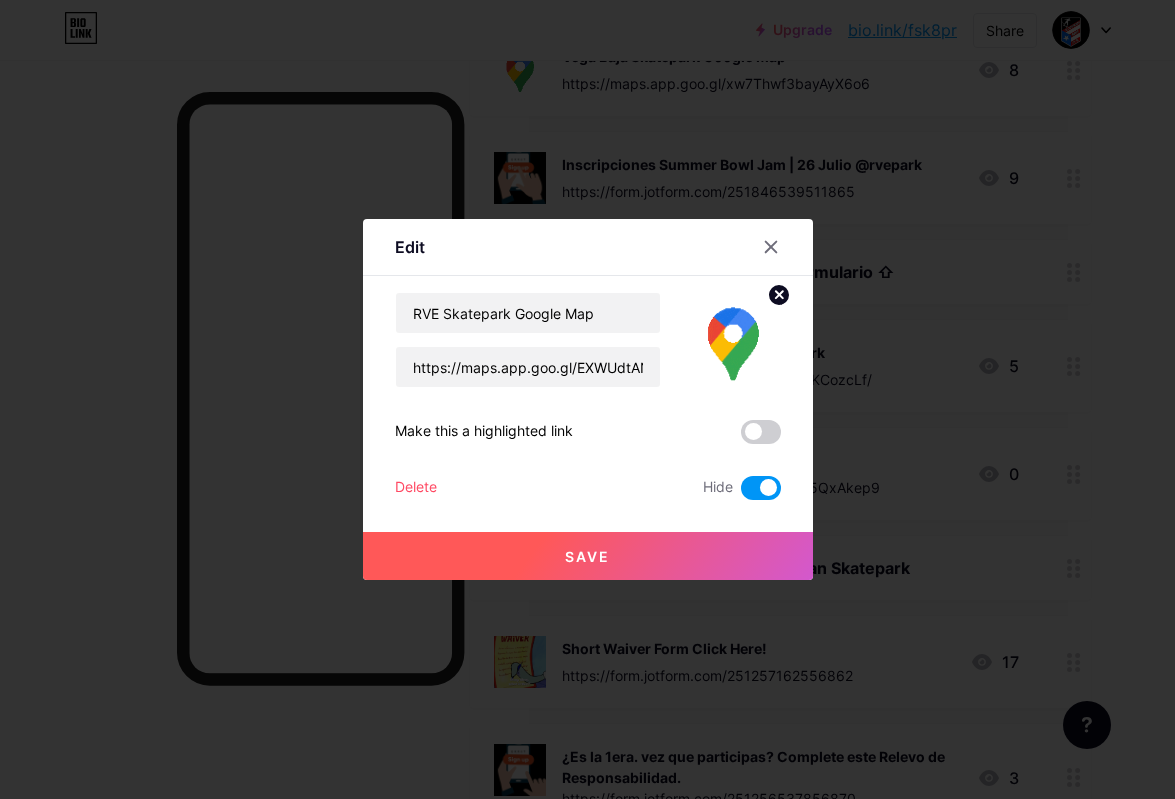 click on "Save" at bounding box center (588, 556) 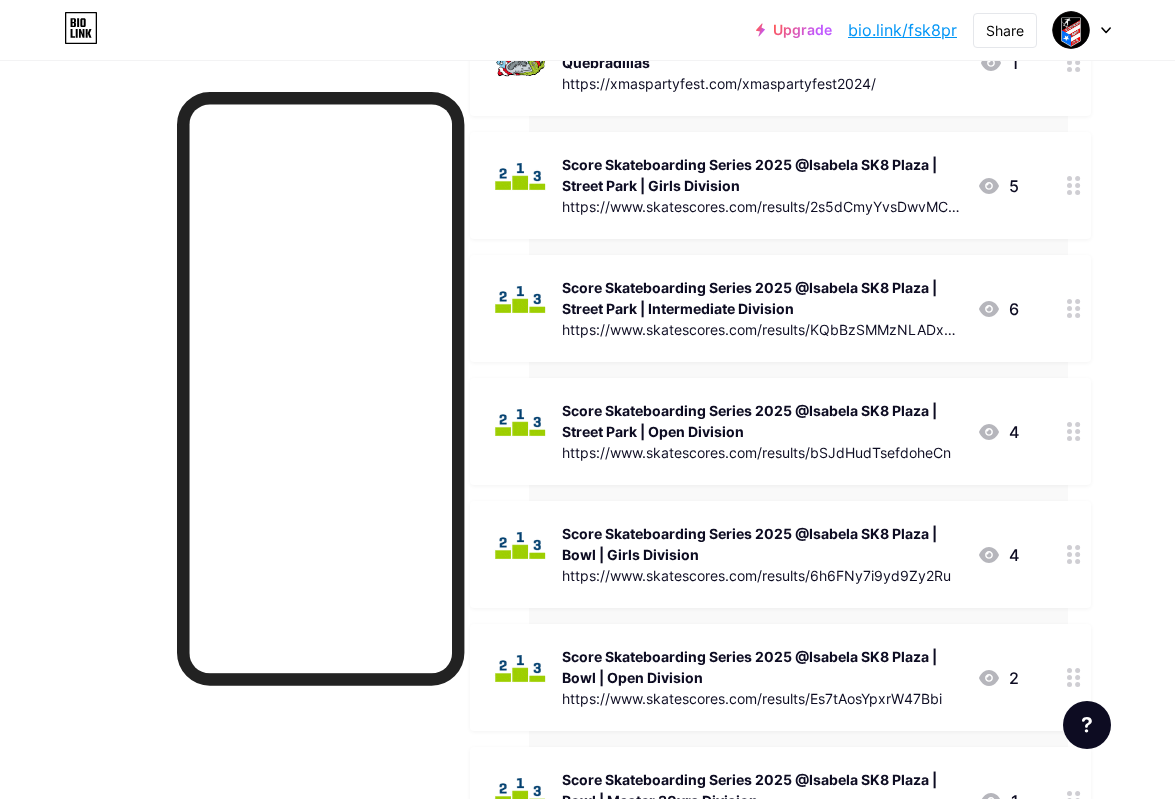 scroll, scrollTop: 2166, scrollLeft: 107, axis: both 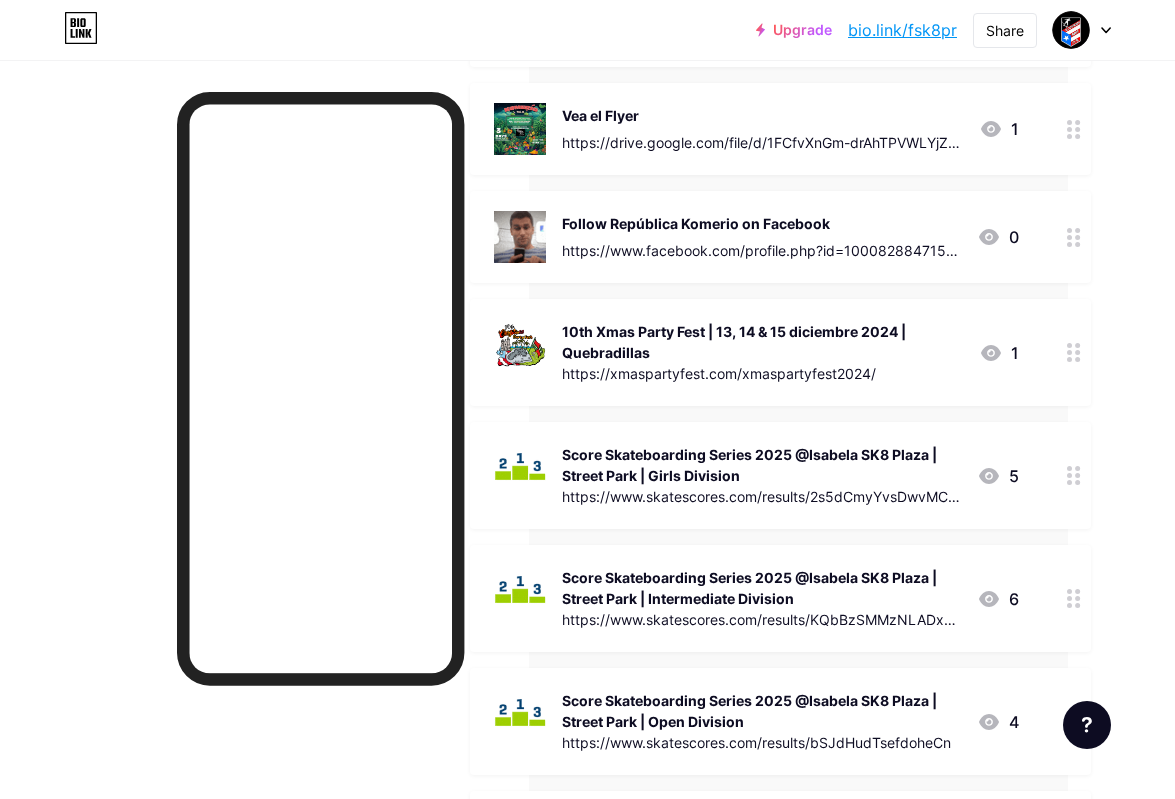 click 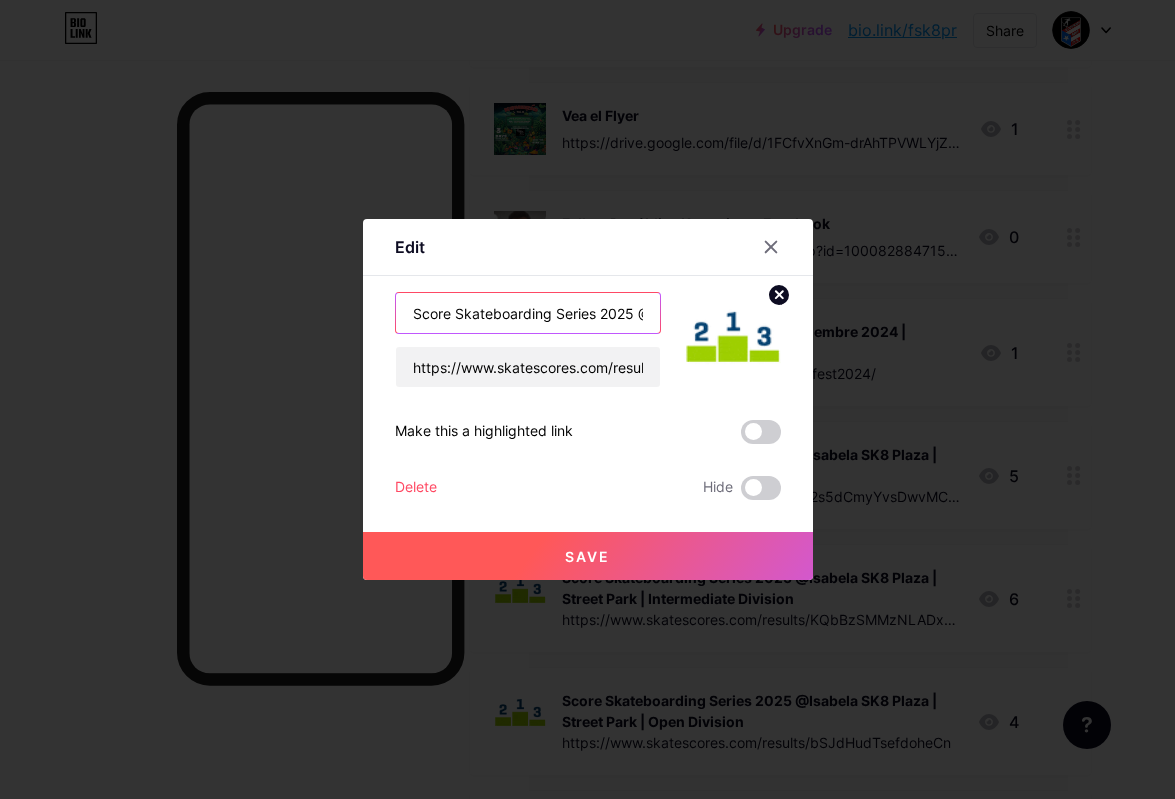 click on "Score Skateboarding Series 2025 @Isabela SK8 Plaza | Street Park | Girls Division" at bounding box center (528, 313) 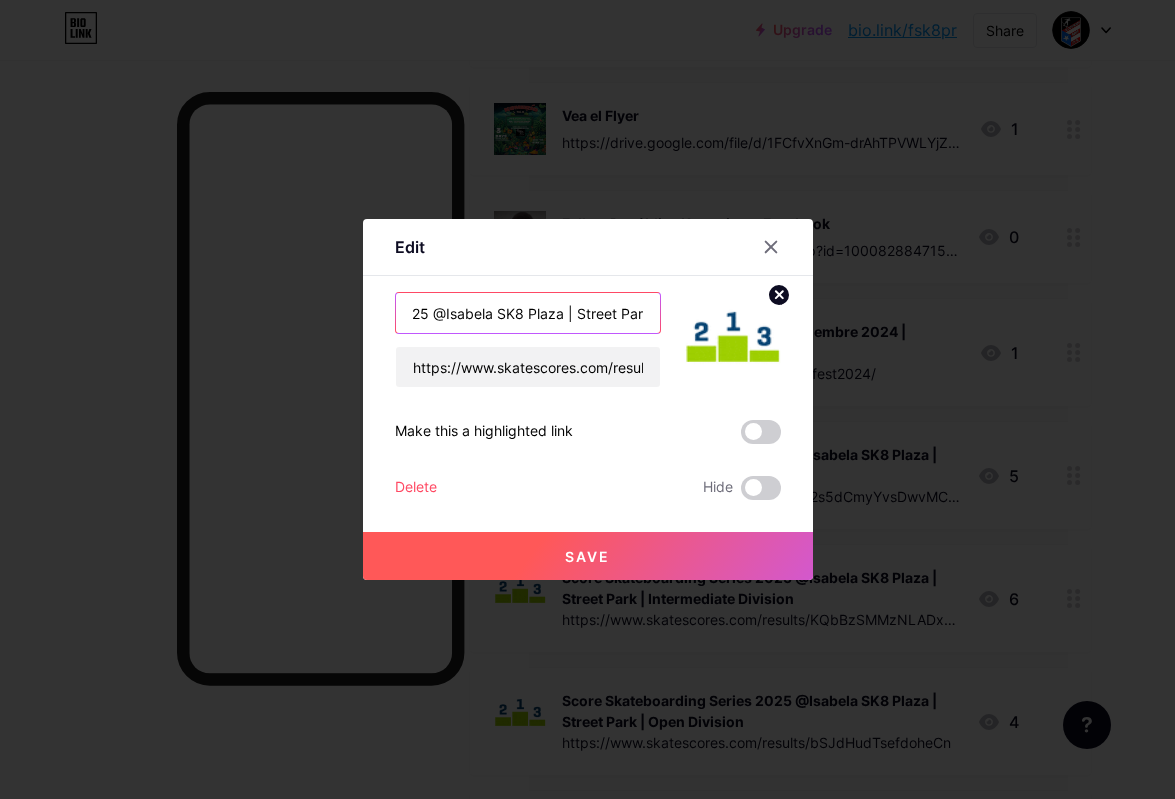 scroll, scrollTop: 0, scrollLeft: 310, axis: horizontal 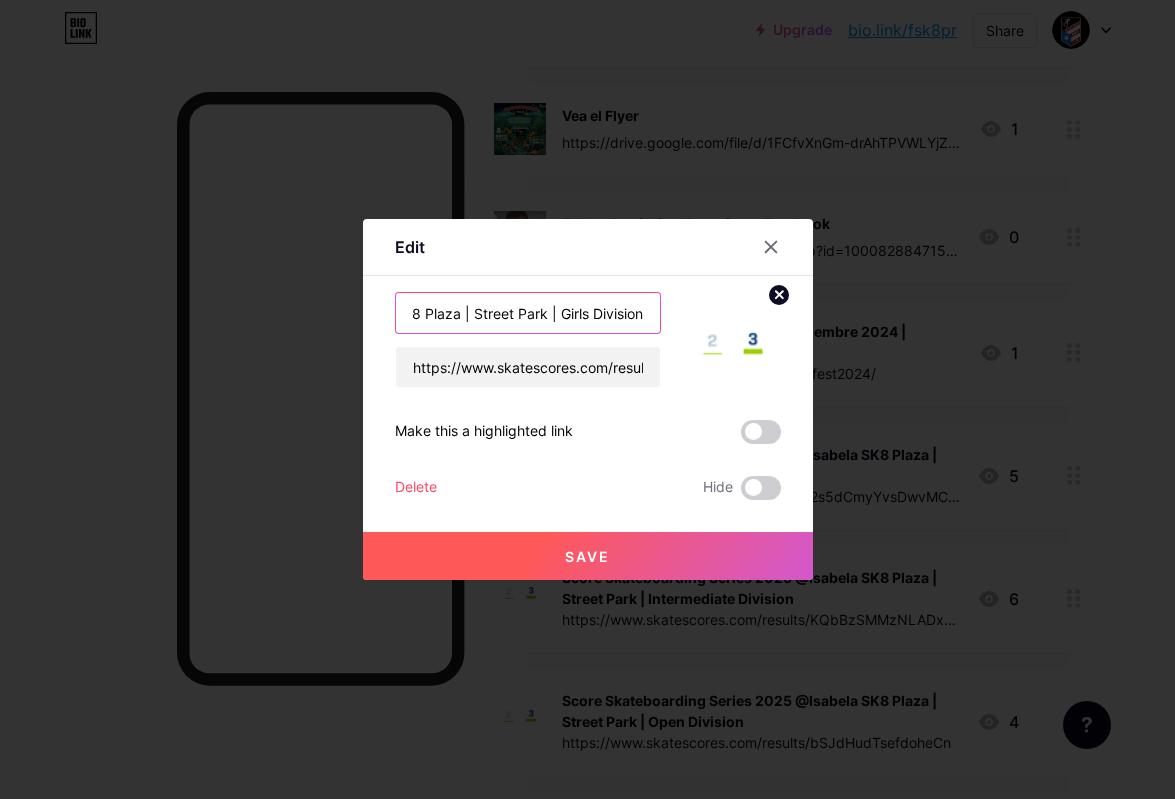 drag, startPoint x: 457, startPoint y: 314, endPoint x: 698, endPoint y: 319, distance: 241.05186 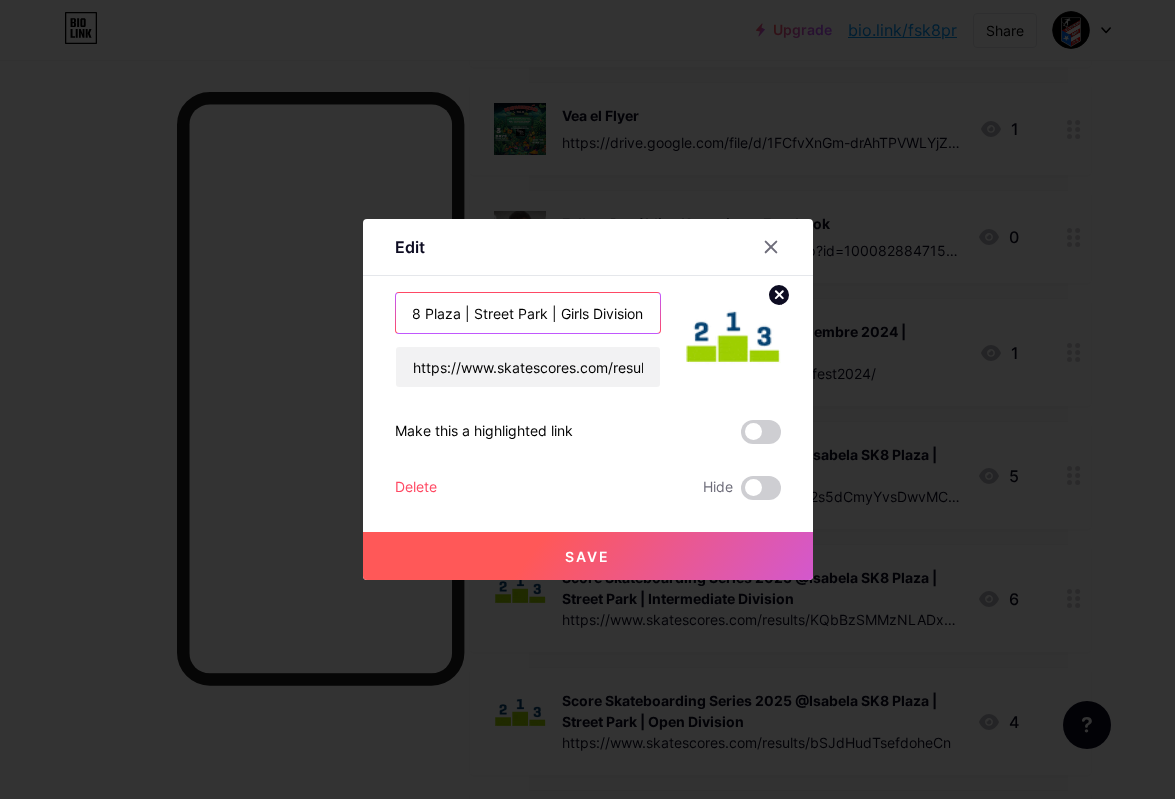 click on "Score Skateboarding Series 2025 @Isabela SK8 Plaza | Street Park | Girls Division" at bounding box center (528, 313) 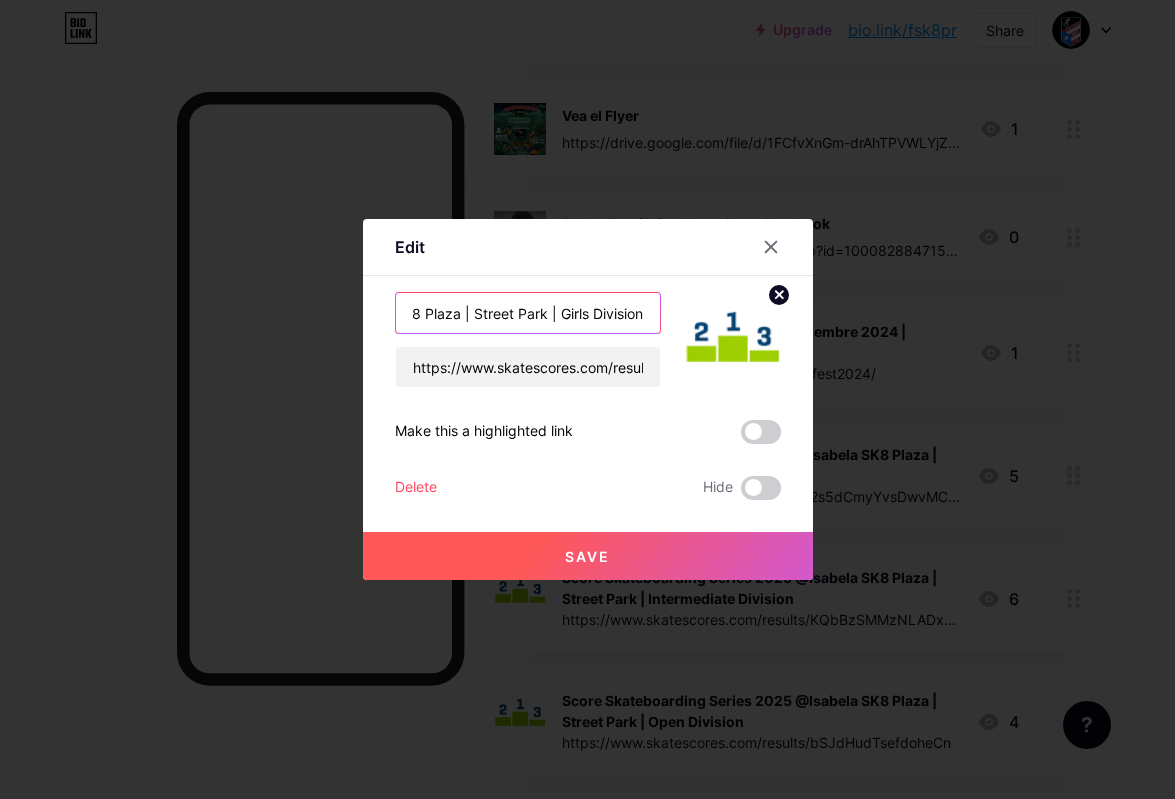 paste on "Girls Division | Summer Bowl Jam" 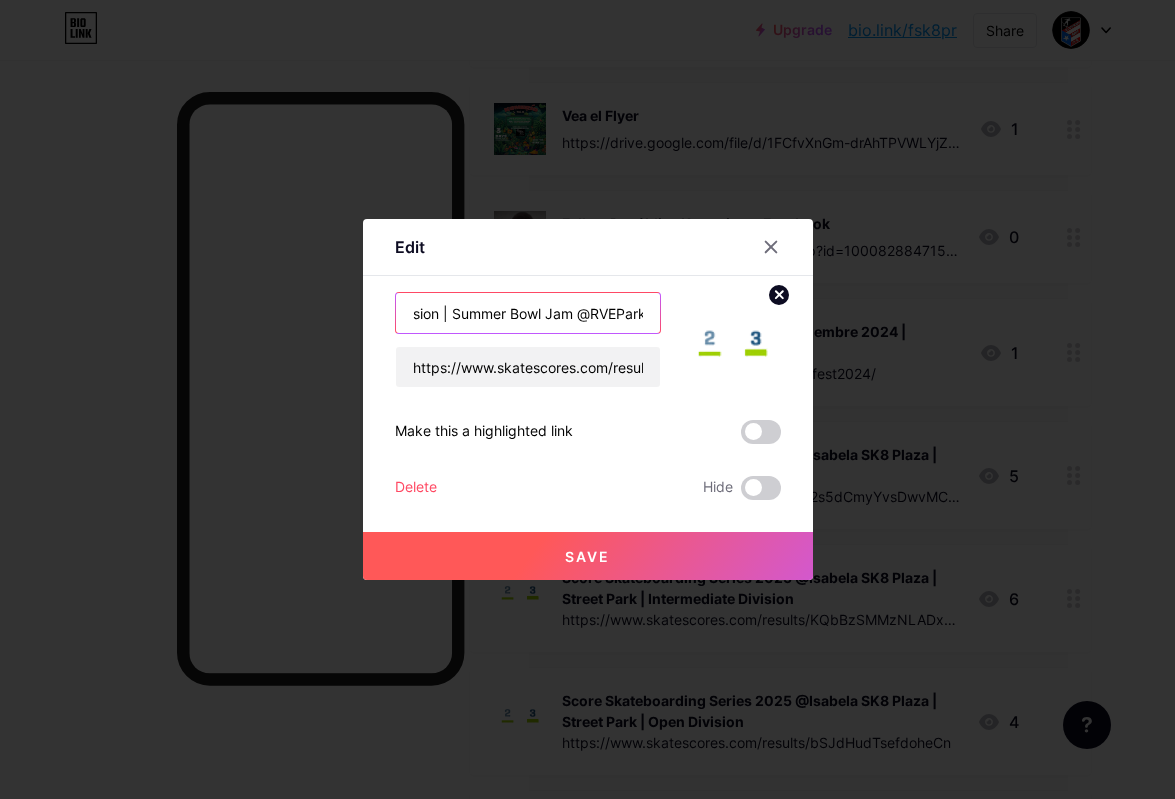 scroll, scrollTop: 0, scrollLeft: 105, axis: horizontal 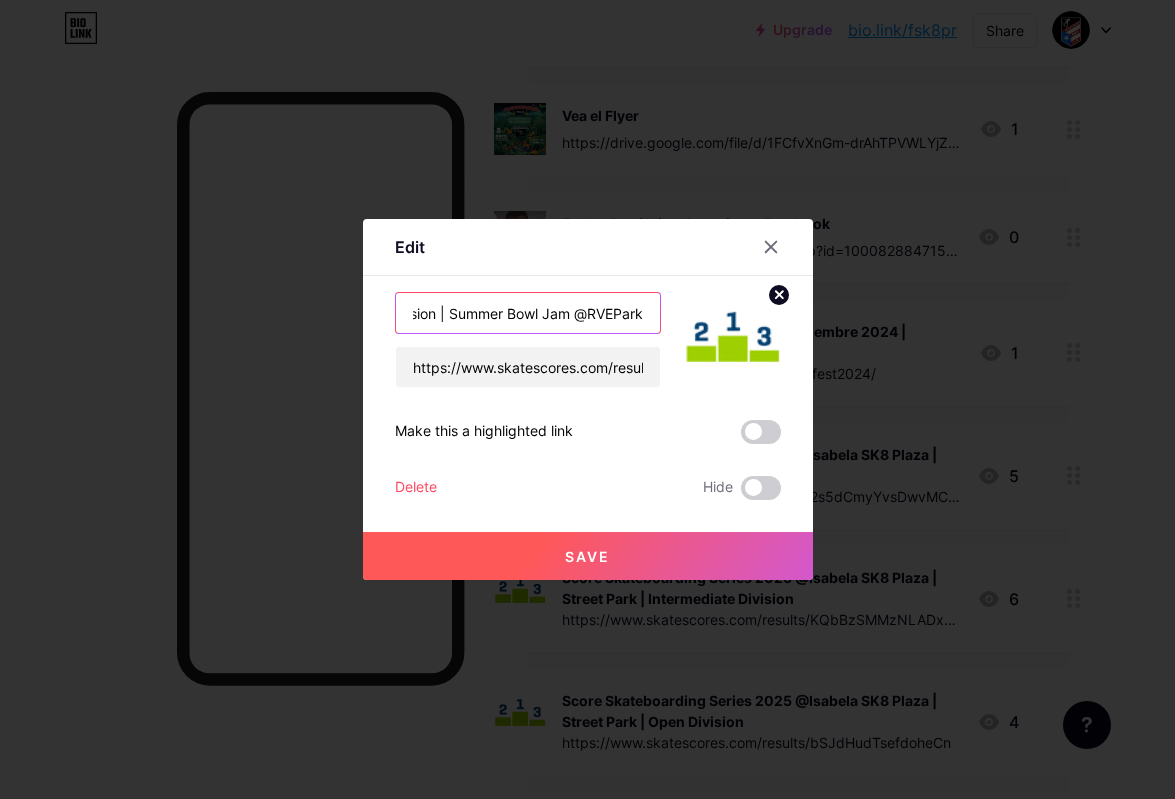 type on "Score Girls Division | Summer Bowl Jam @RVEPark" 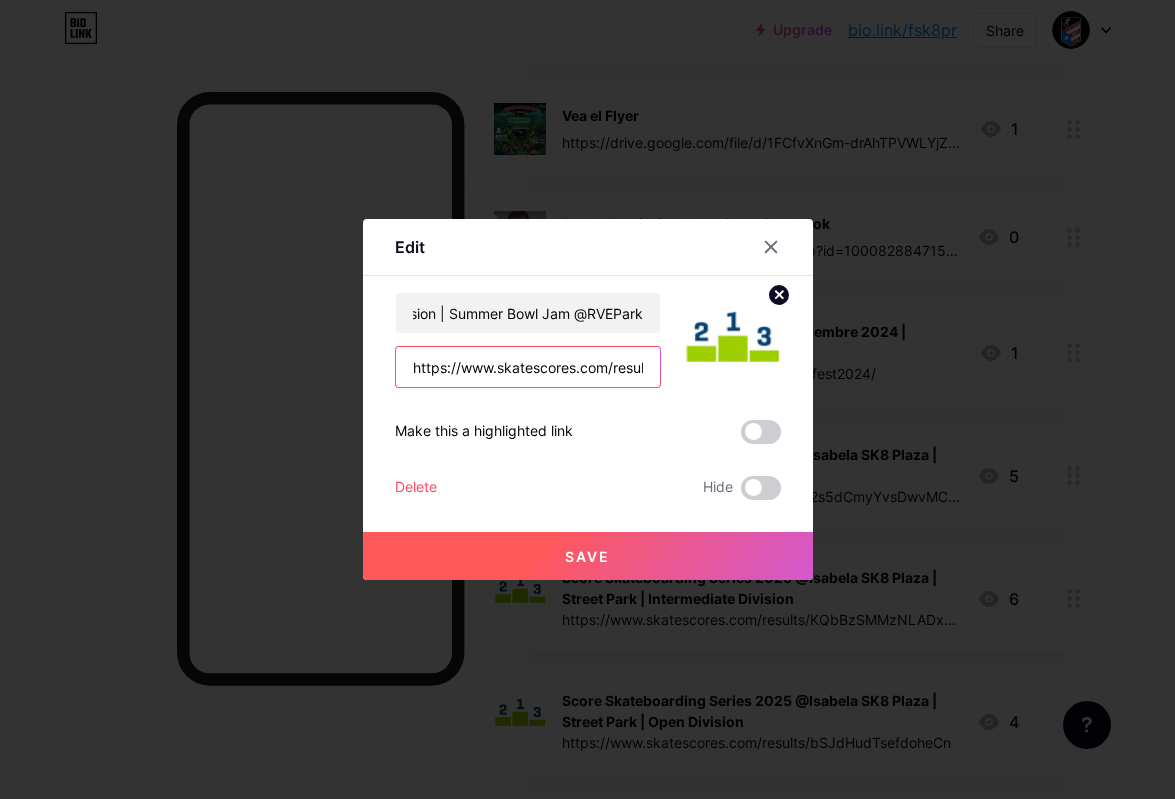 click on "https://www.skatescores.com/results/2s5dCmyYvsDwvMCn5" at bounding box center (528, 367) 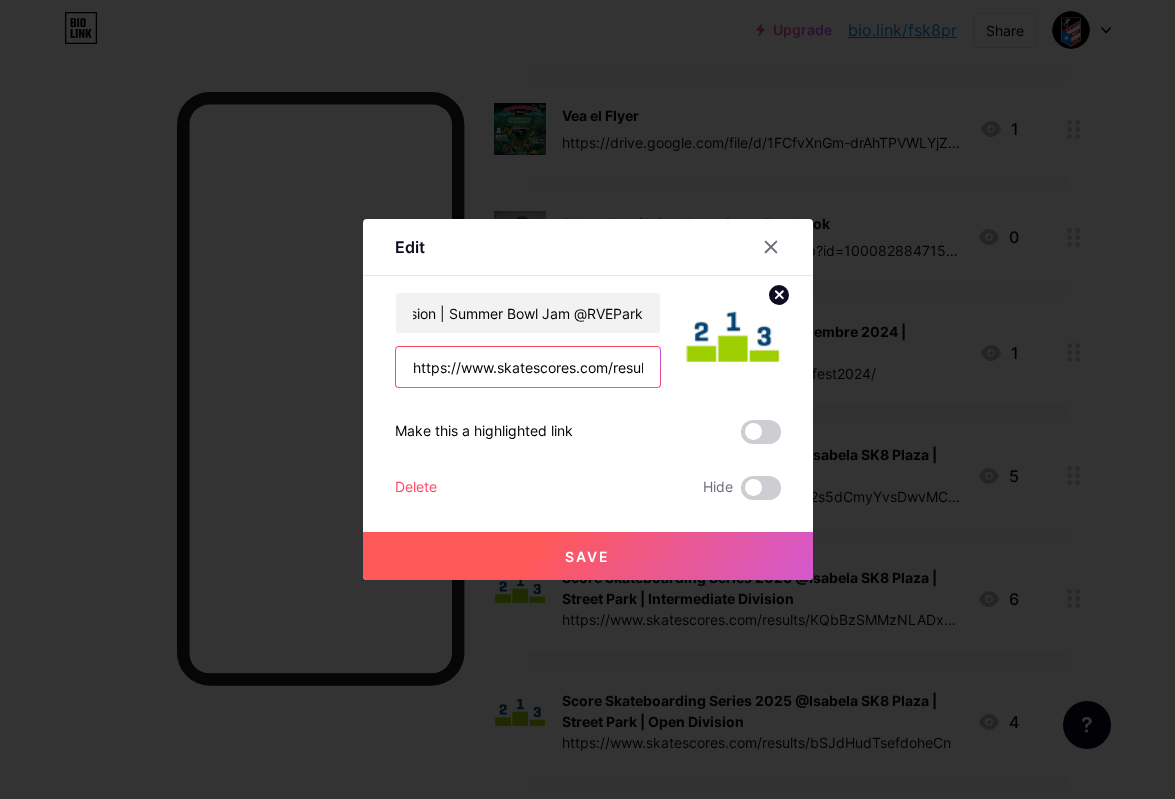 click on "https://www.skatescores.com/results/2s5dCmyYvsDwvMCn5" at bounding box center (528, 367) 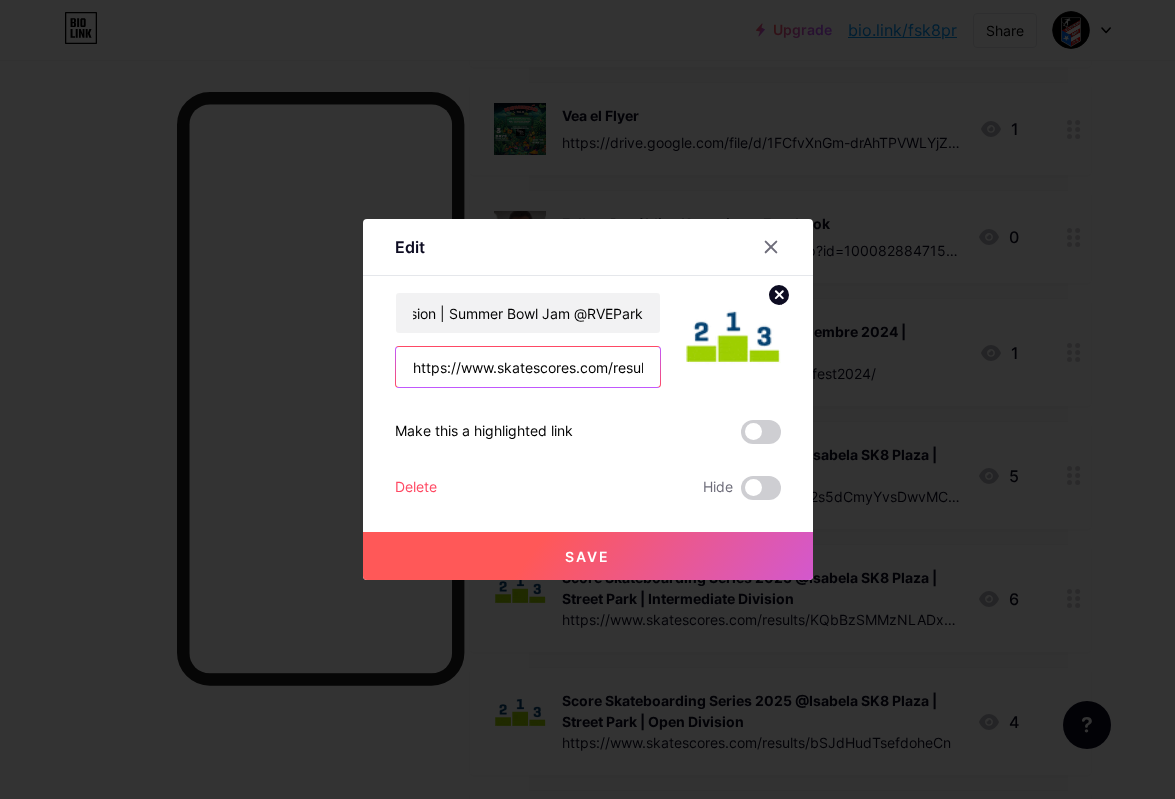 click on "https://www.skatescores.com/results/2s5dCmyYvsDwvMCn5" at bounding box center [528, 367] 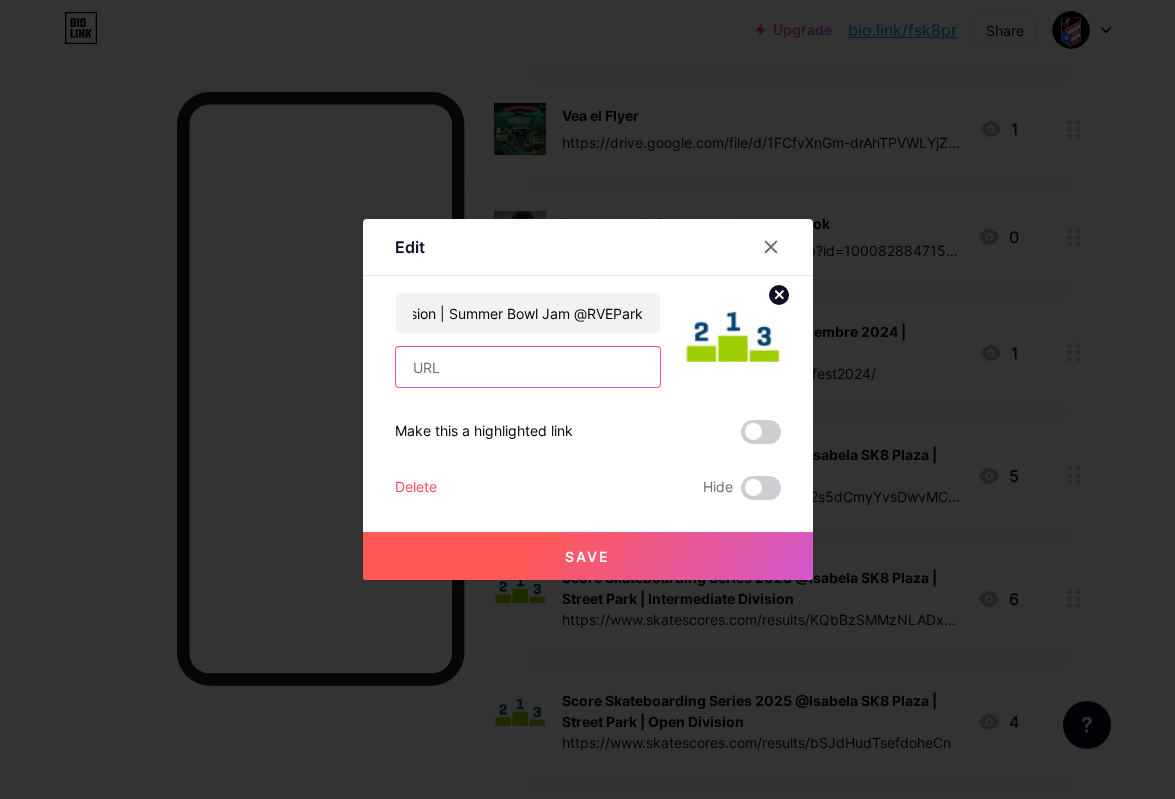 paste on "https://www.skatescores.com/results/WxsQzCeLiiCq9ShSk" 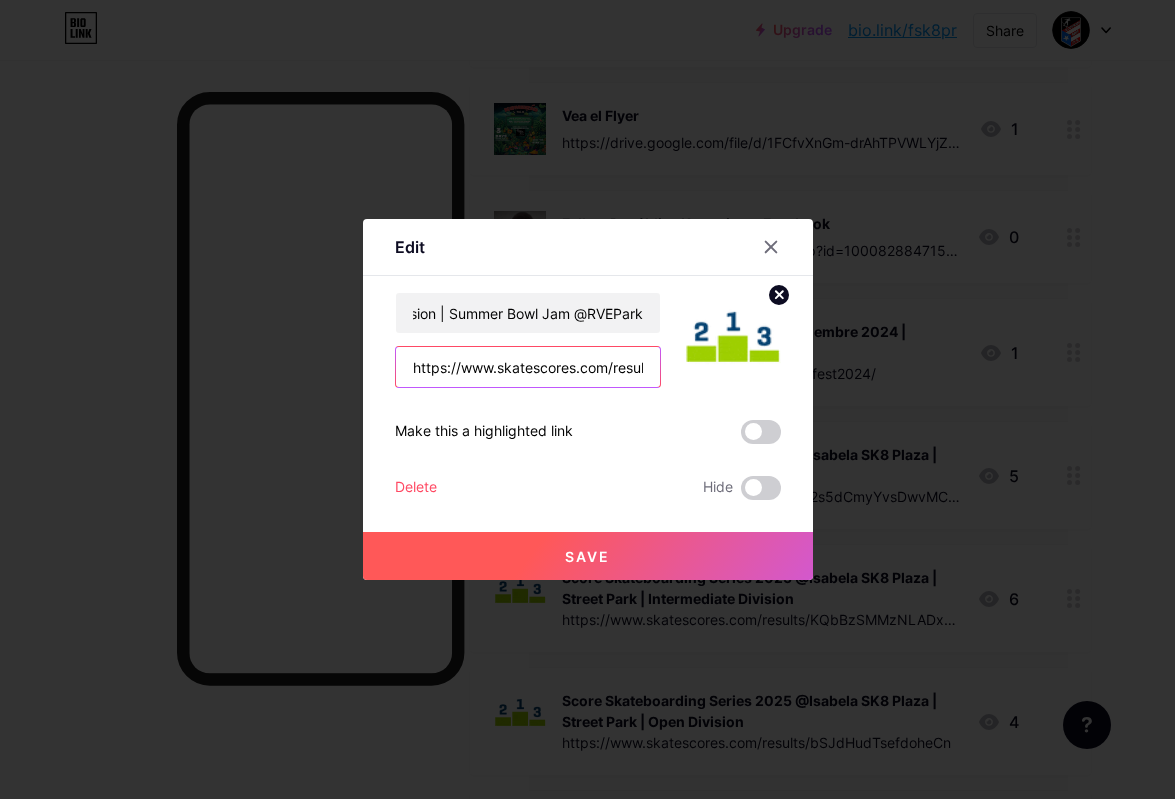 scroll, scrollTop: 0, scrollLeft: 161, axis: horizontal 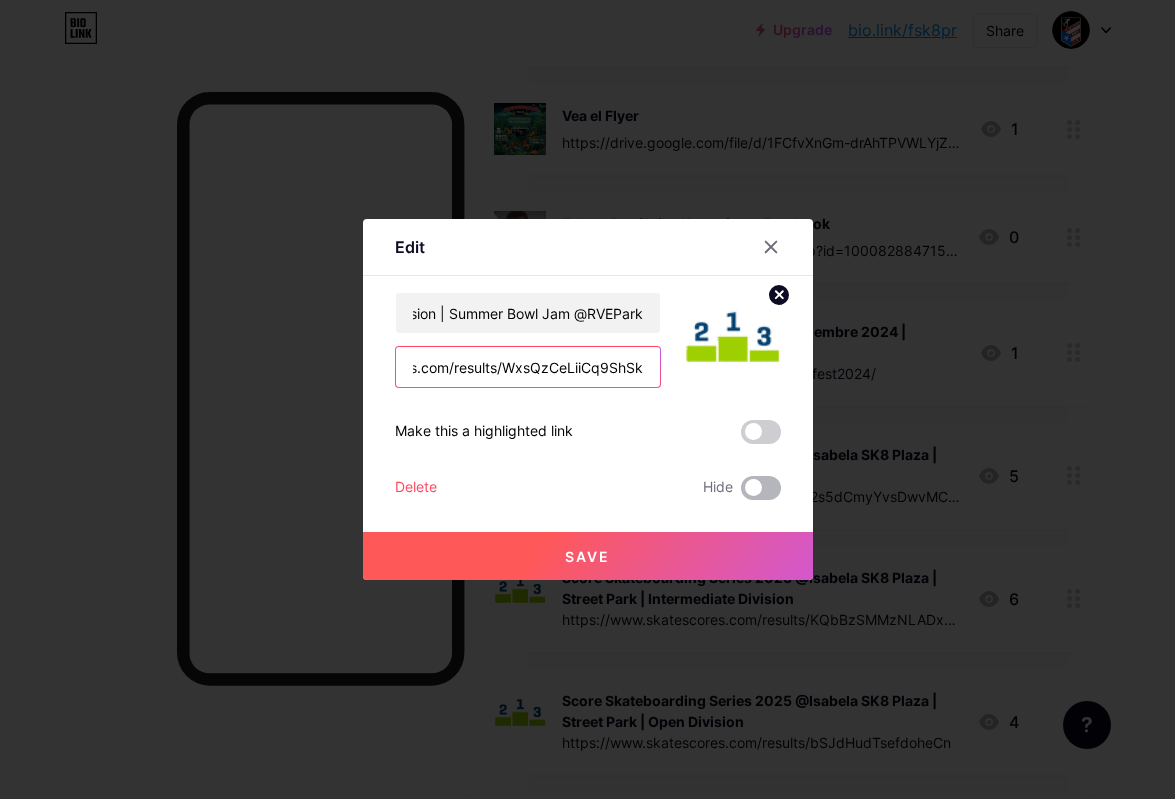 type on "https://www.skatescores.com/results/WxsQzCeLiiCq9ShSk" 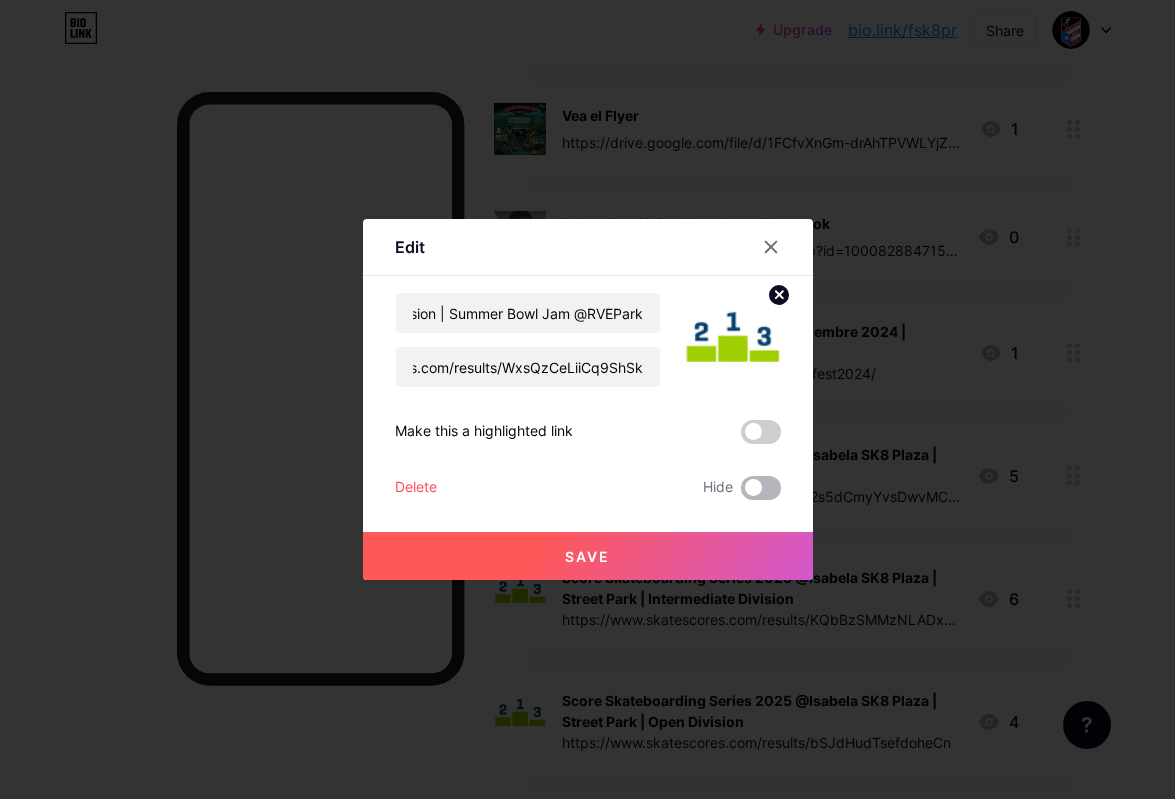 click at bounding box center [761, 488] 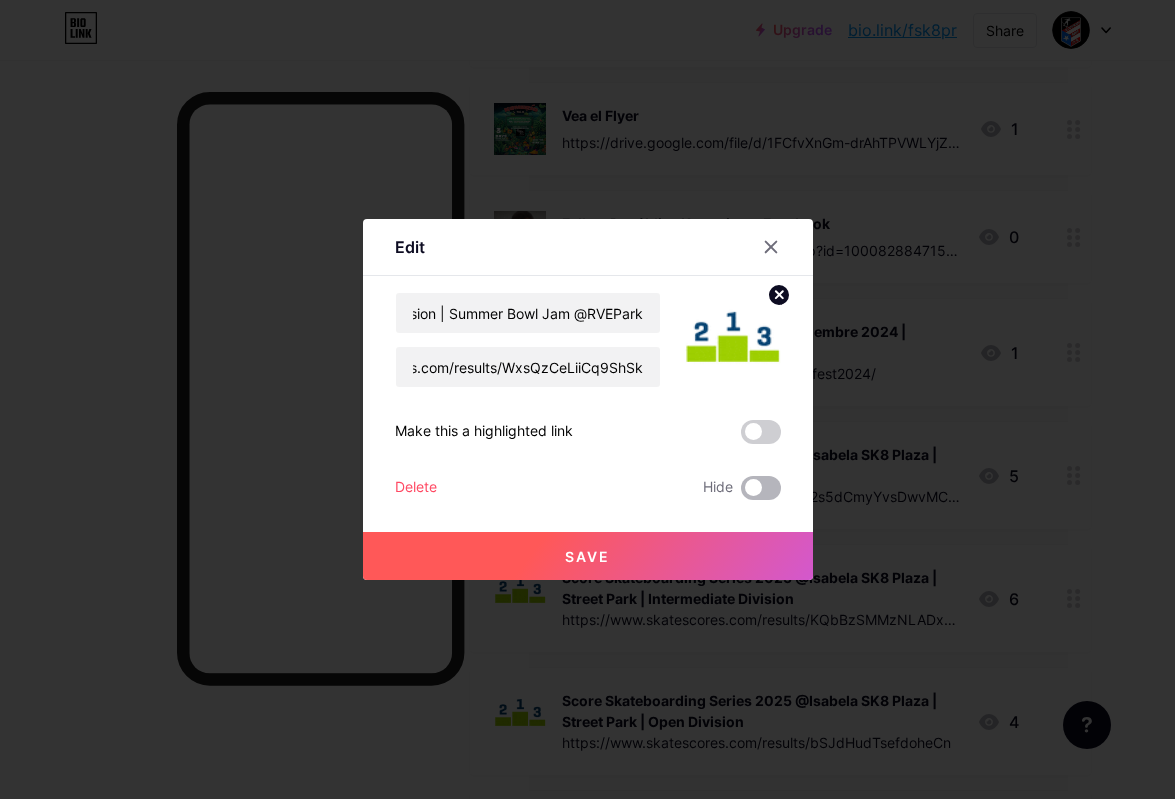 click at bounding box center (741, 493) 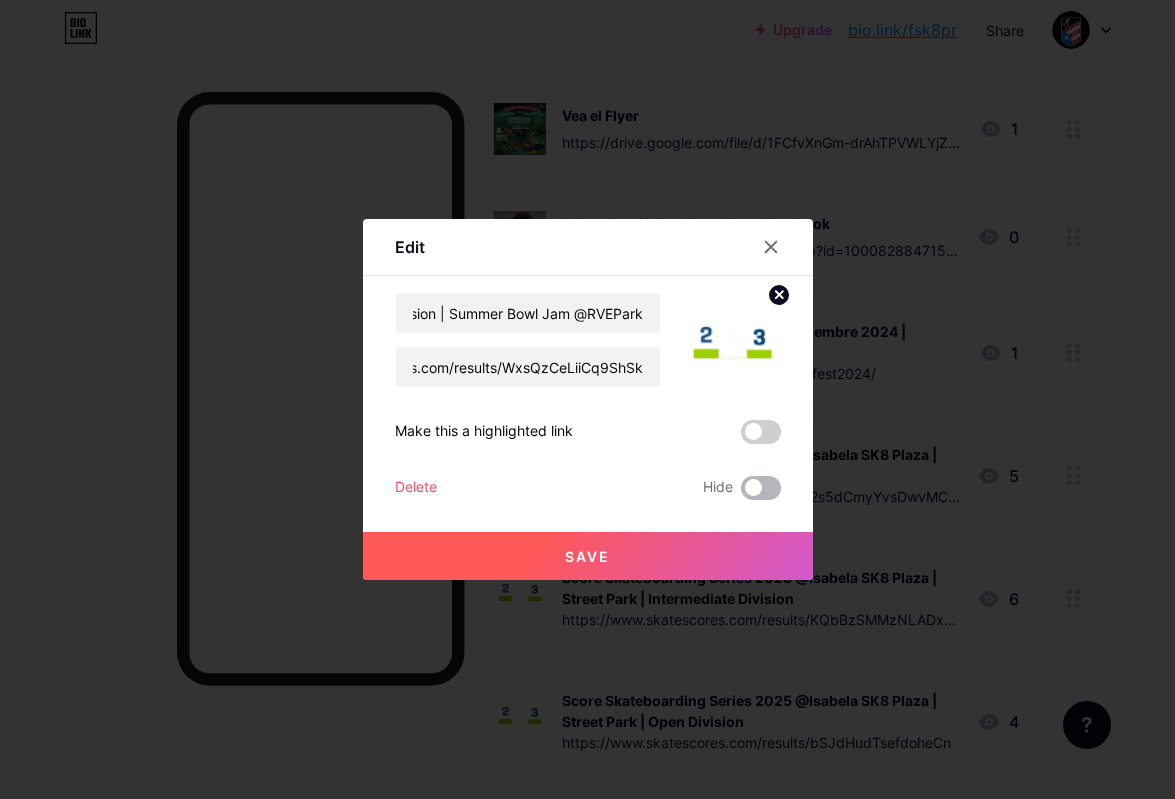 checkbox on "true" 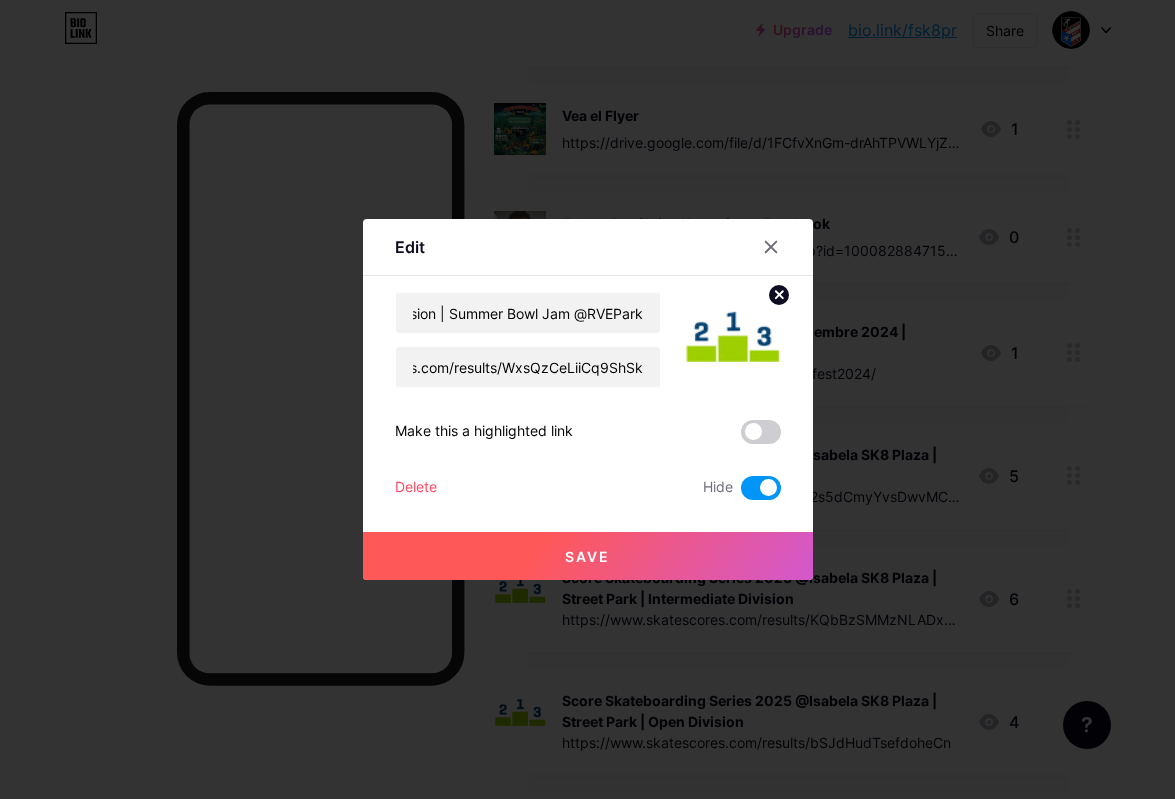 click on "Save" at bounding box center [588, 556] 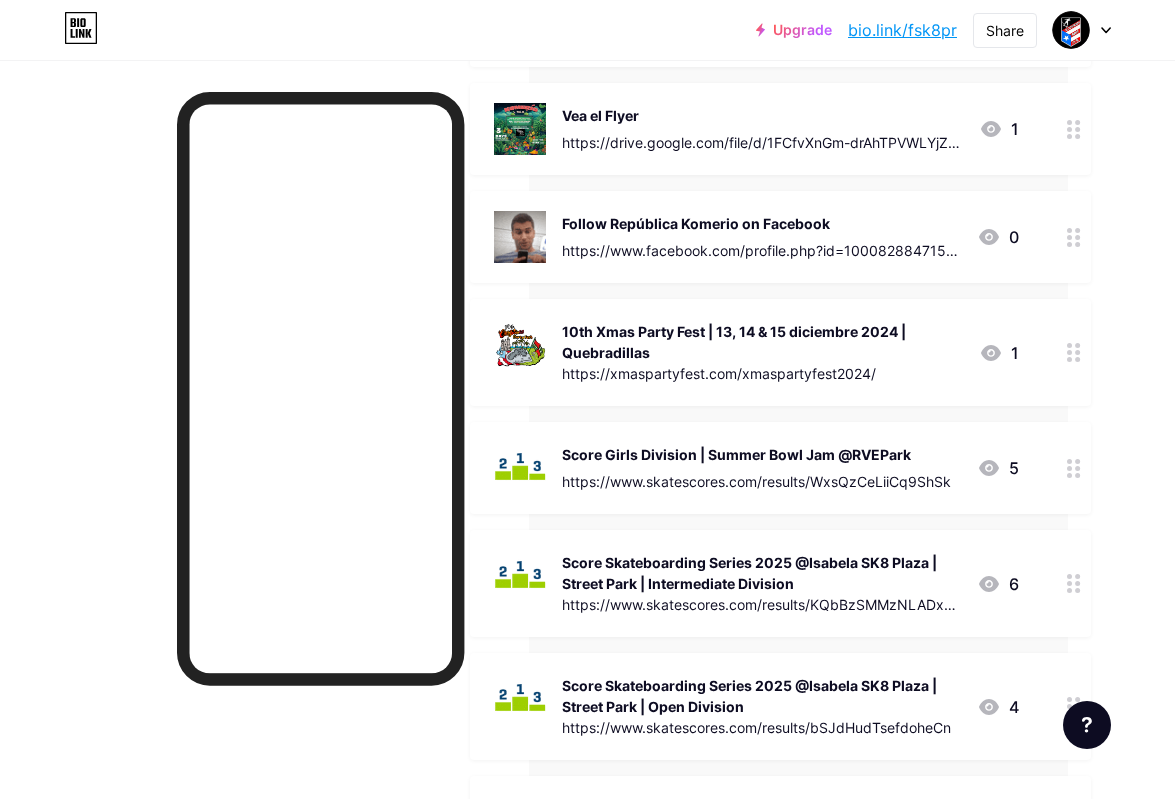 click on "Score Girls Division | Summer Bowl Jam @RVEPark" at bounding box center (756, 454) 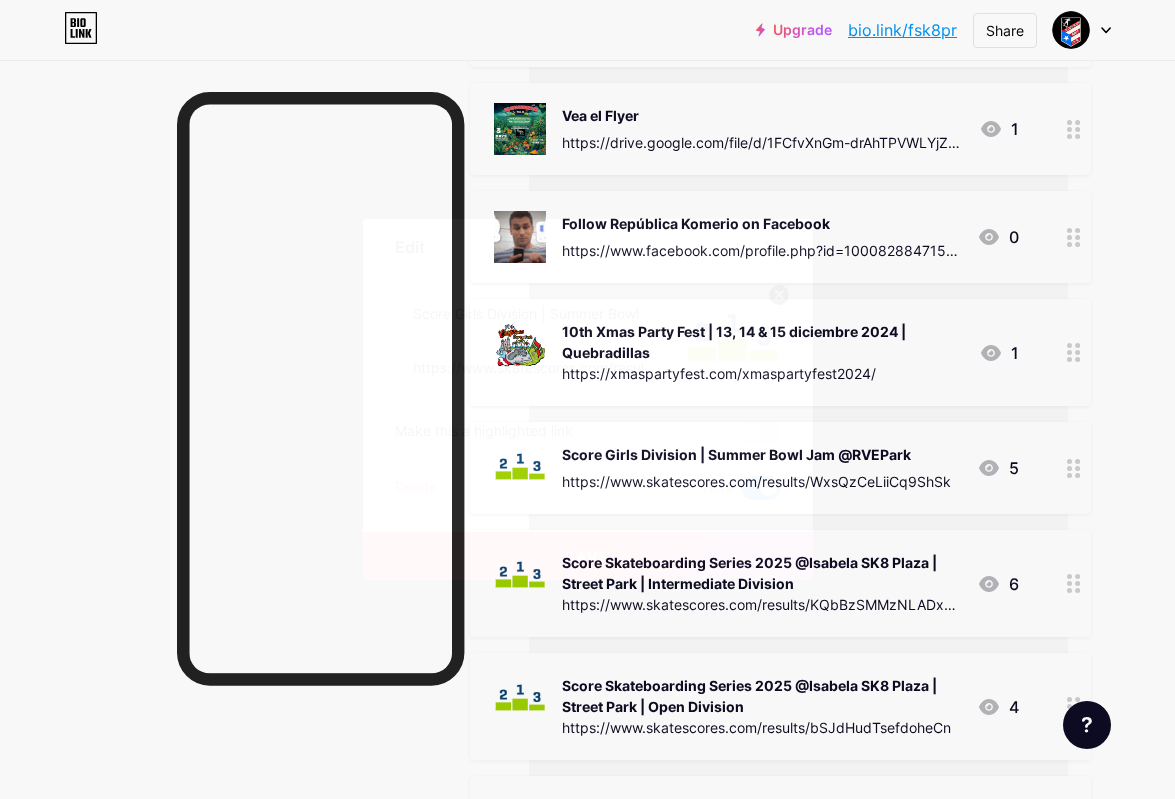click at bounding box center [761, 488] 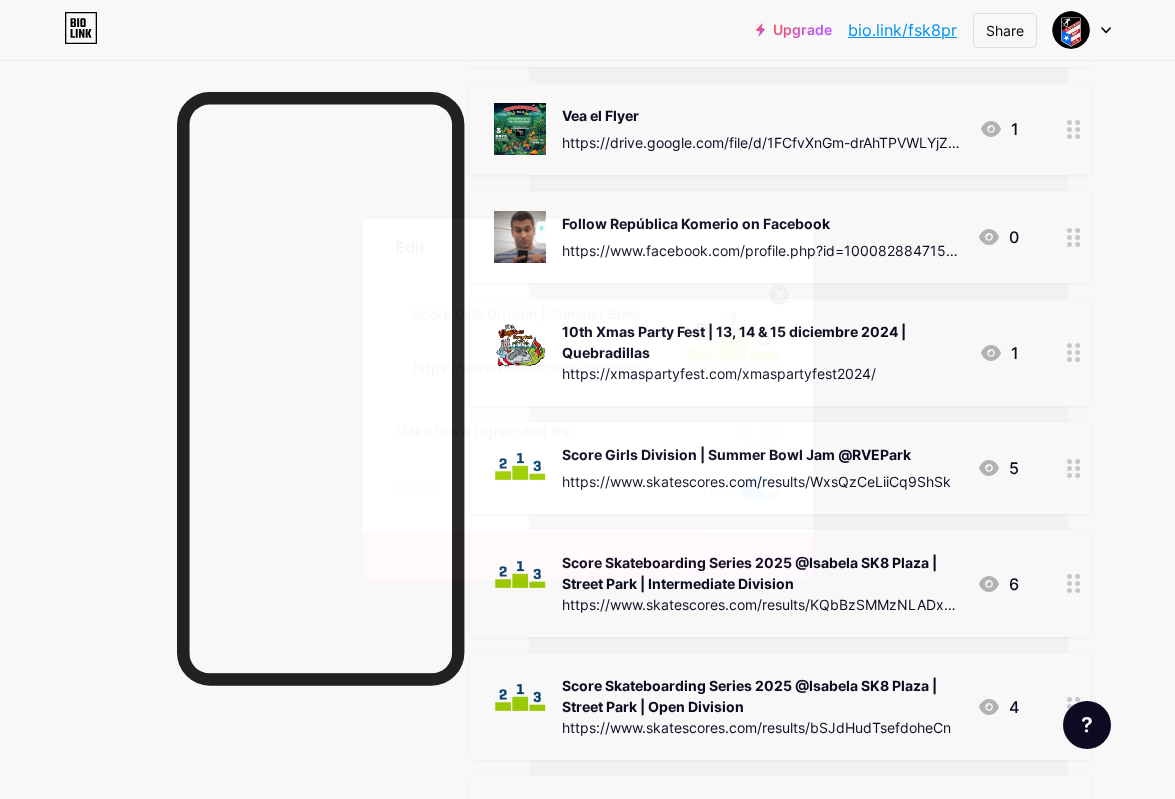 click at bounding box center [741, 493] 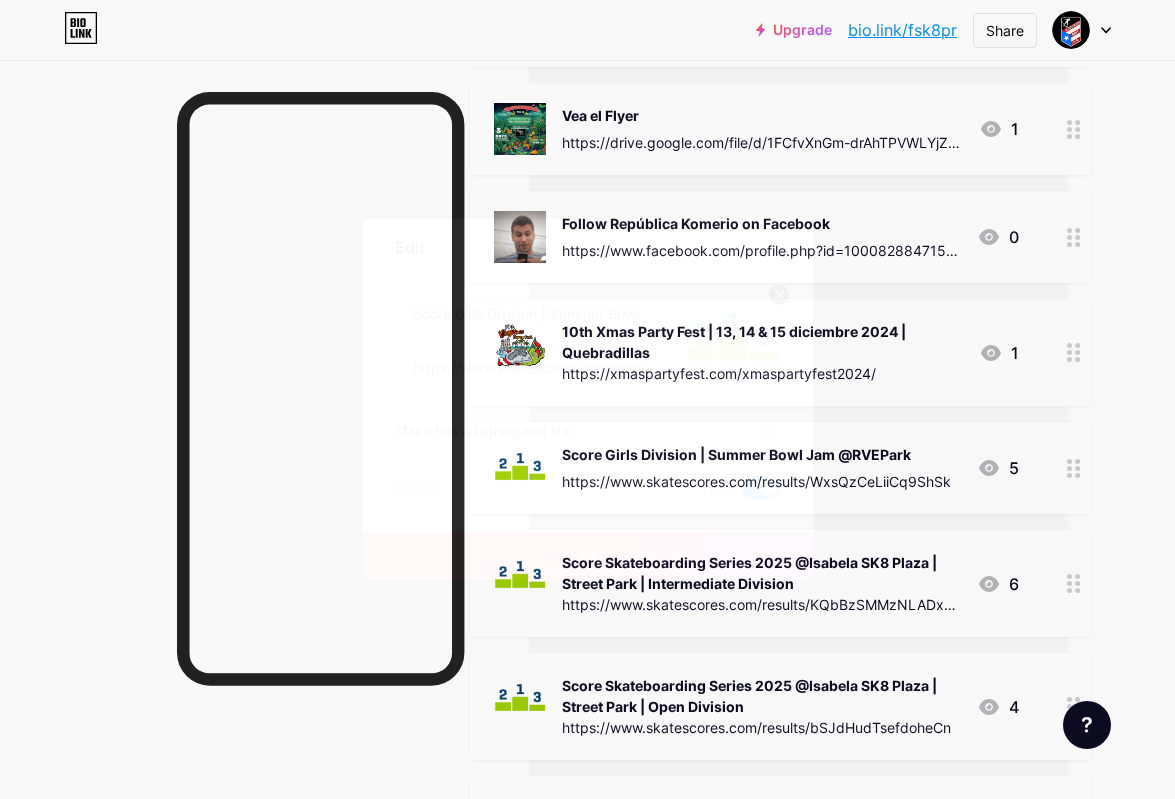 checkbox on "false" 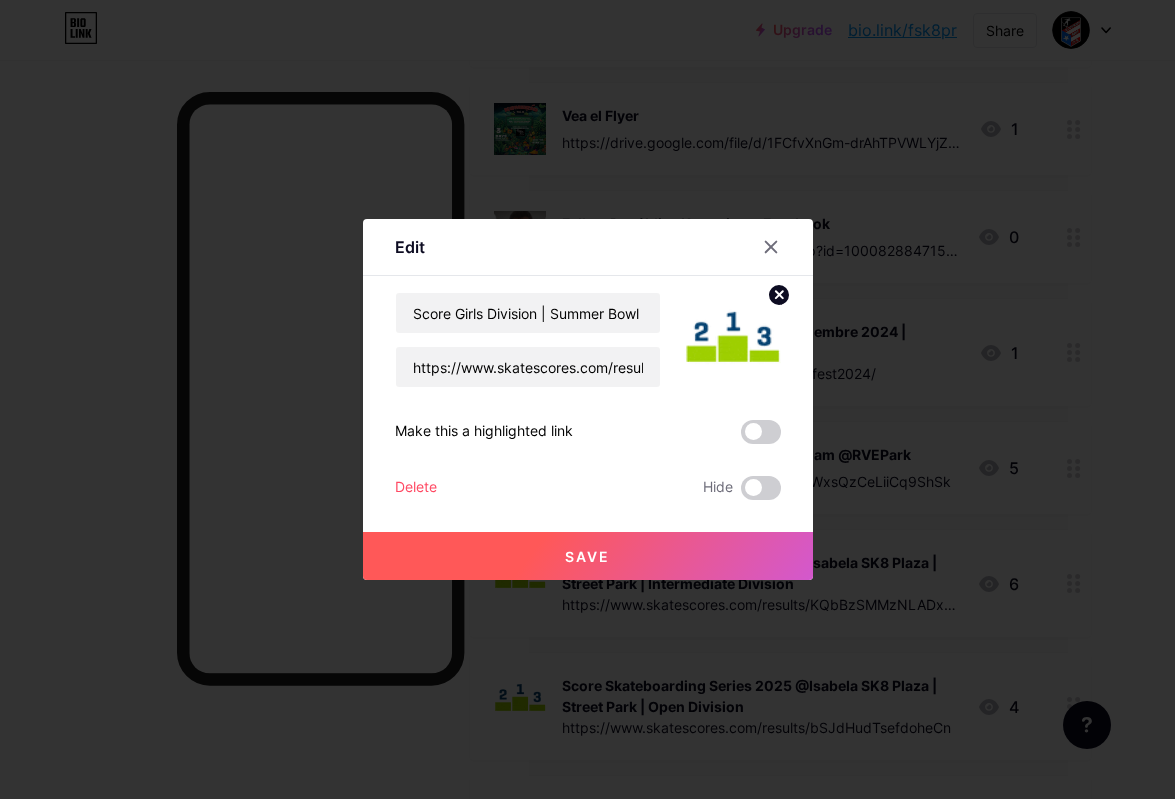 click on "Save" at bounding box center (588, 556) 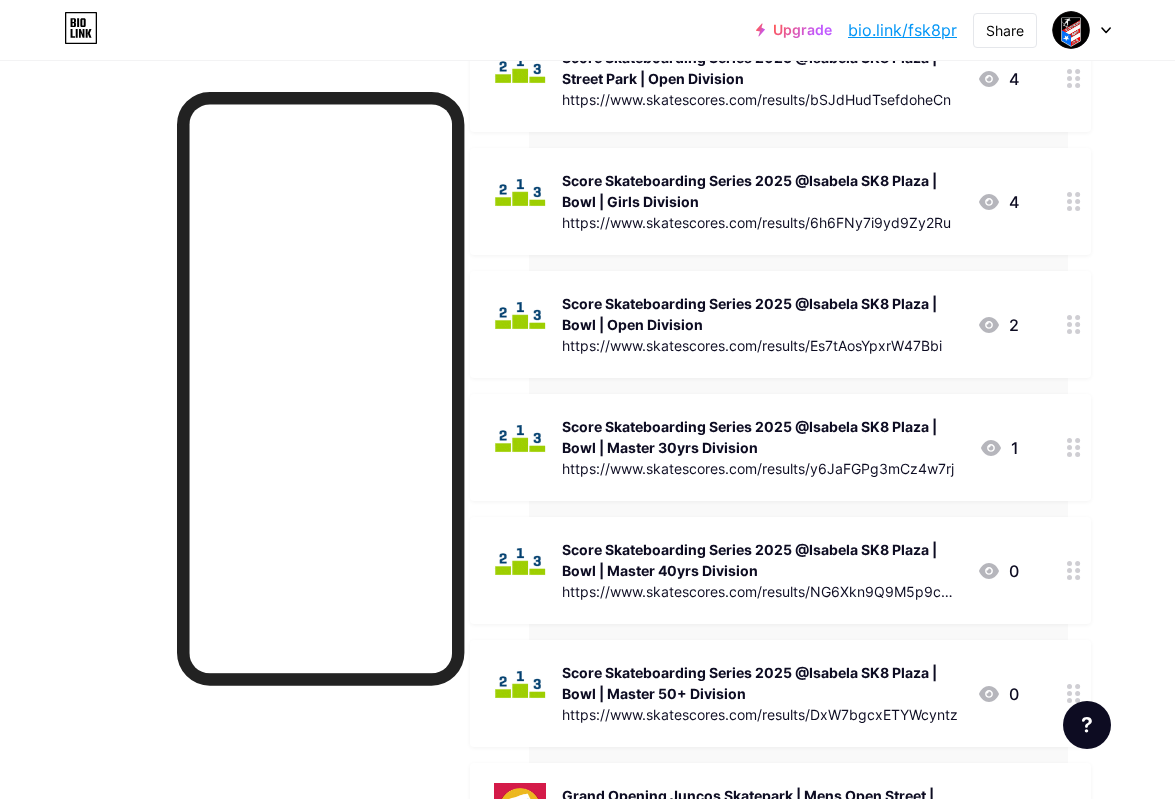 scroll, scrollTop: 2513, scrollLeft: 107, axis: both 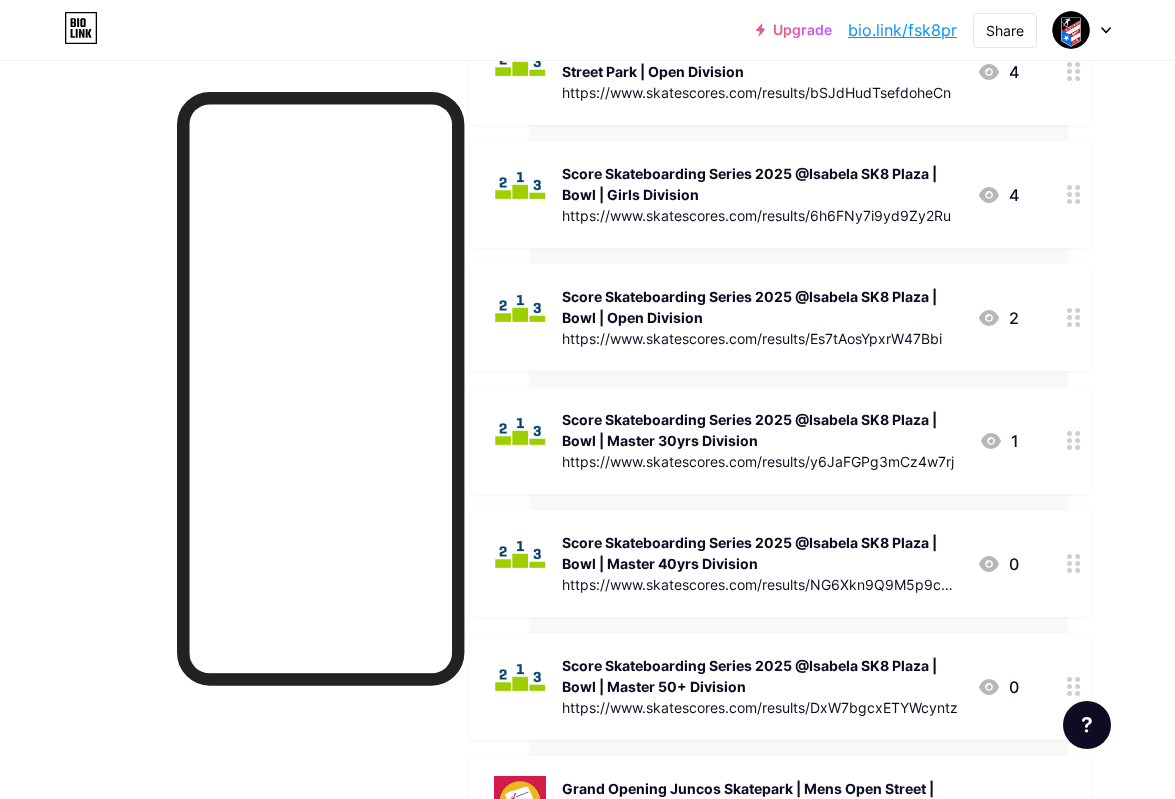 click on "Score Skateboarding Series 2025 @Isabela SK8 Plaza | Bowl | Master 30yrs Division" at bounding box center (762, 430) 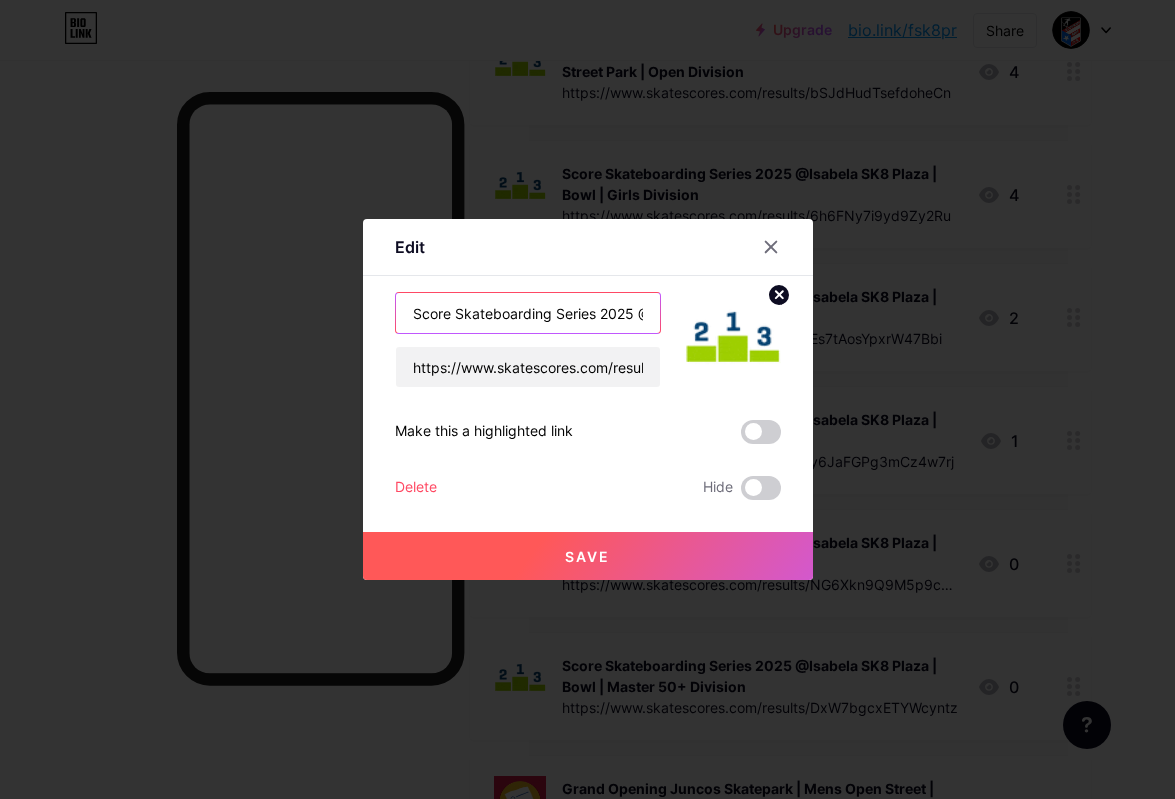click on "Score Skateboarding Series 2025 @Isabela SK8 Plaza | Bowl | Master 30yrs Division" at bounding box center [528, 313] 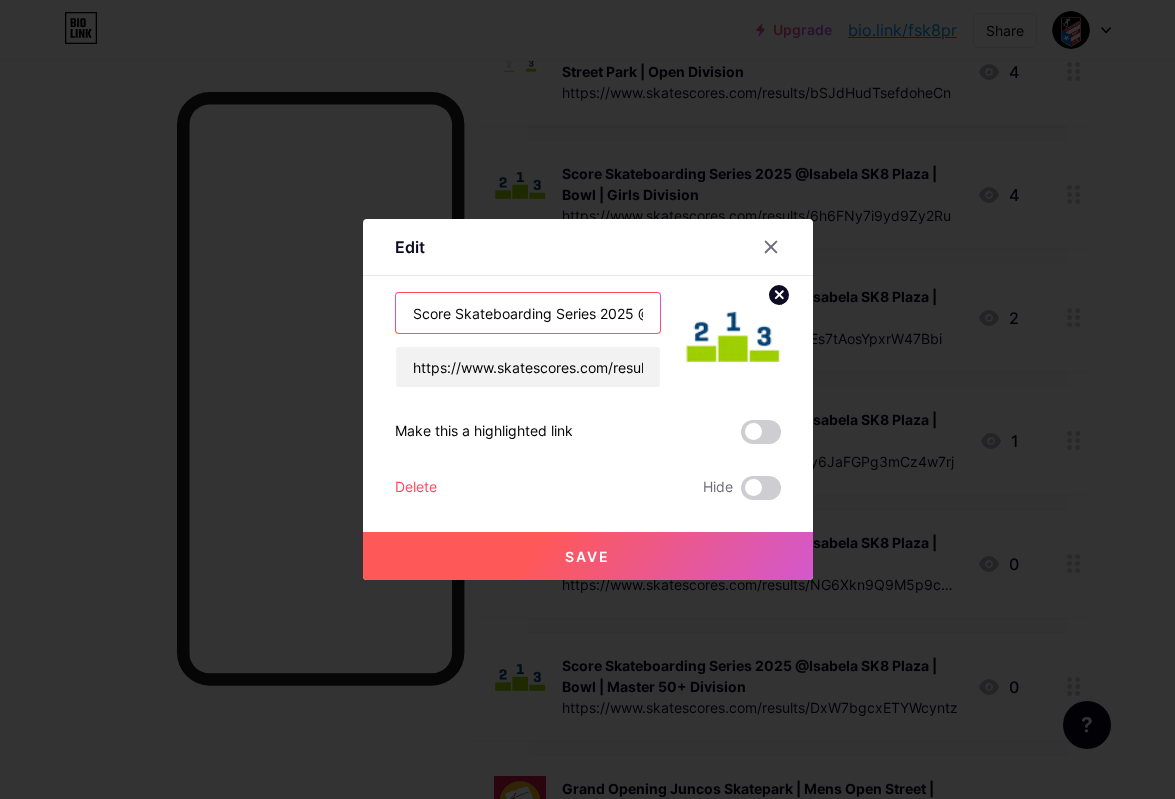 scroll, scrollTop: 0, scrollLeft: 326, axis: horizontal 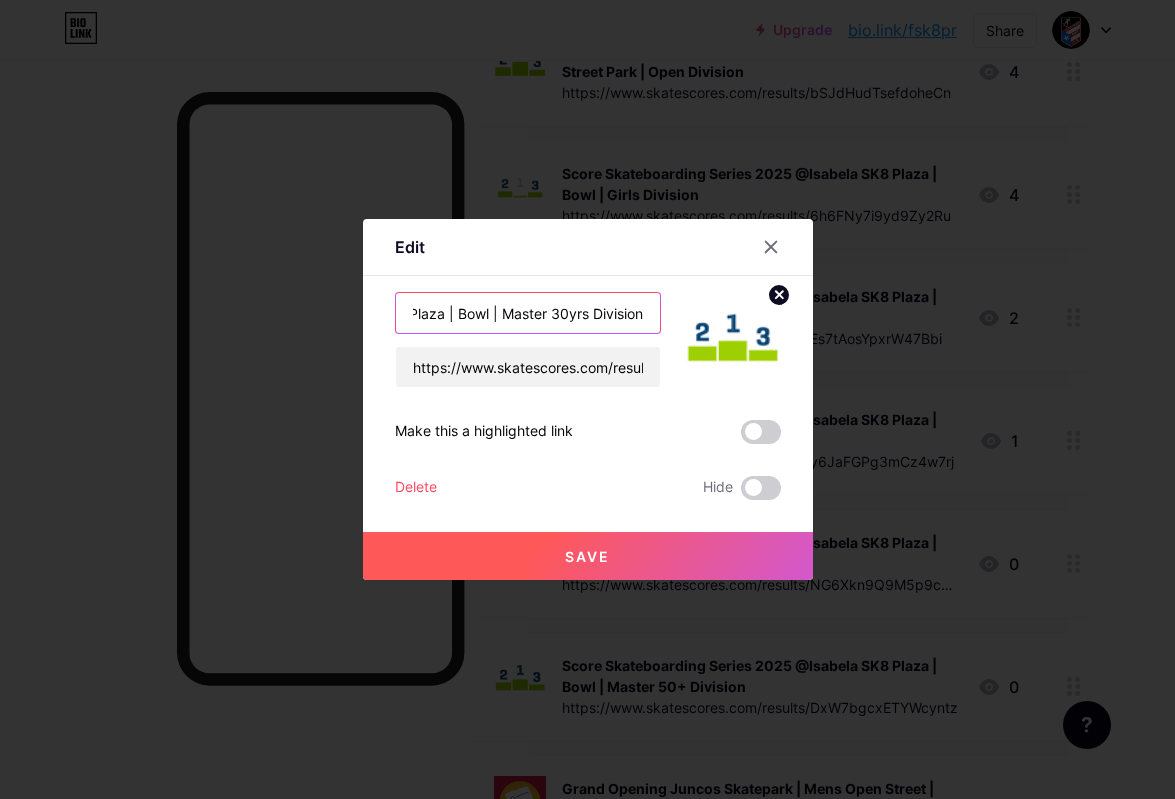 drag, startPoint x: 459, startPoint y: 312, endPoint x: 743, endPoint y: 440, distance: 311.51245 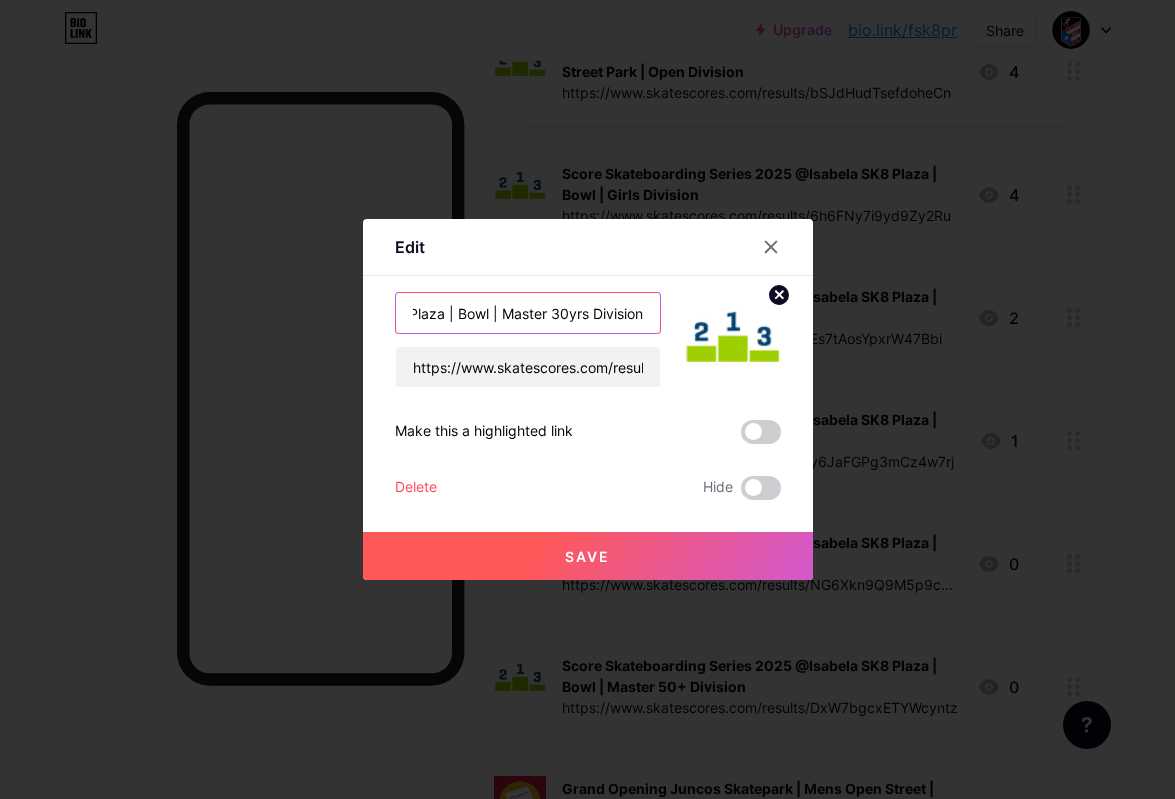 click on "Score Skateboarding Series 2025 @Isabela SK8 Plaza | Bowl | Master 30yrs Division" at bounding box center (528, 313) 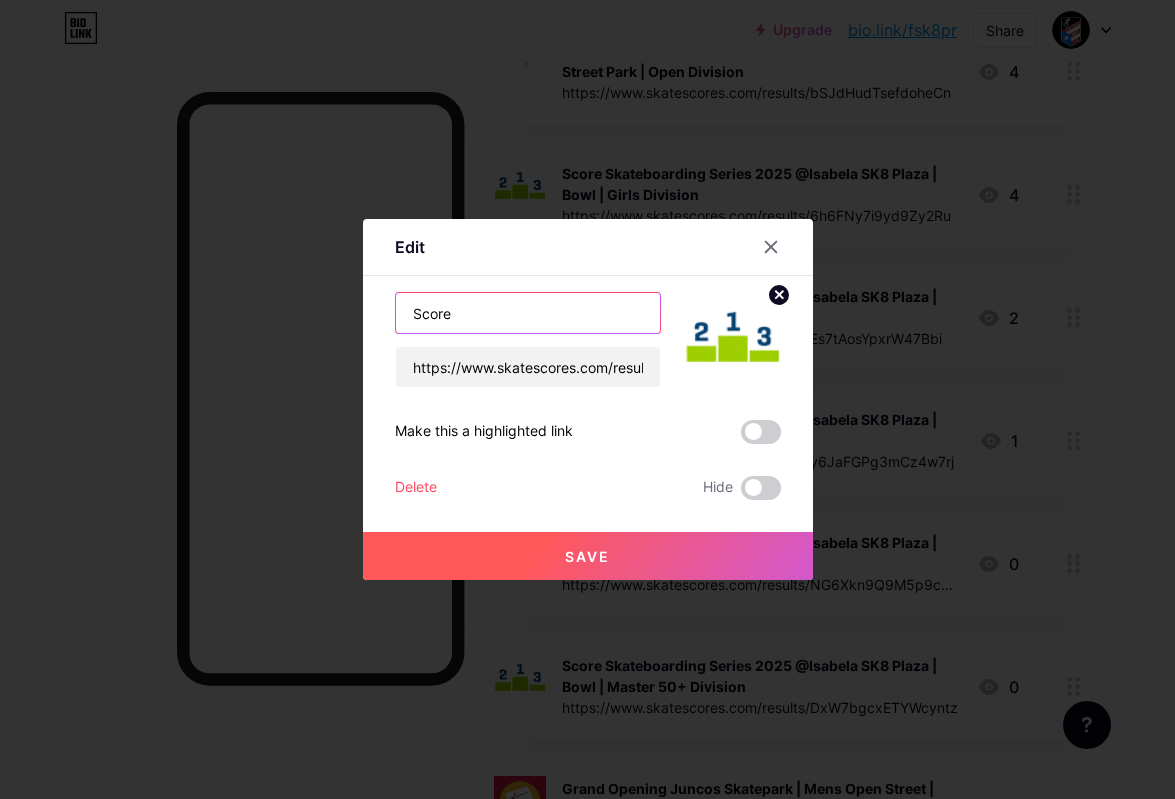 scroll, scrollTop: 0, scrollLeft: 0, axis: both 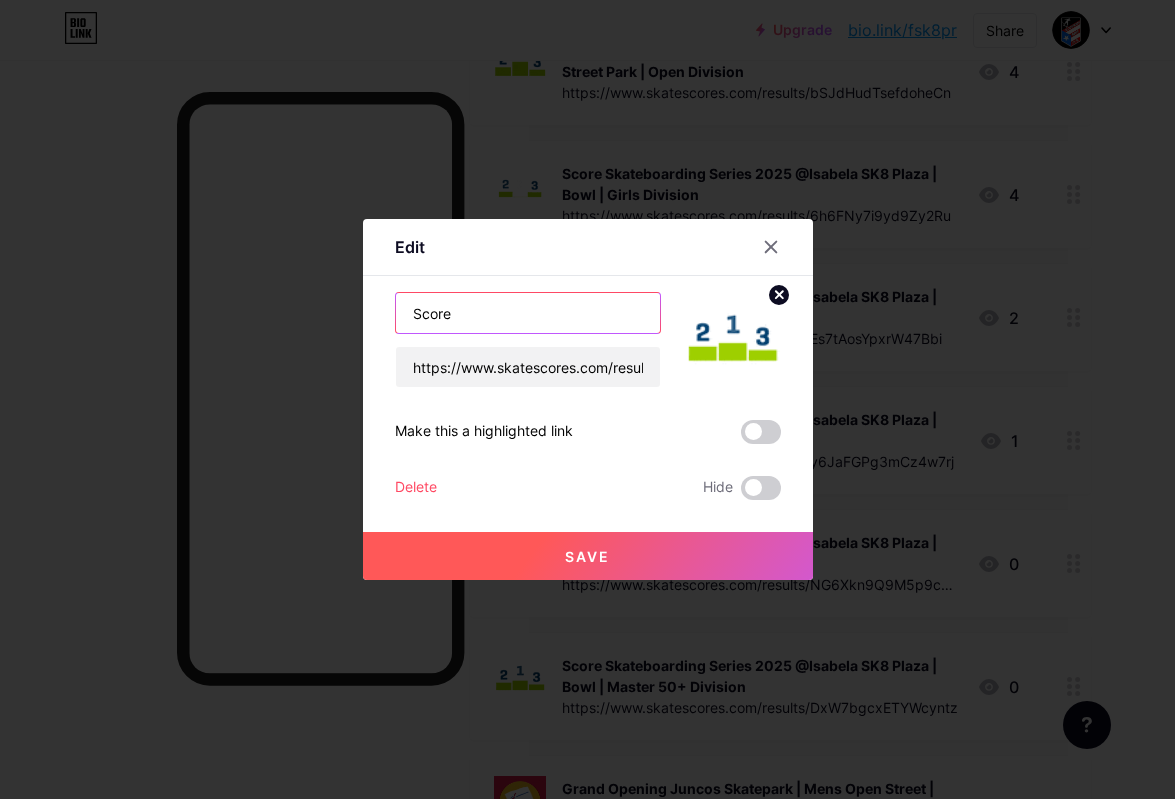 paste on "Beginners Division | Summer Bowl Jam" 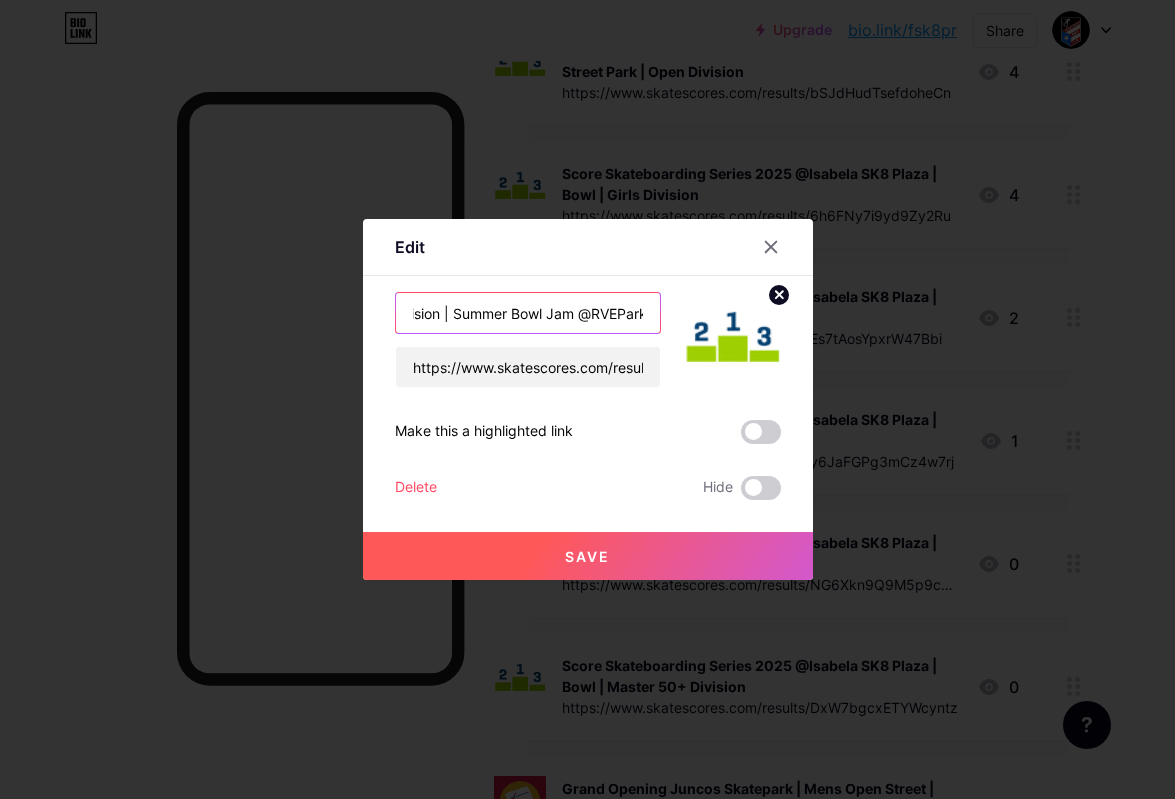 scroll, scrollTop: 0, scrollLeft: 141, axis: horizontal 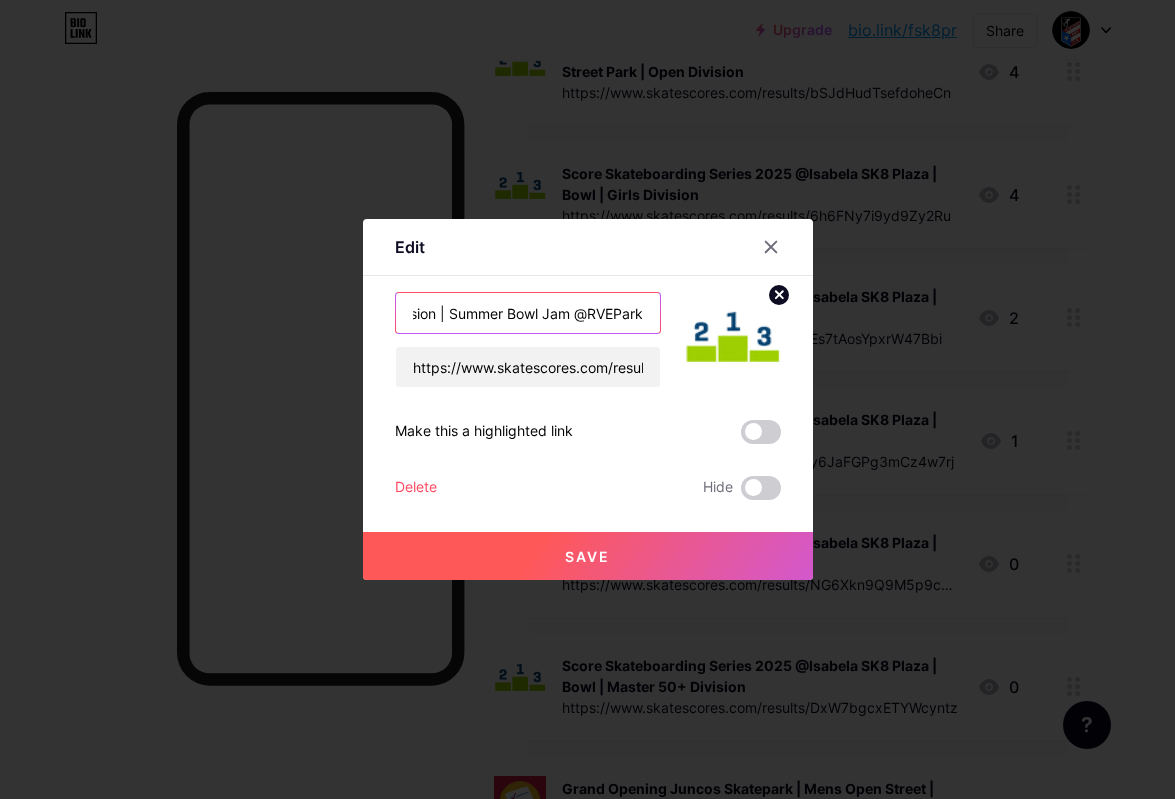 type on "Score Beginners Division | Summer Bowl Jam @RVEPark" 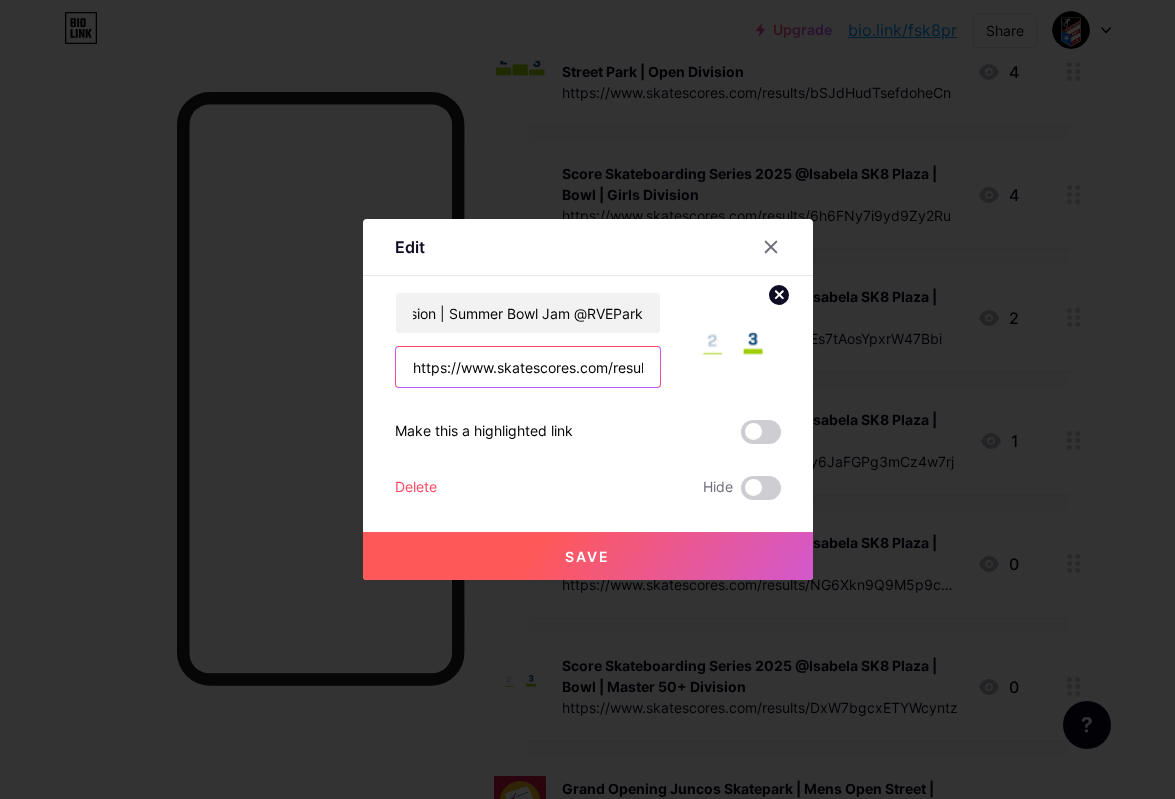 click on "https://www.skatescores.com/results/y6JaFGPg3mCz4w7rj" at bounding box center (528, 367) 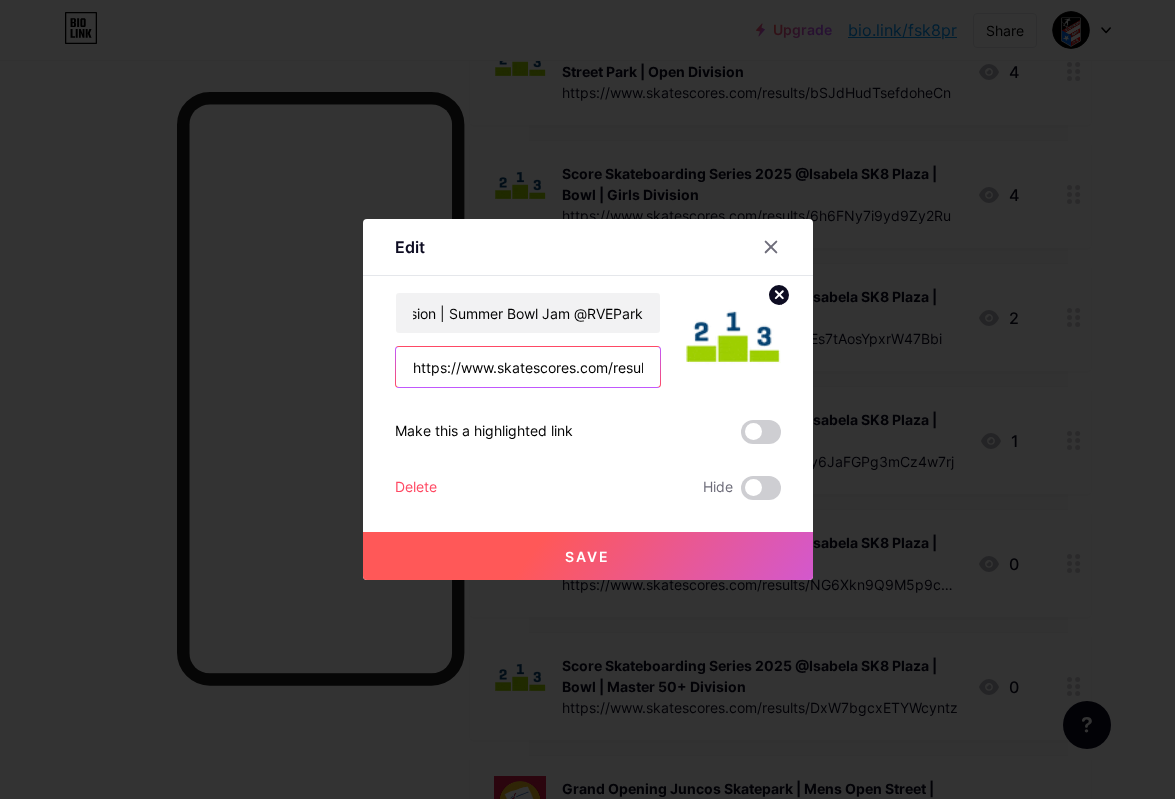 click on "https://www.skatescores.com/results/y6JaFGPg3mCz4w7rj" at bounding box center (528, 367) 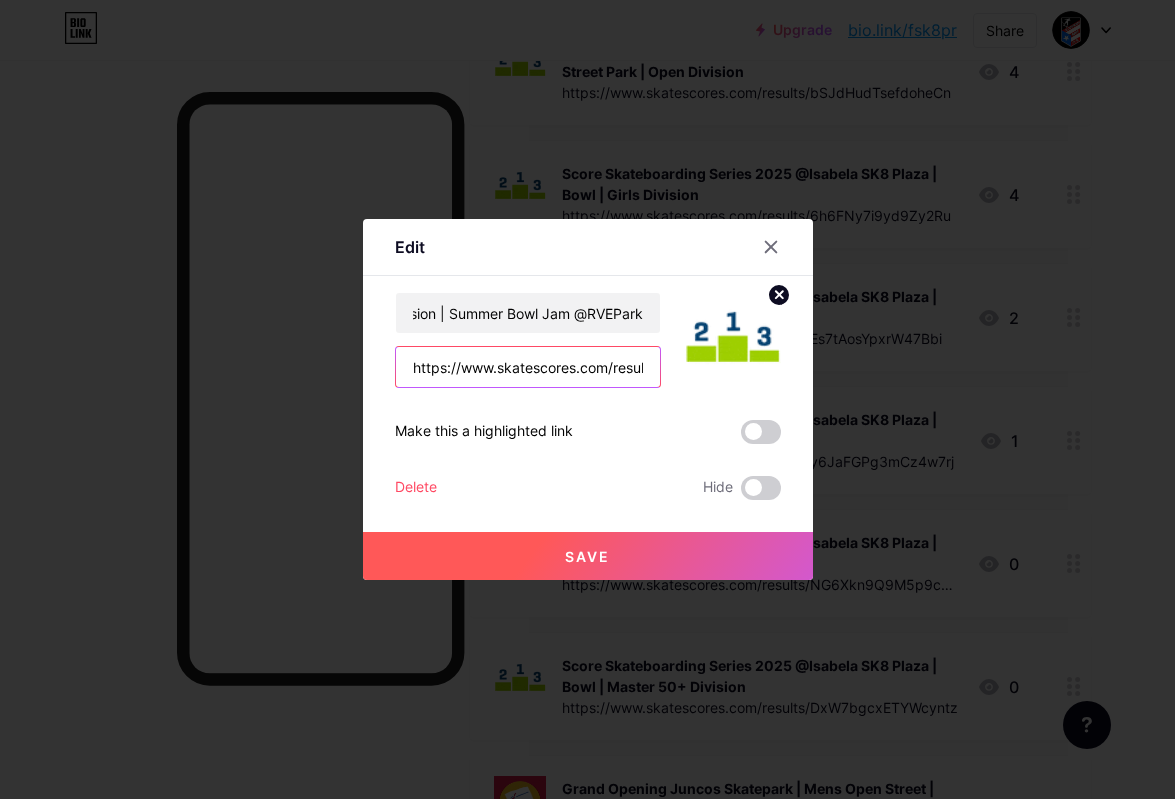 click on "https://www.skatescores.com/results/y6JaFGPg3mCz4w7rj" at bounding box center [528, 367] 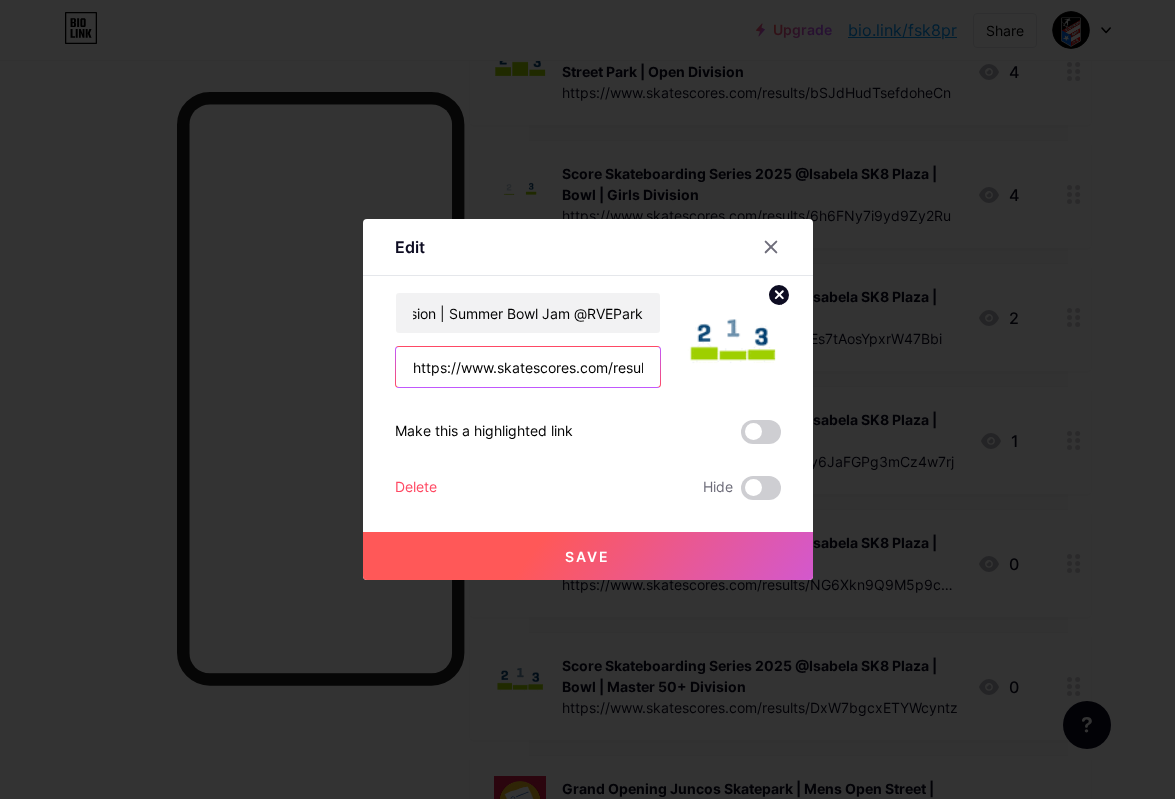 click on "https://www.skatescores.com/results/y6JaFGPg3mCz4w7rj" at bounding box center [528, 367] 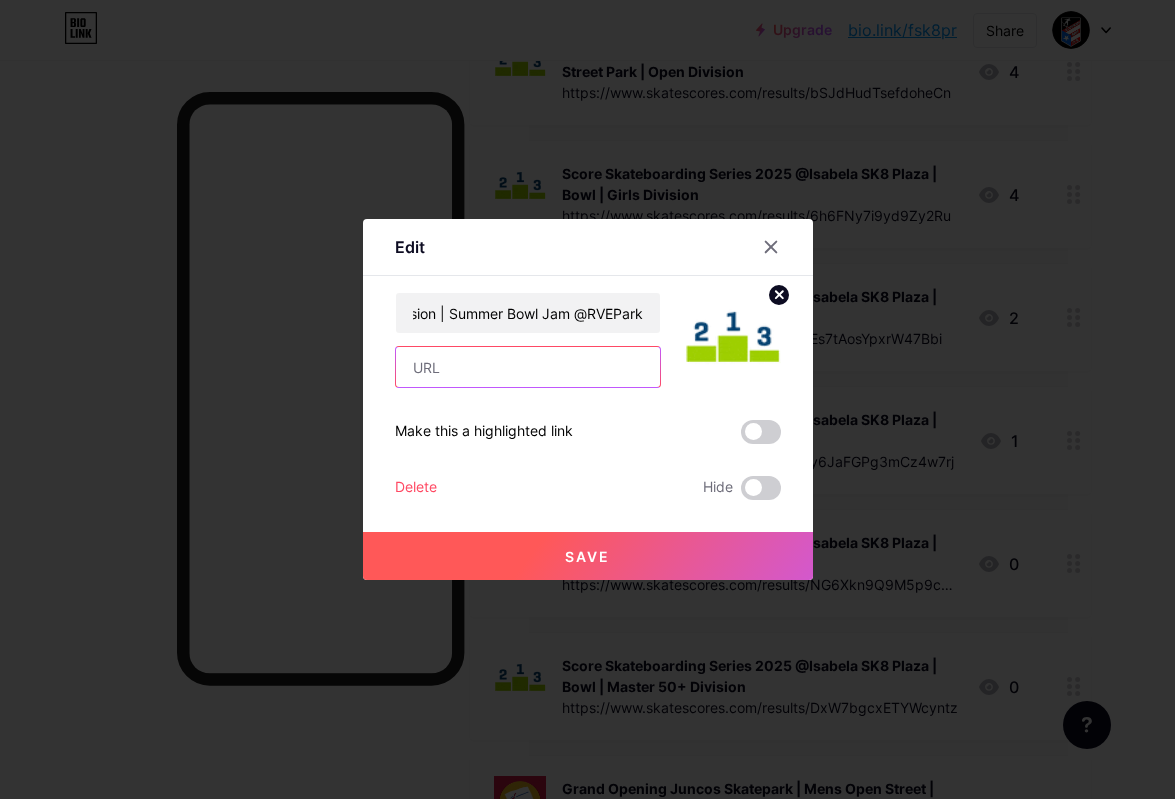 paste on "https://www.skatescores.com/results/WK4kD5XRy5Hhtvtbt" 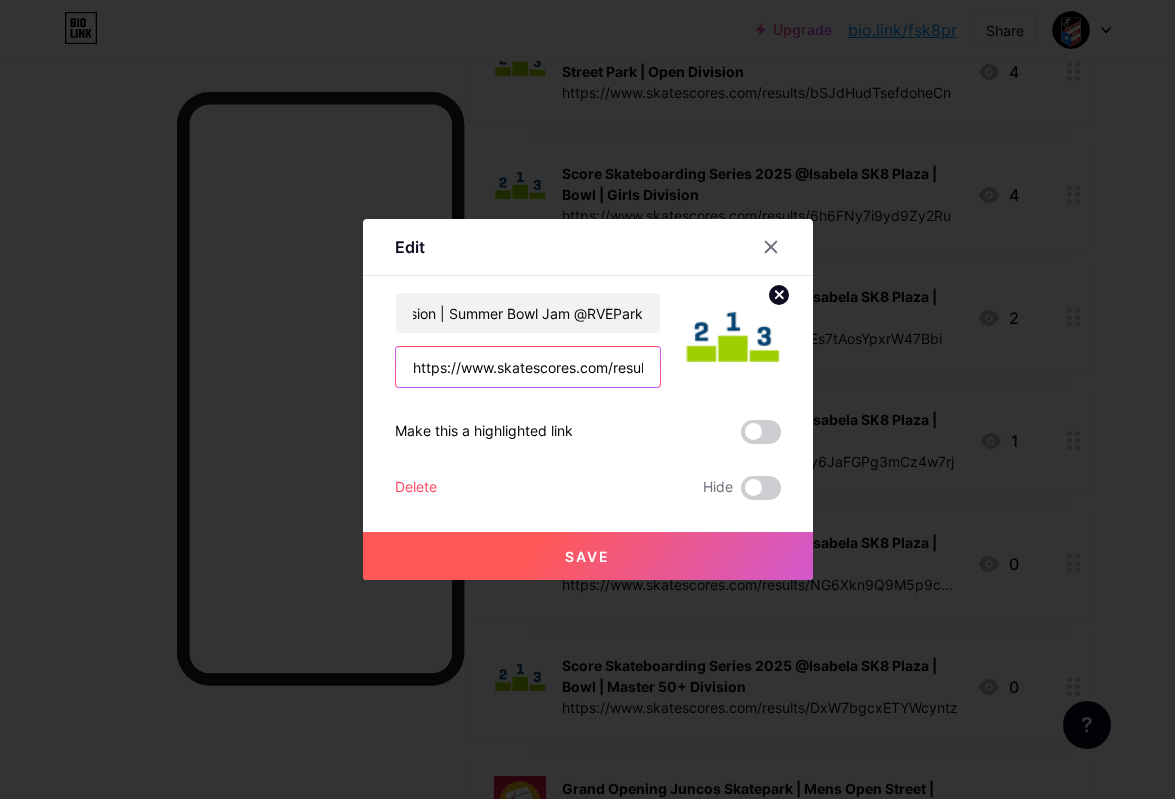 scroll, scrollTop: 0, scrollLeft: 163, axis: horizontal 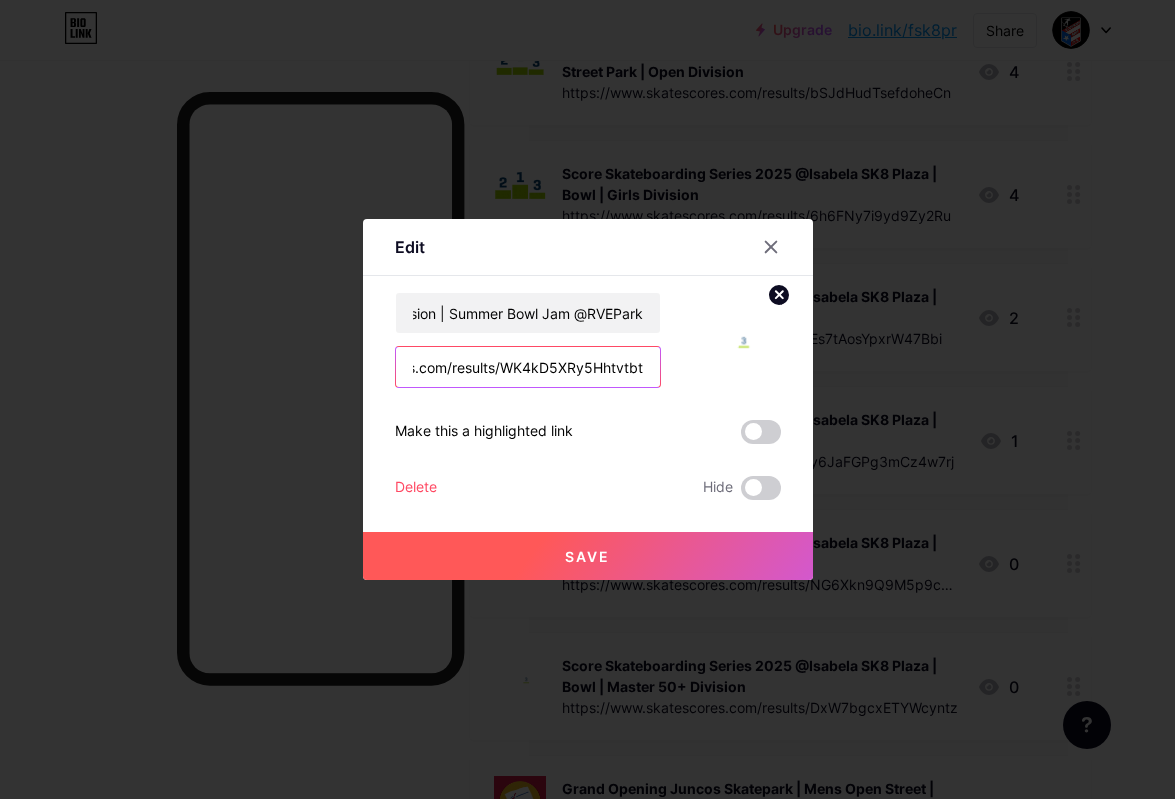 type on "https://www.skatescores.com/results/WK4kD5XRy5Hhtvtbt" 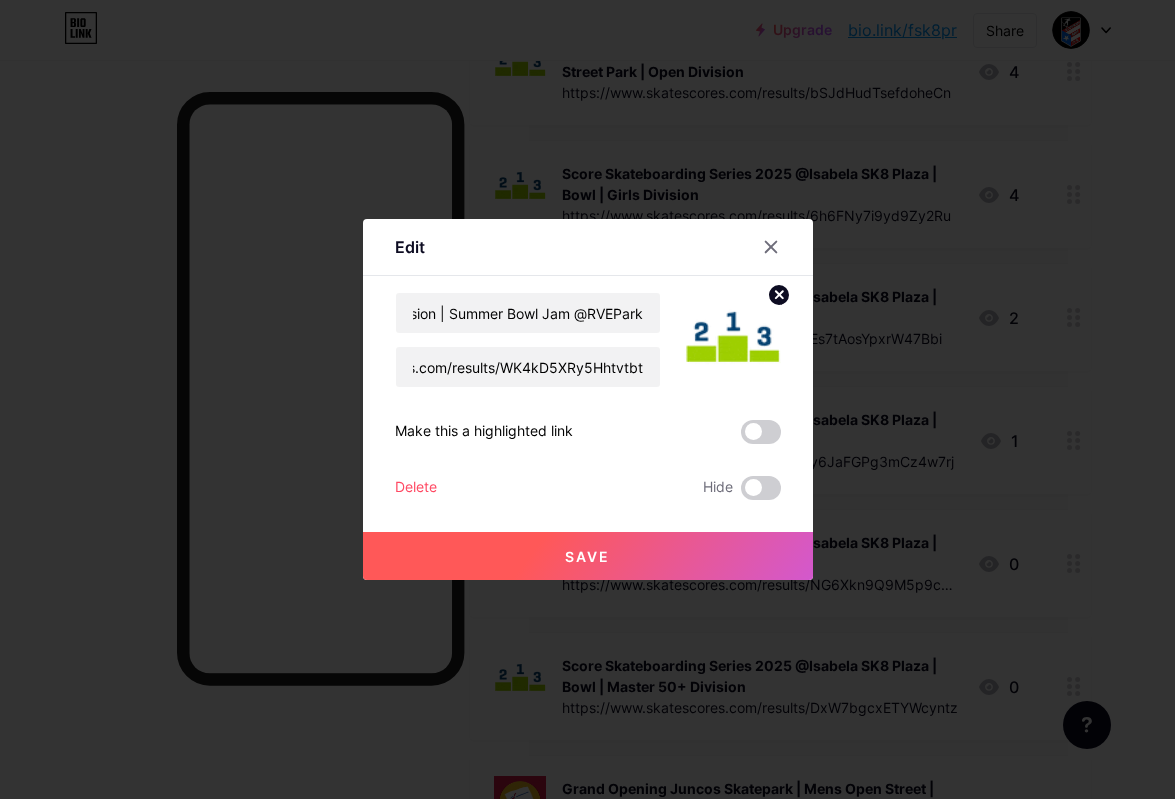 click on "Save" at bounding box center (588, 556) 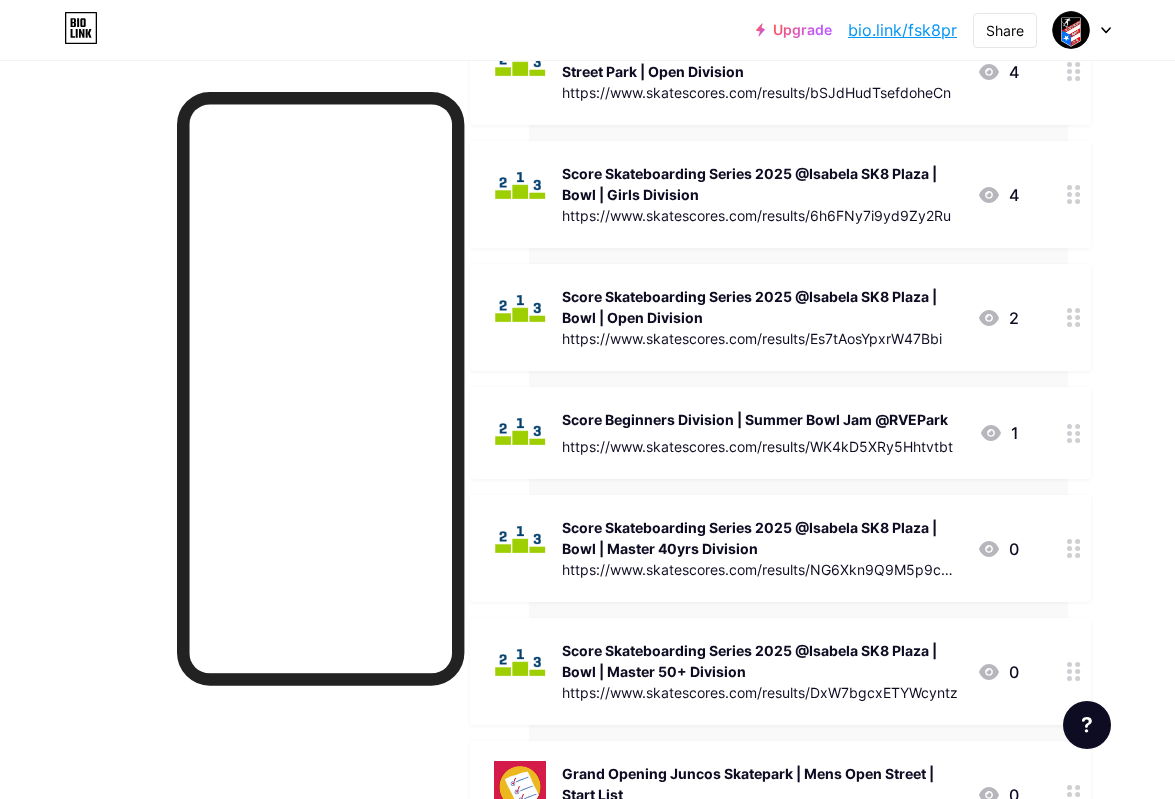 click on "https://www.skatescores.com/results/WK4kD5XRy5Hhtvtbt" at bounding box center (757, 446) 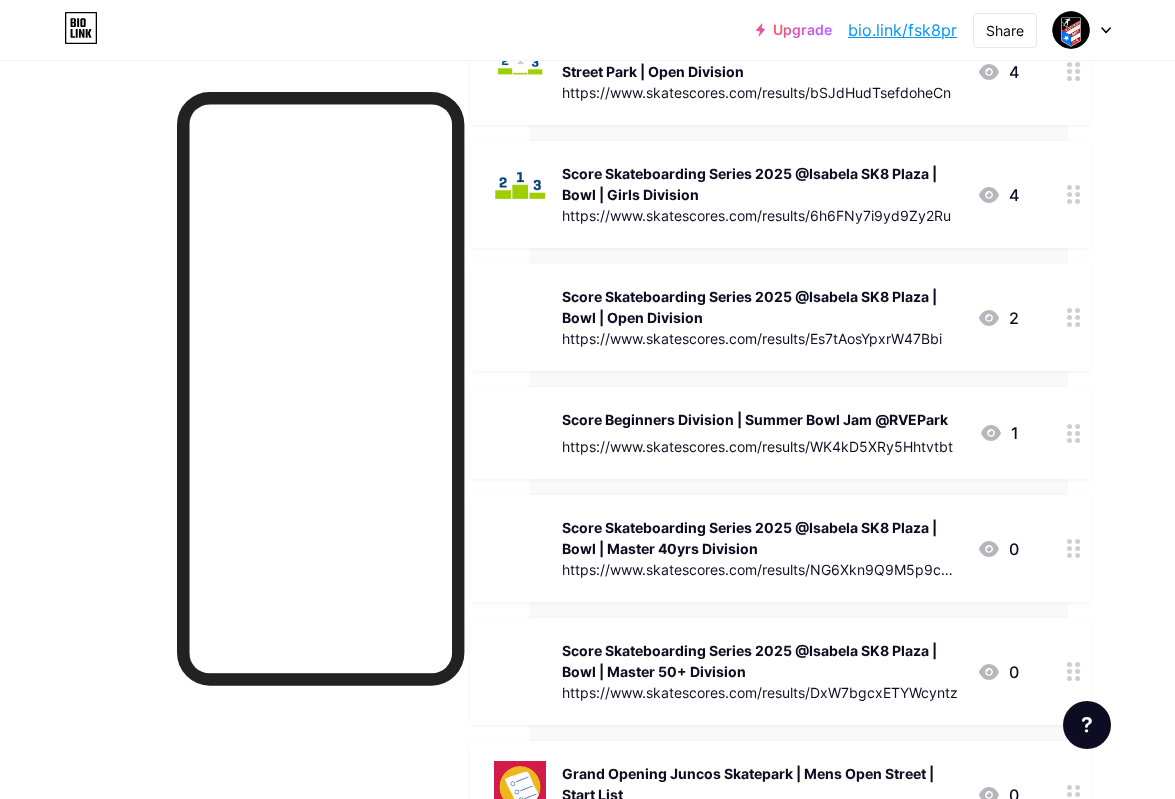 click 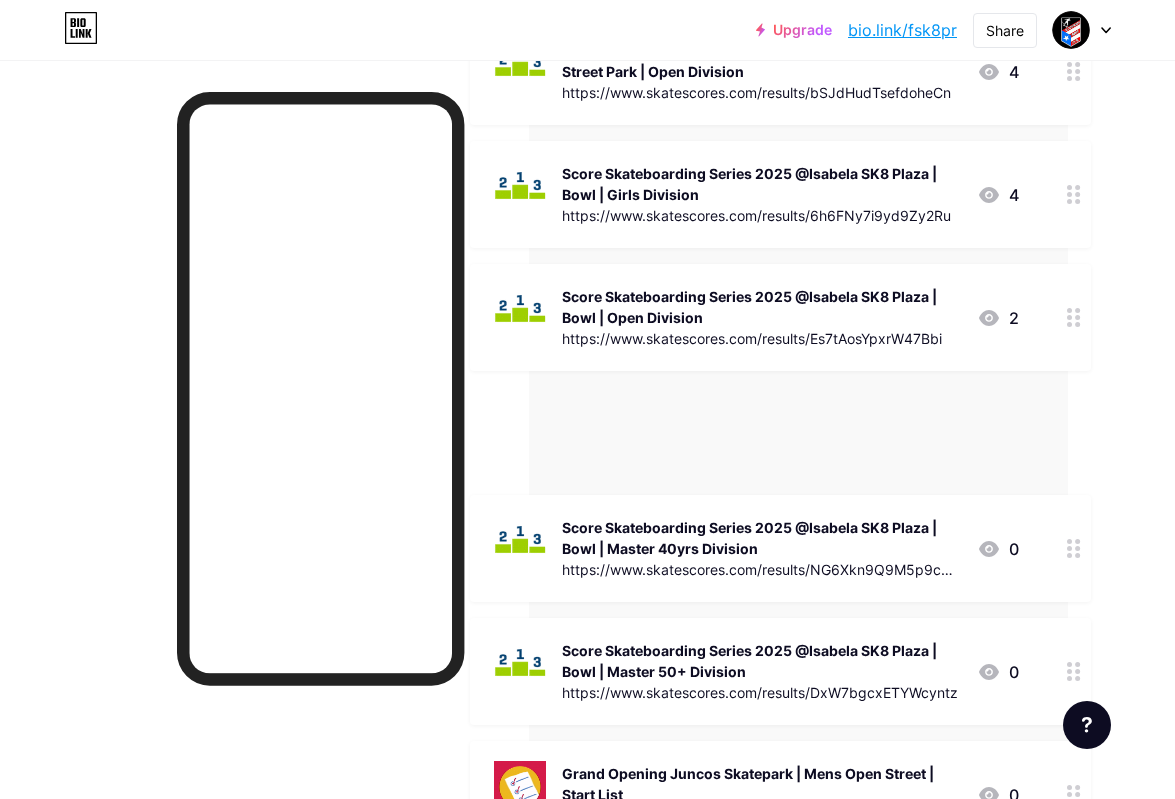 type 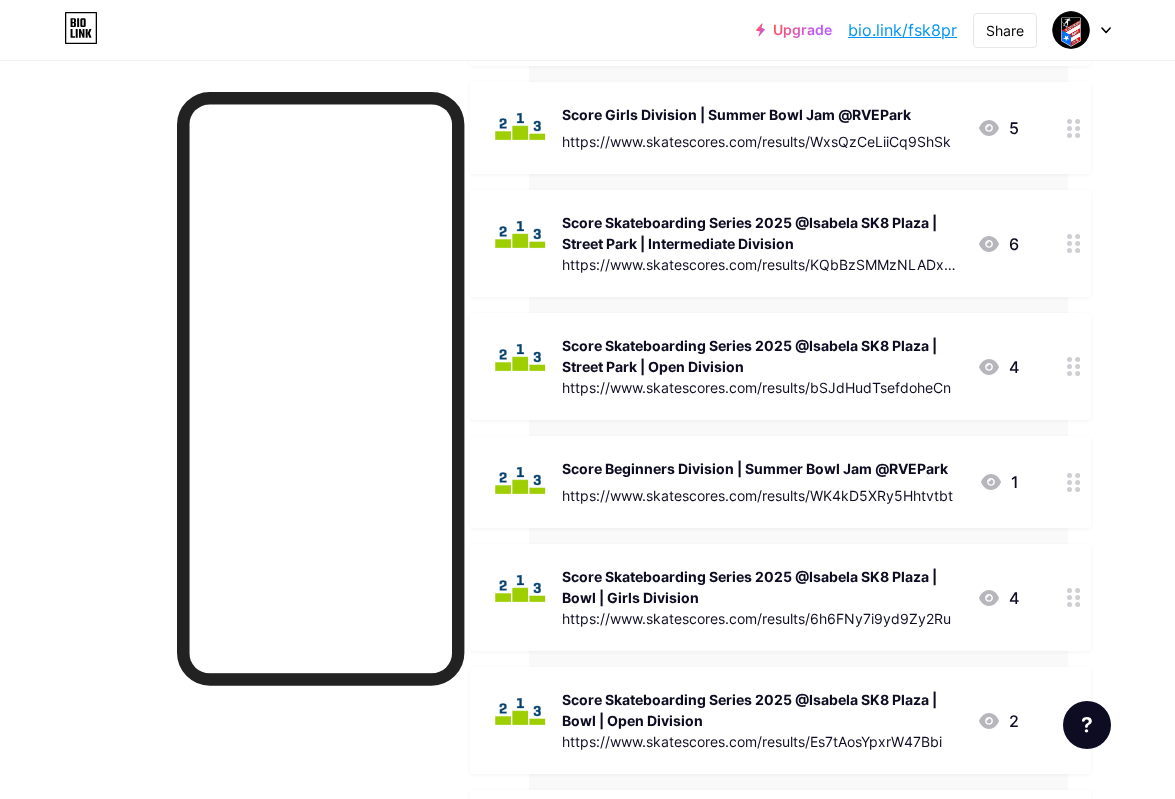 scroll, scrollTop: 2209, scrollLeft: 107, axis: both 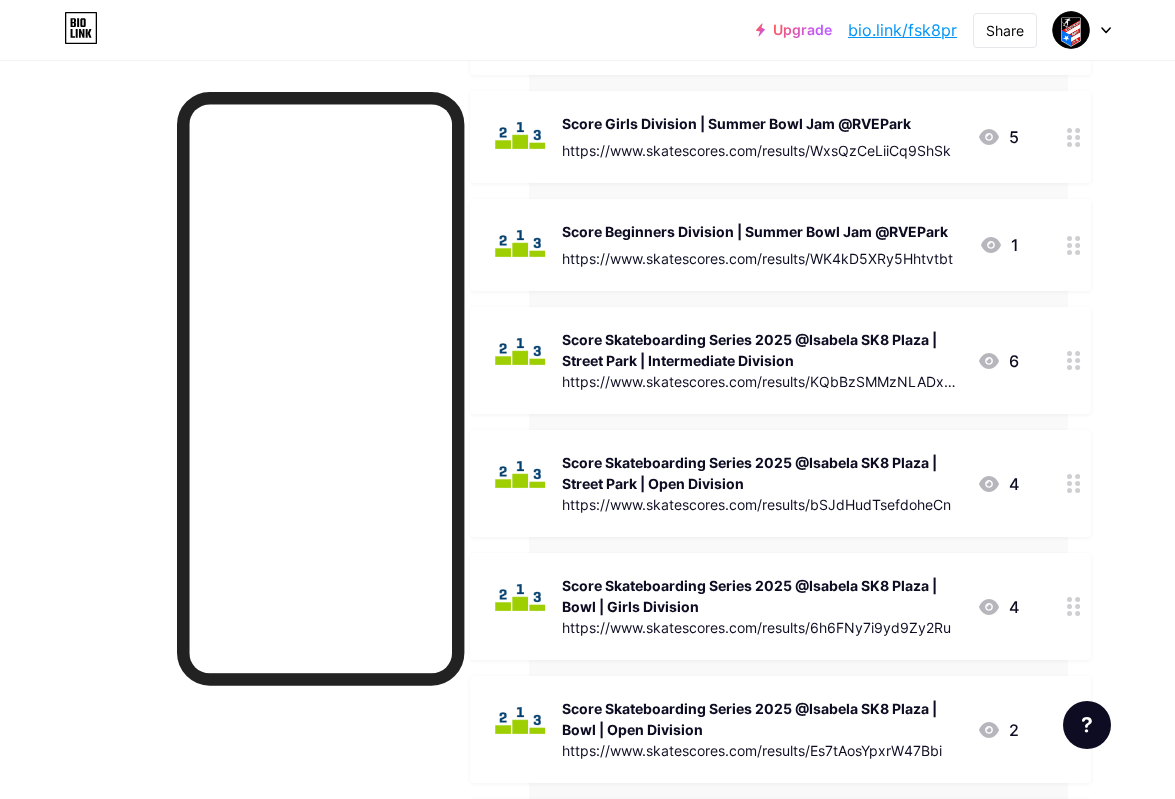 click on "Score Skateboarding Series 2025 @Isabela SK8 Plaza | Street Park | Intermediate Division" at bounding box center (761, 350) 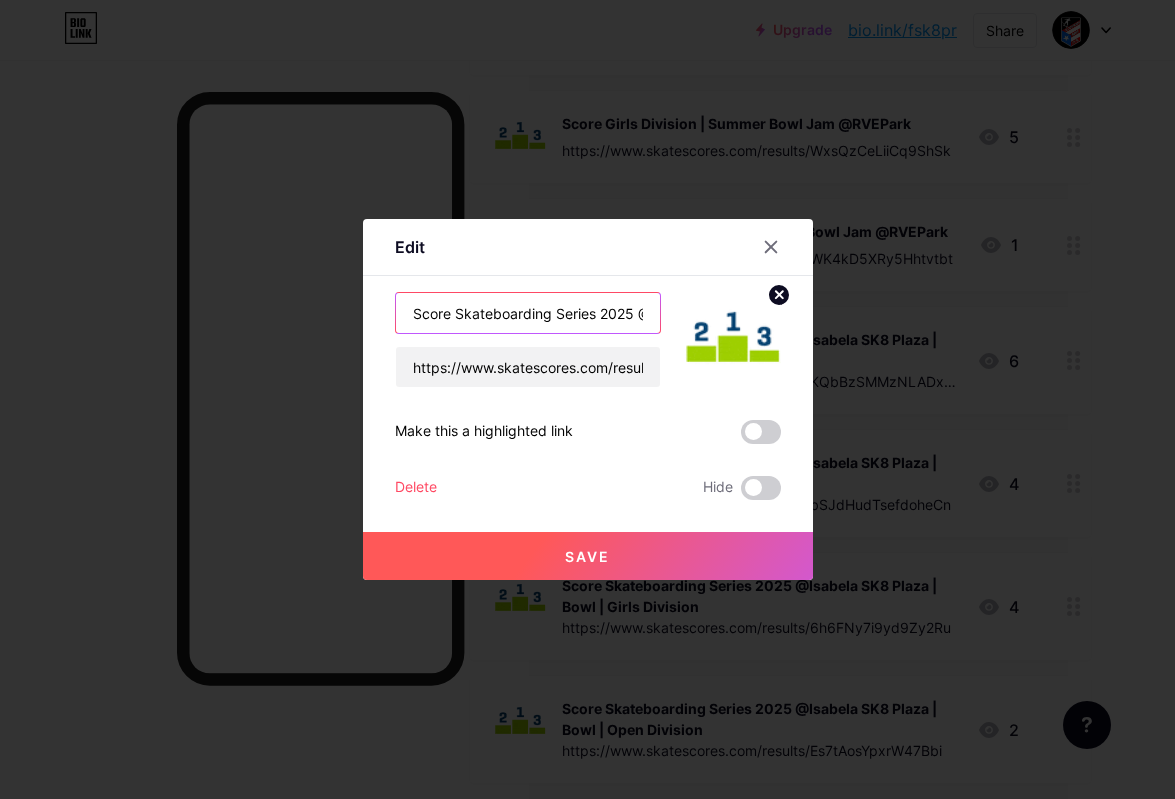 click on "Score Skateboarding Series 2025 @Isabela SK8 Plaza | Street Park | Intermediate Division" at bounding box center [528, 313] 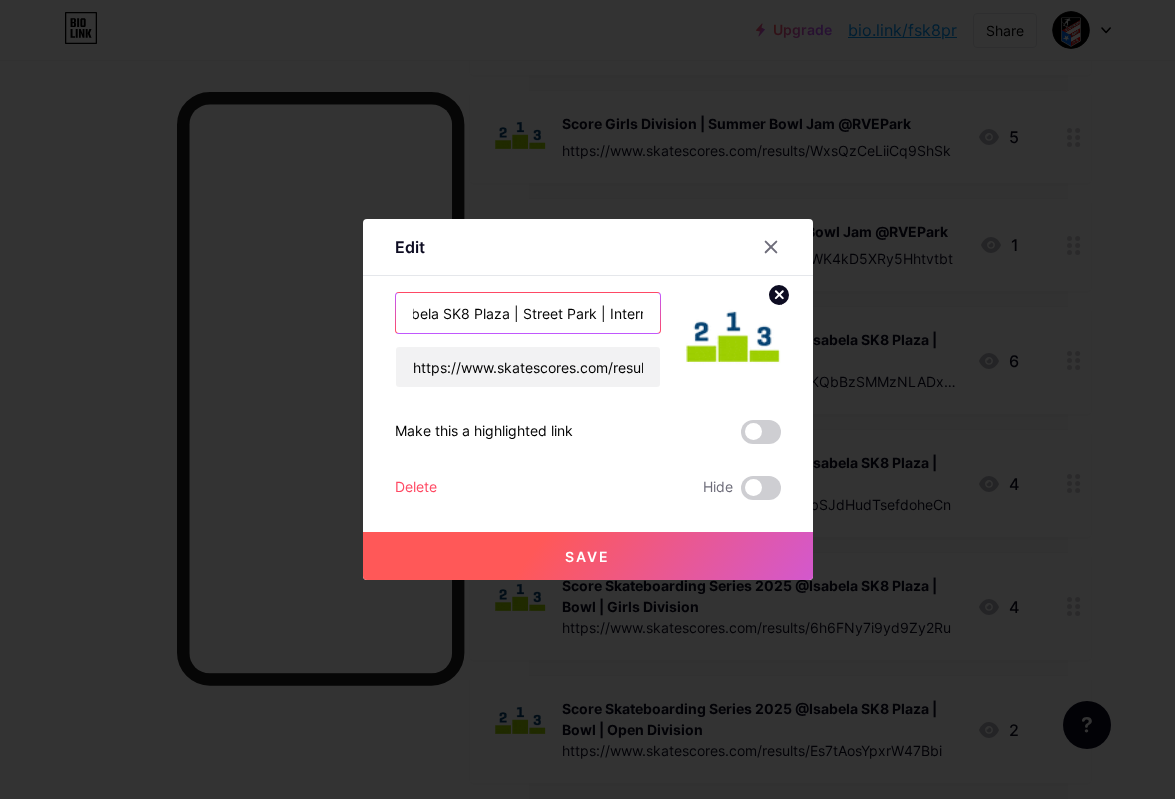 scroll, scrollTop: 0, scrollLeft: 363, axis: horizontal 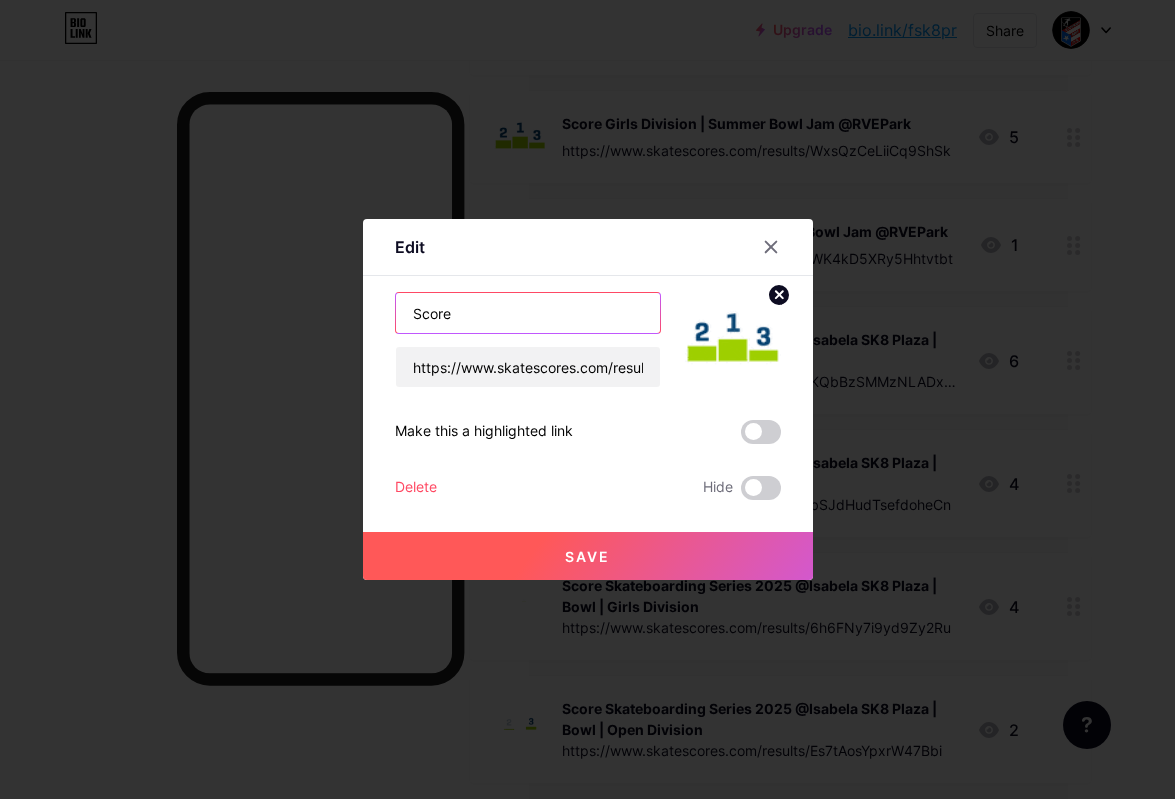 drag, startPoint x: 457, startPoint y: 313, endPoint x: 699, endPoint y: 318, distance: 242.05165 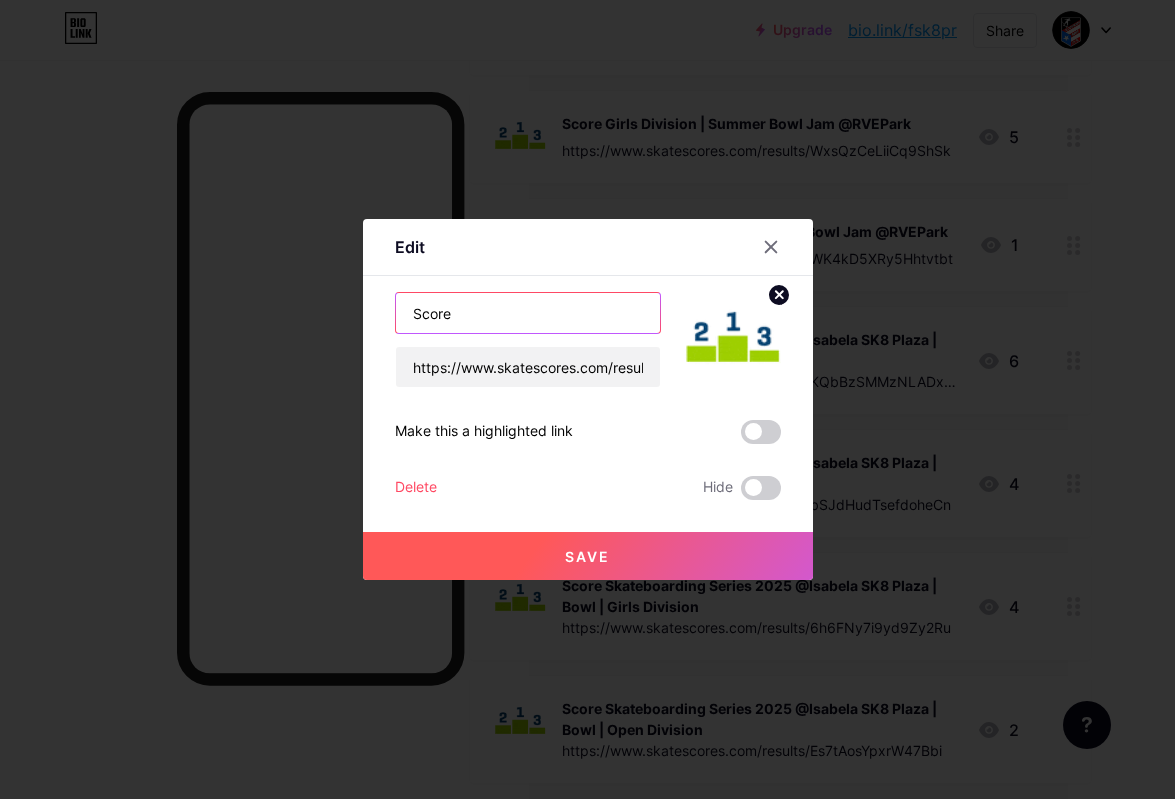 click on "Score" at bounding box center [528, 313] 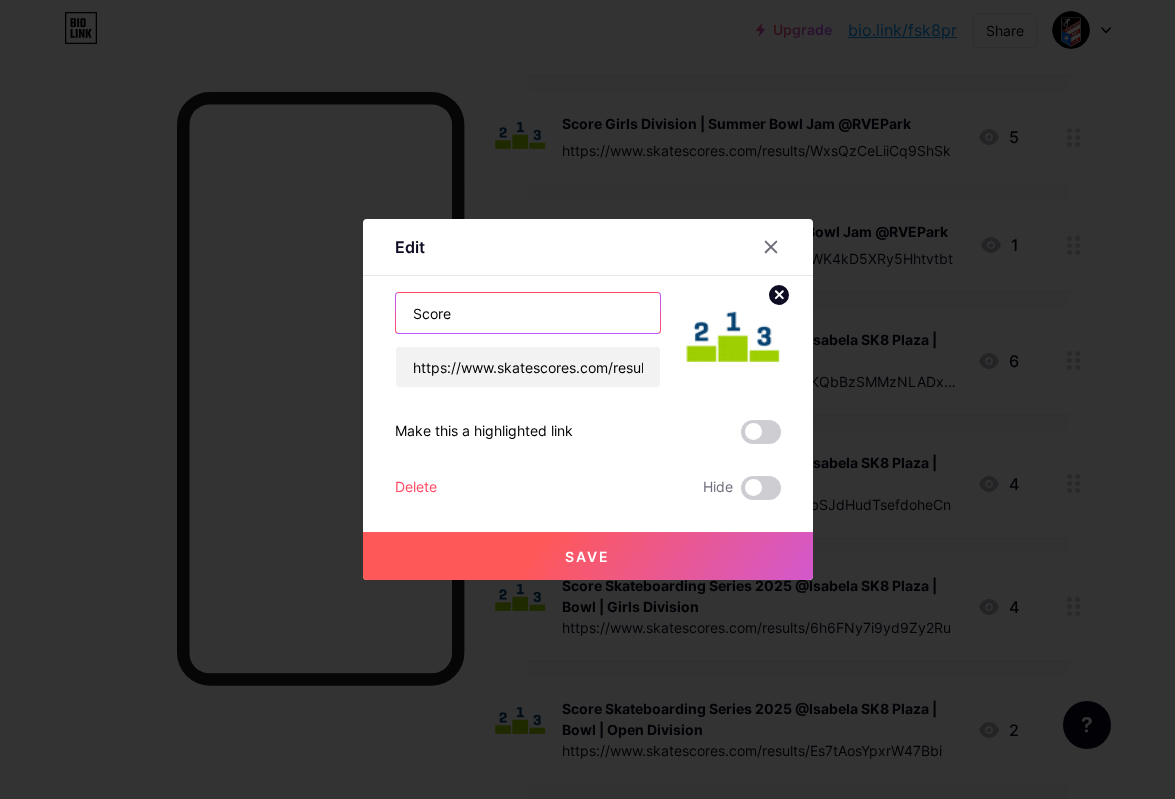 scroll, scrollTop: 0, scrollLeft: 0, axis: both 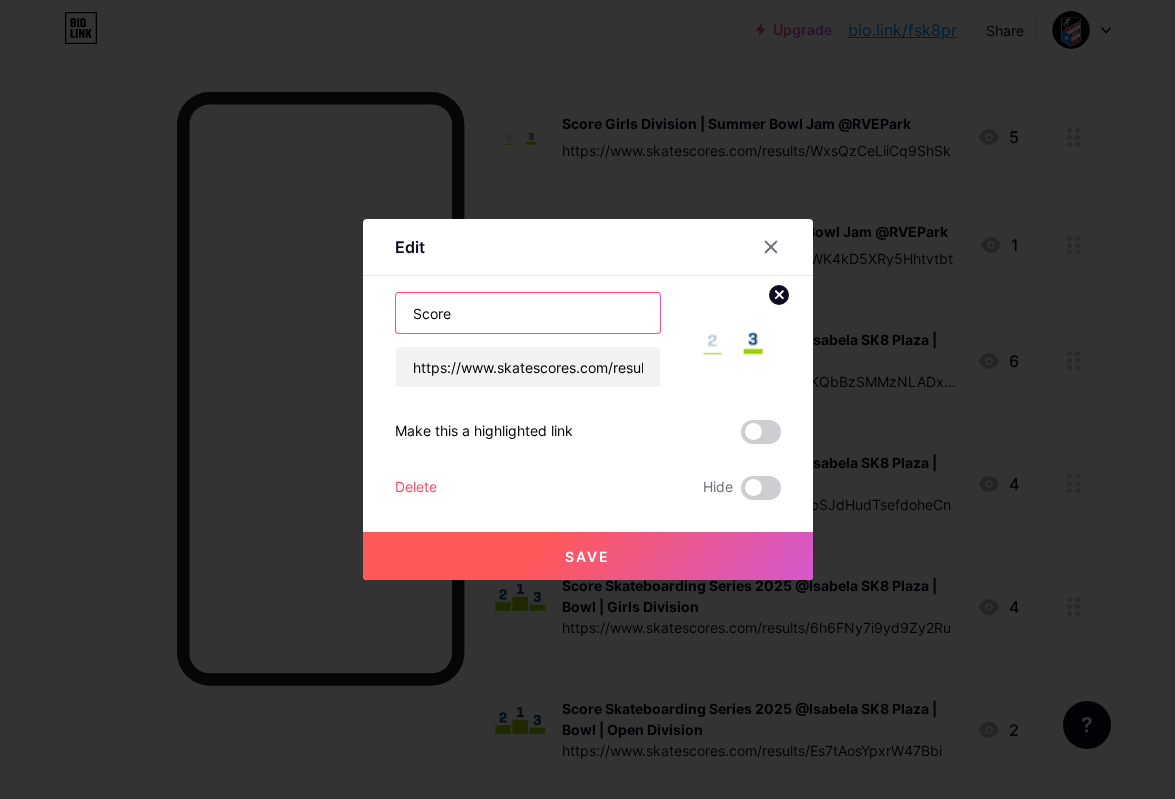 paste on "Intermediate Division | Summer Bowl Jam" 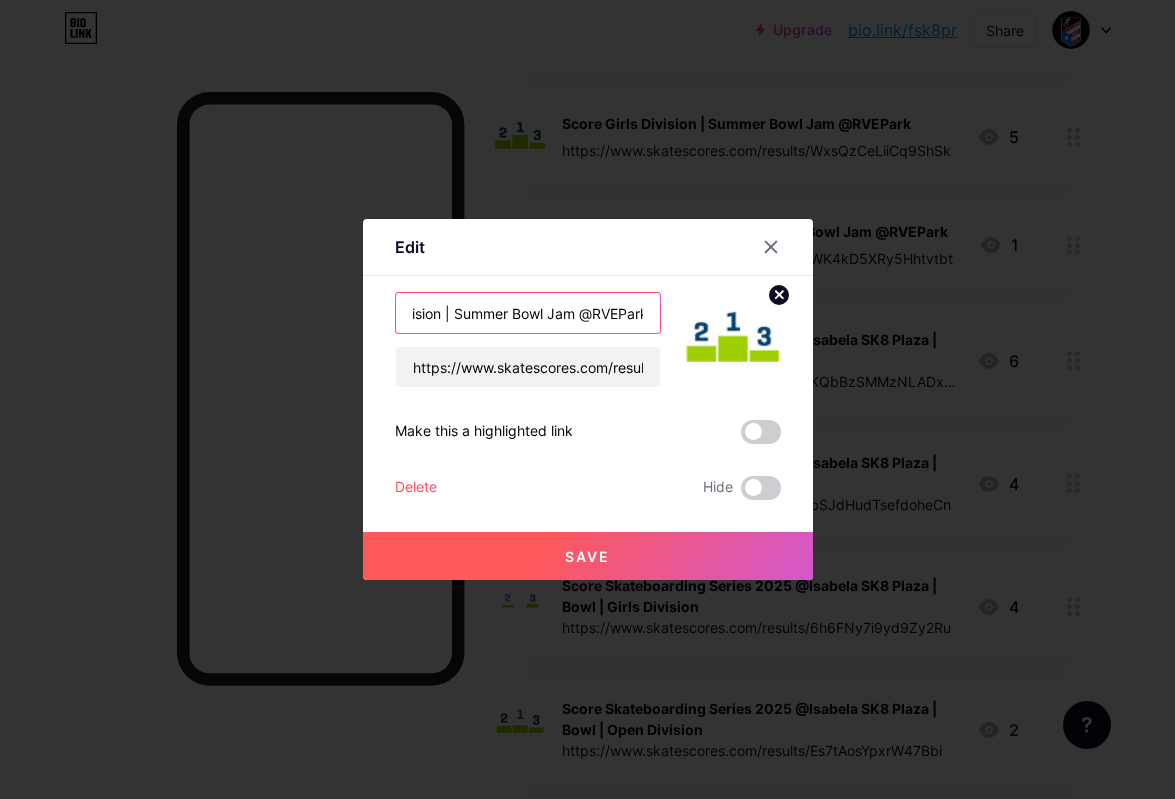 scroll, scrollTop: 0, scrollLeft: 159, axis: horizontal 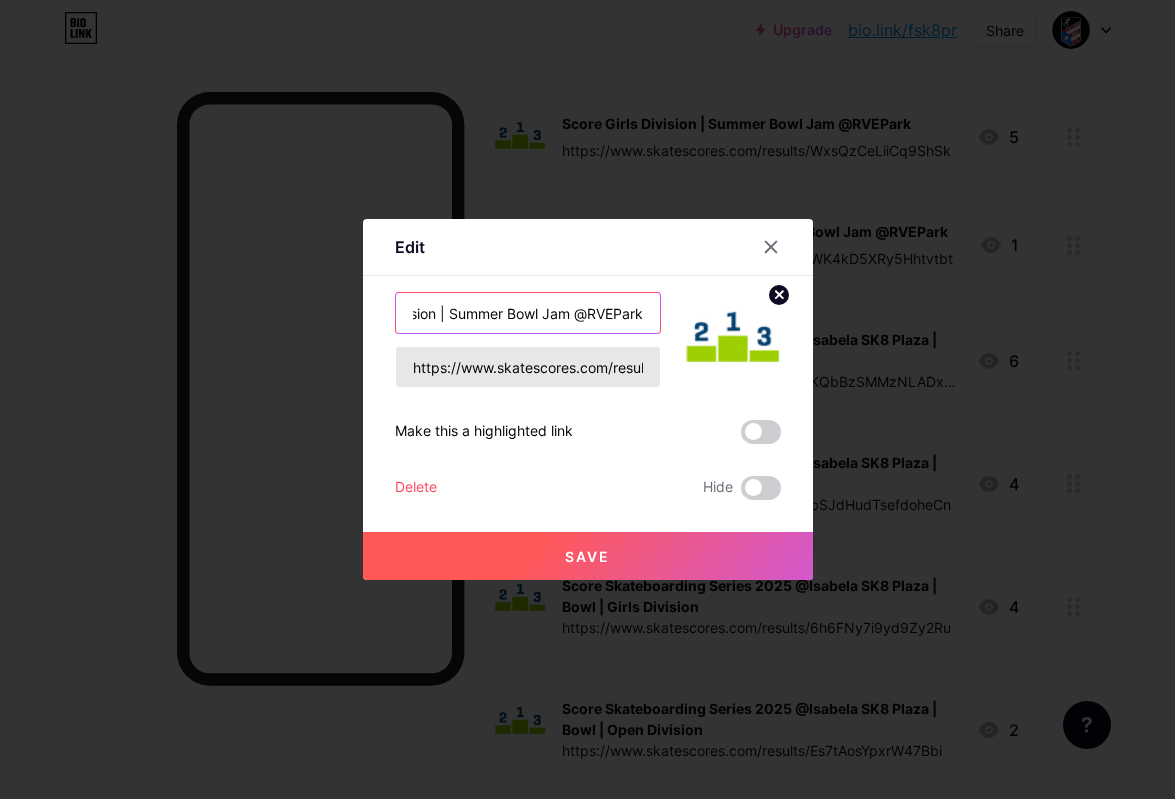 type on "Score Intermediate Division | Summer Bowl Jam @RVEPark" 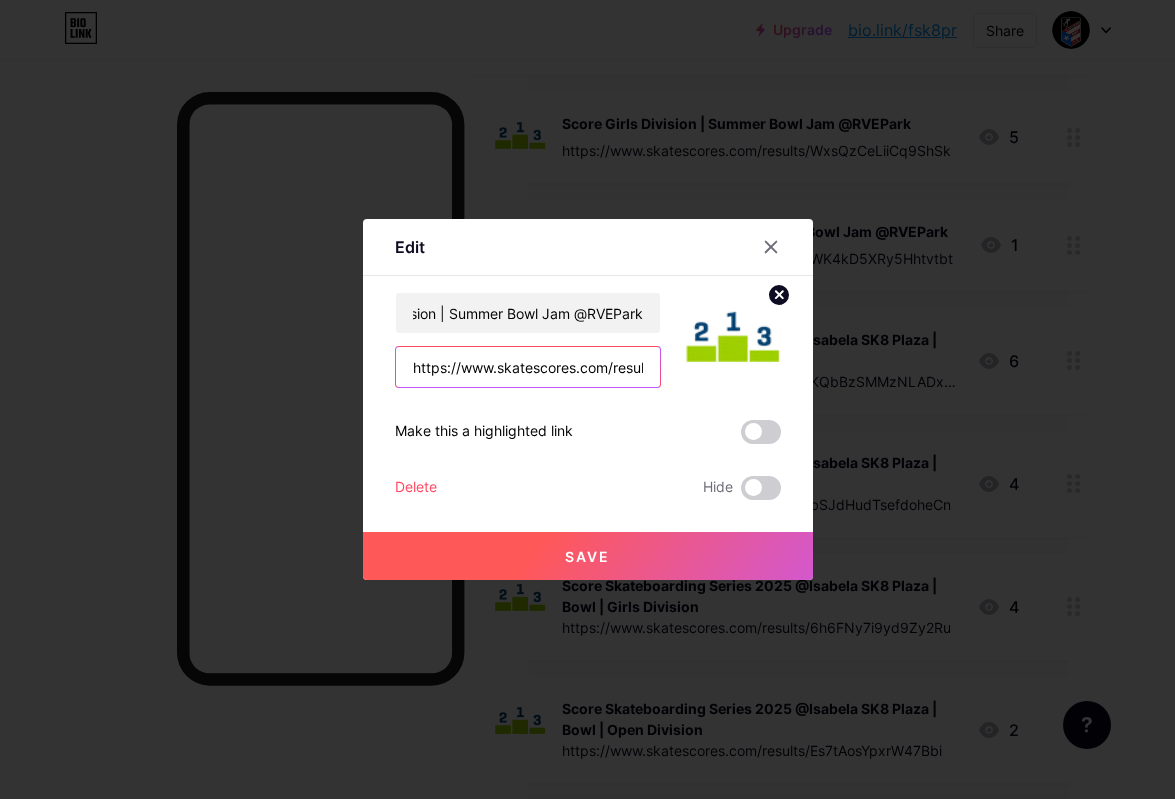 click on "https://www.skatescores.com/results/KQbBzSMMzNLADx2CK" at bounding box center [528, 367] 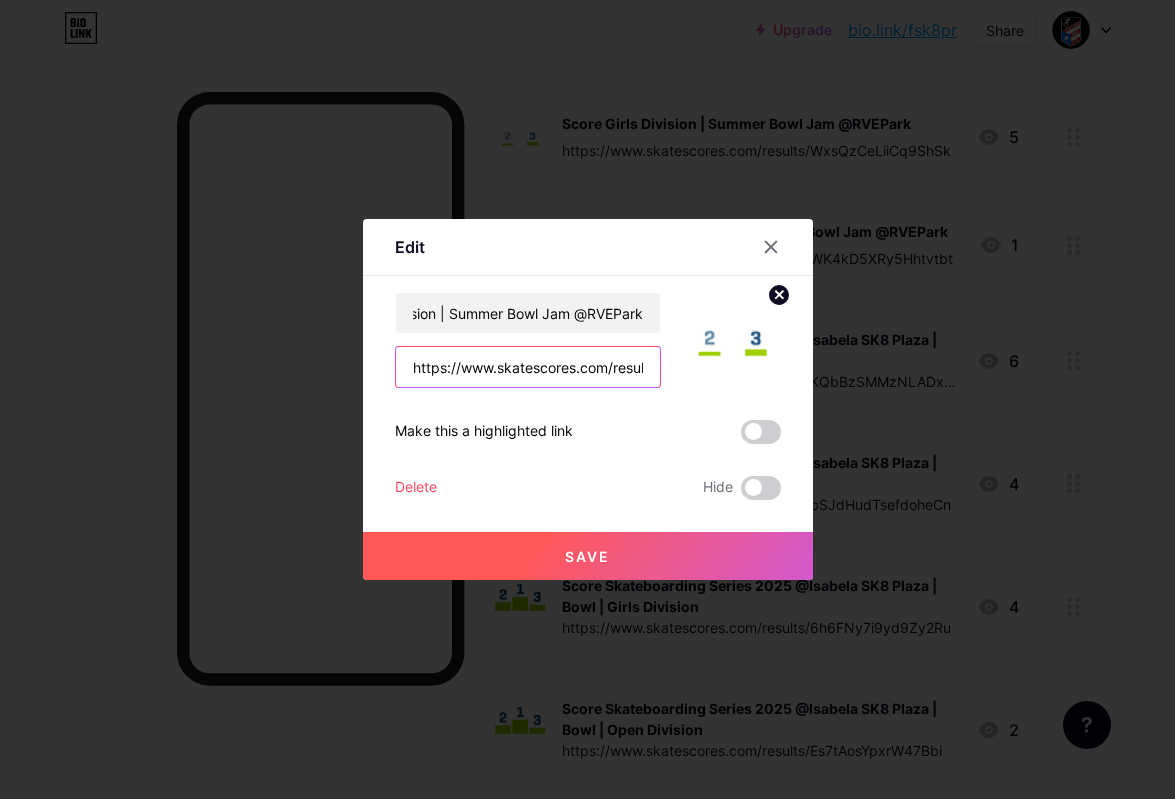 click on "https://www.skatescores.com/results/KQbBzSMMzNLADx2CK" at bounding box center (528, 367) 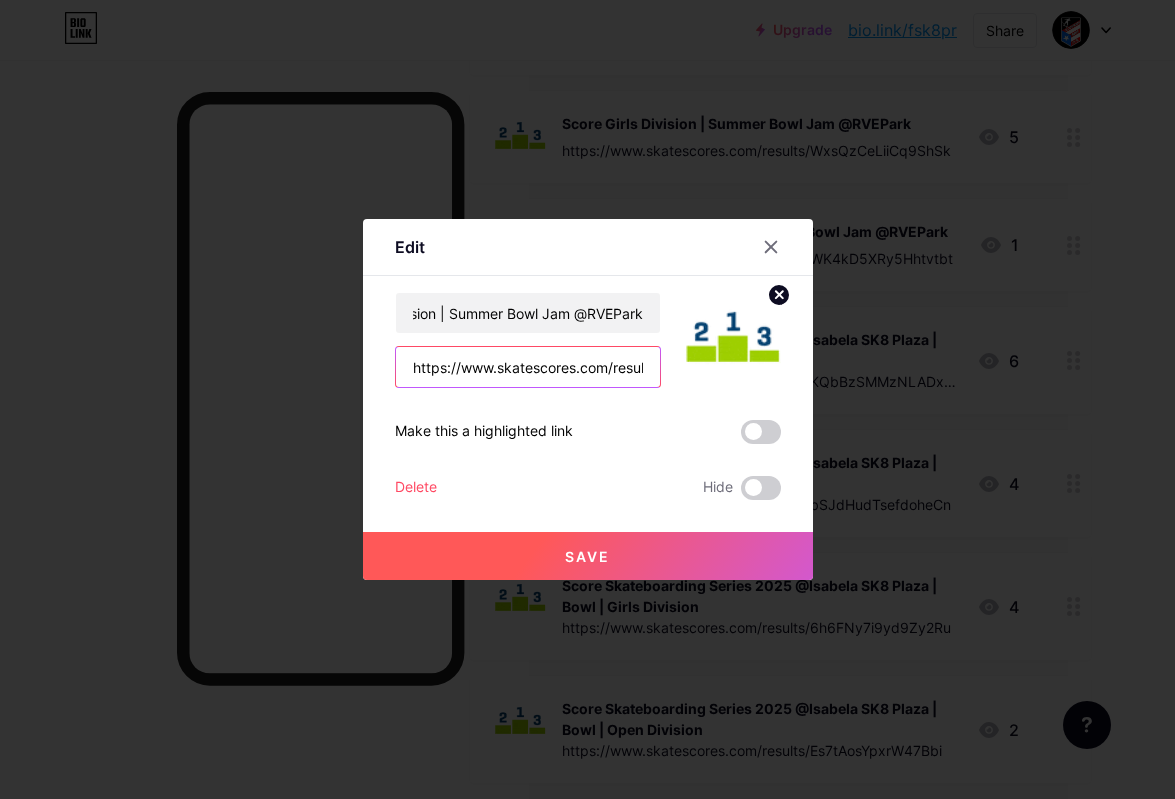 click on "https://www.skatescores.com/results/KQbBzSMMzNLADx2CK" at bounding box center (528, 367) 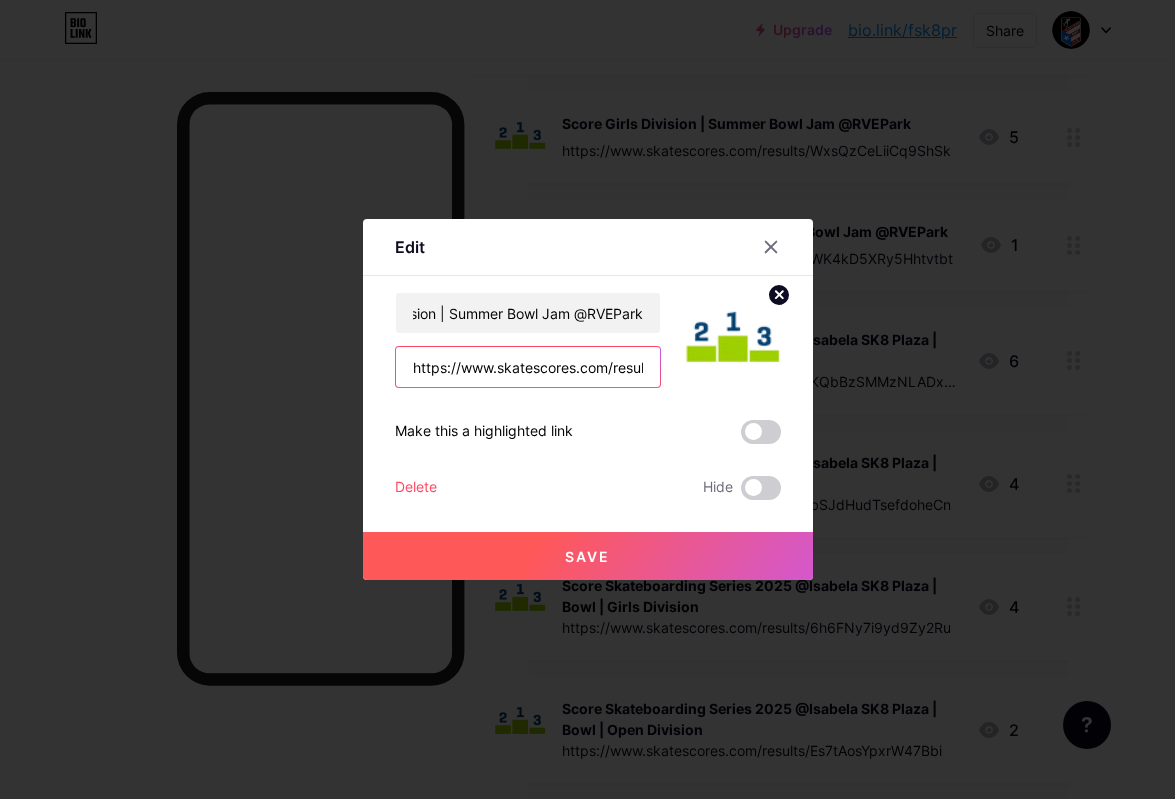 click on "https://www.skatescores.com/results/KQbBzSMMzNLADx2CK" at bounding box center (528, 367) 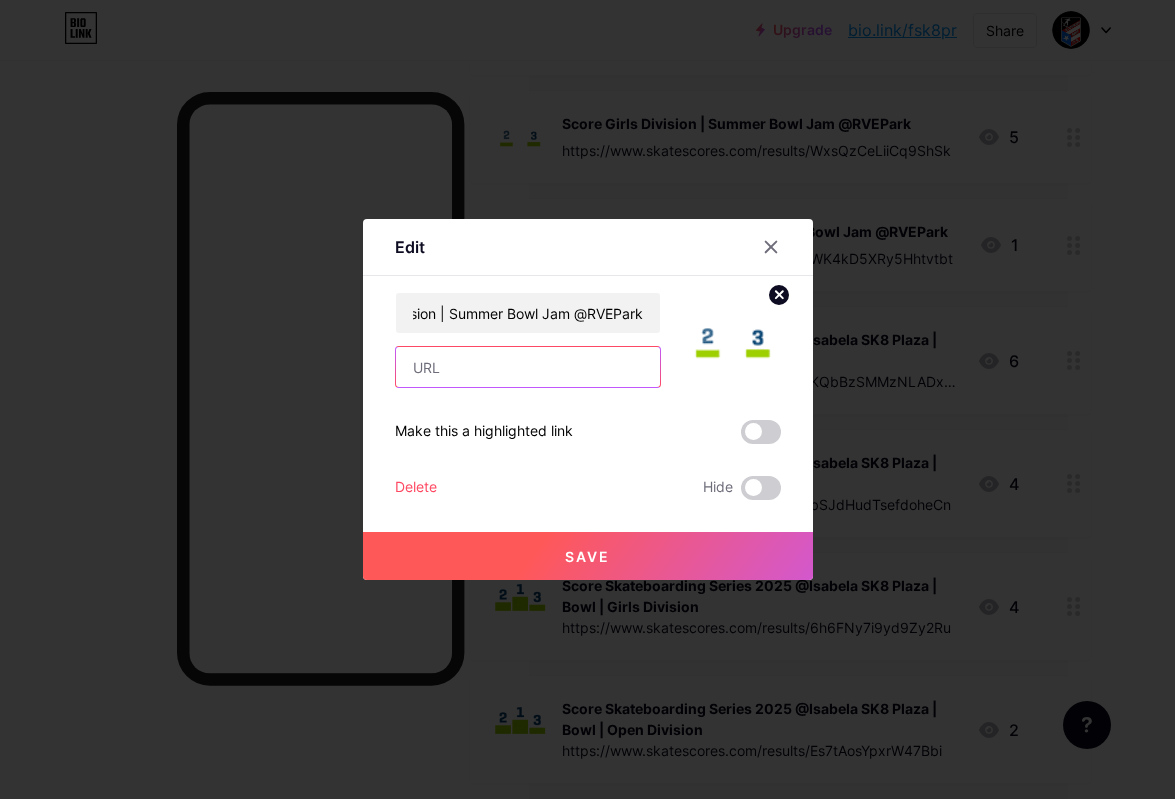 paste on "https://www.skatescores.com/results/ZnDnkqDsh9Yd85nG4" 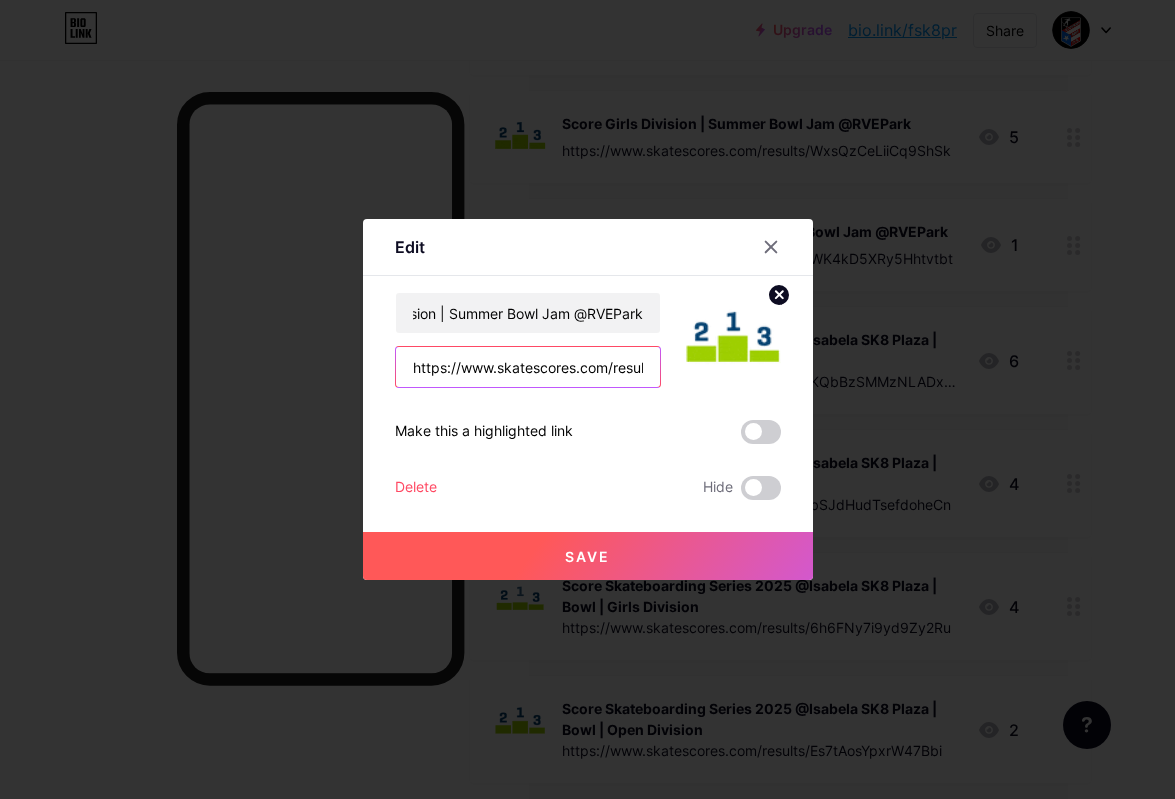 scroll, scrollTop: 0, scrollLeft: 168, axis: horizontal 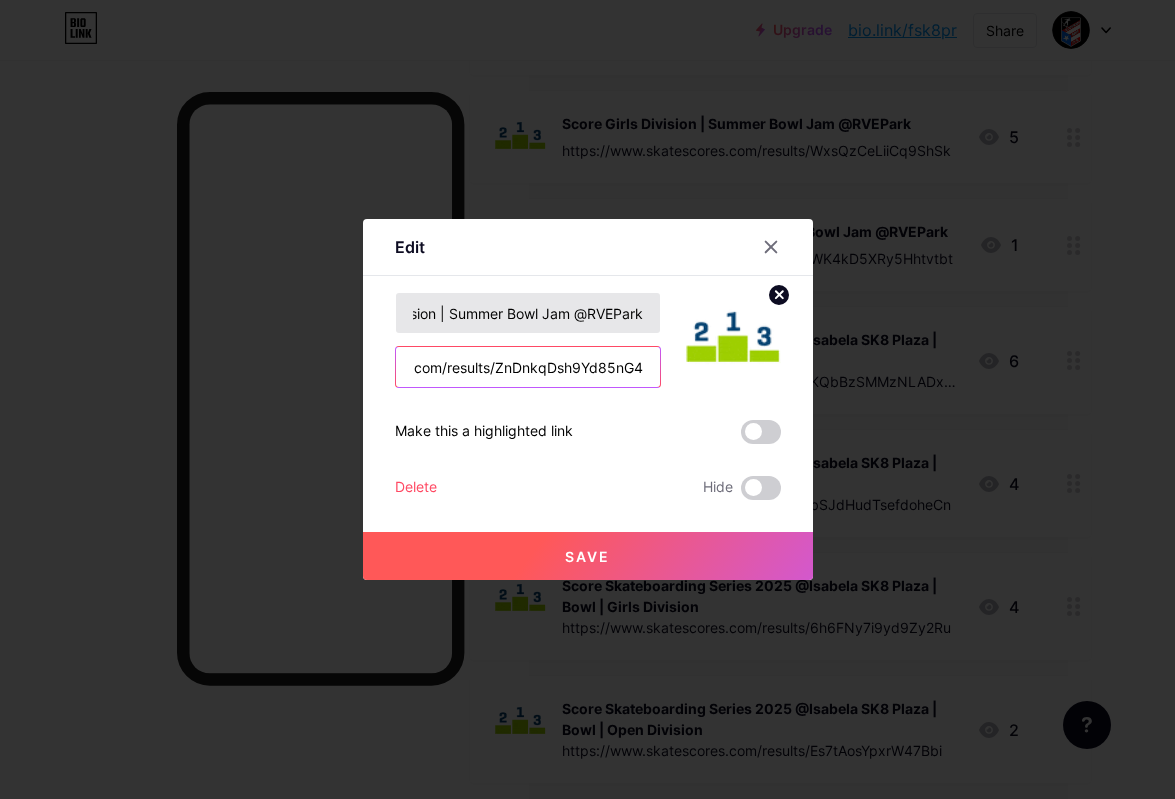 type on "https://www.skatescores.com/results/ZnDnkqDsh9Yd85nG4" 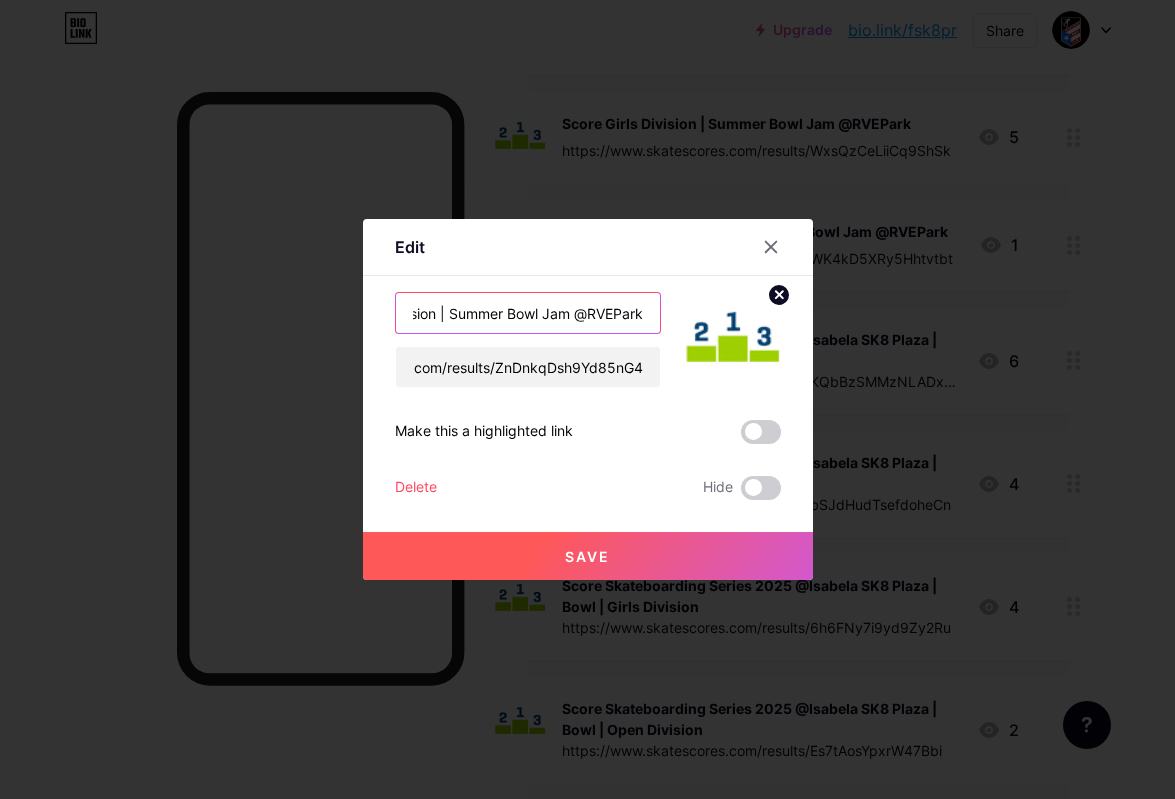 click on "Score Intermediate Division | Summer Bowl Jam @RVEPark" at bounding box center (528, 313) 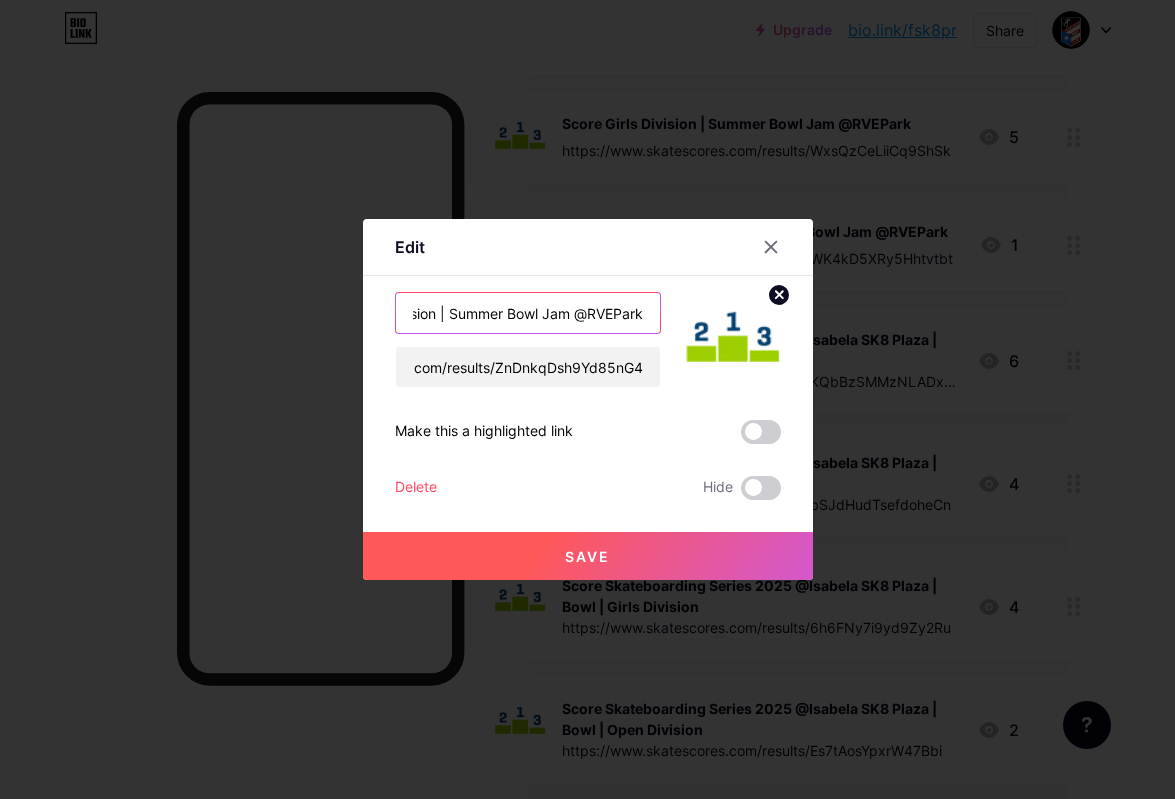 scroll, scrollTop: 0, scrollLeft: 0, axis: both 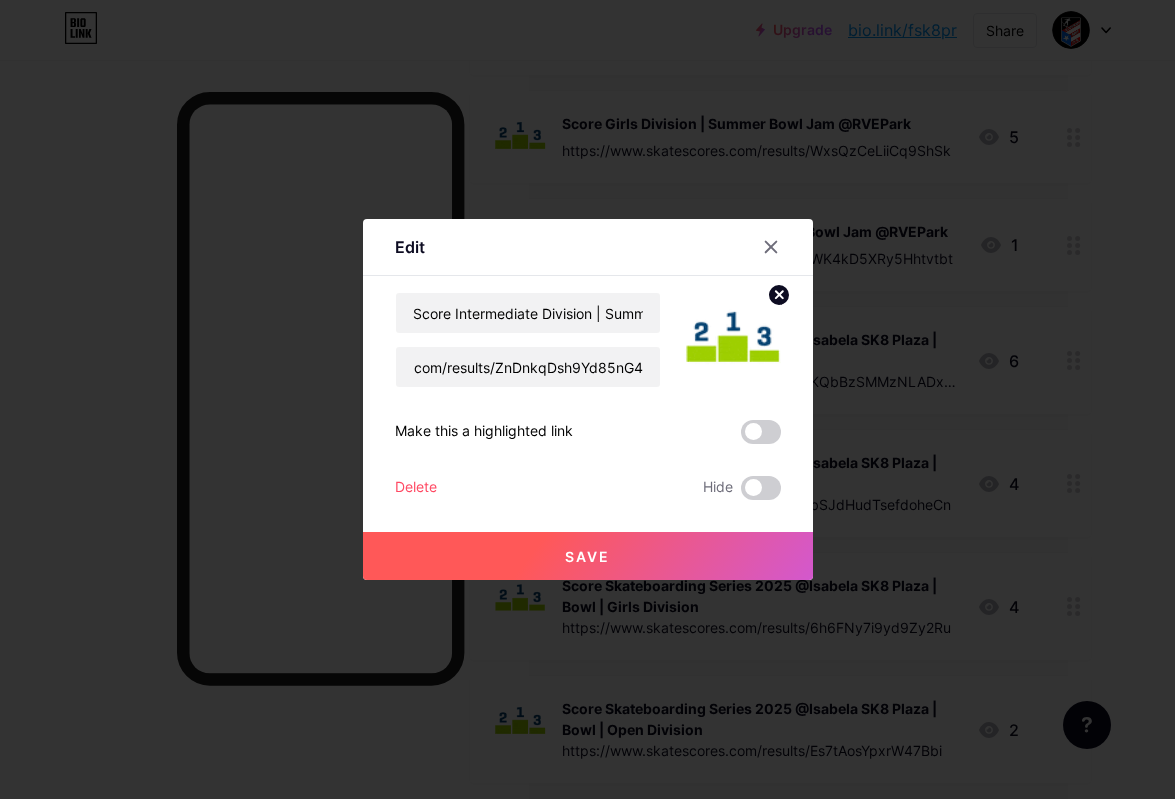 click on "Save" at bounding box center (587, 556) 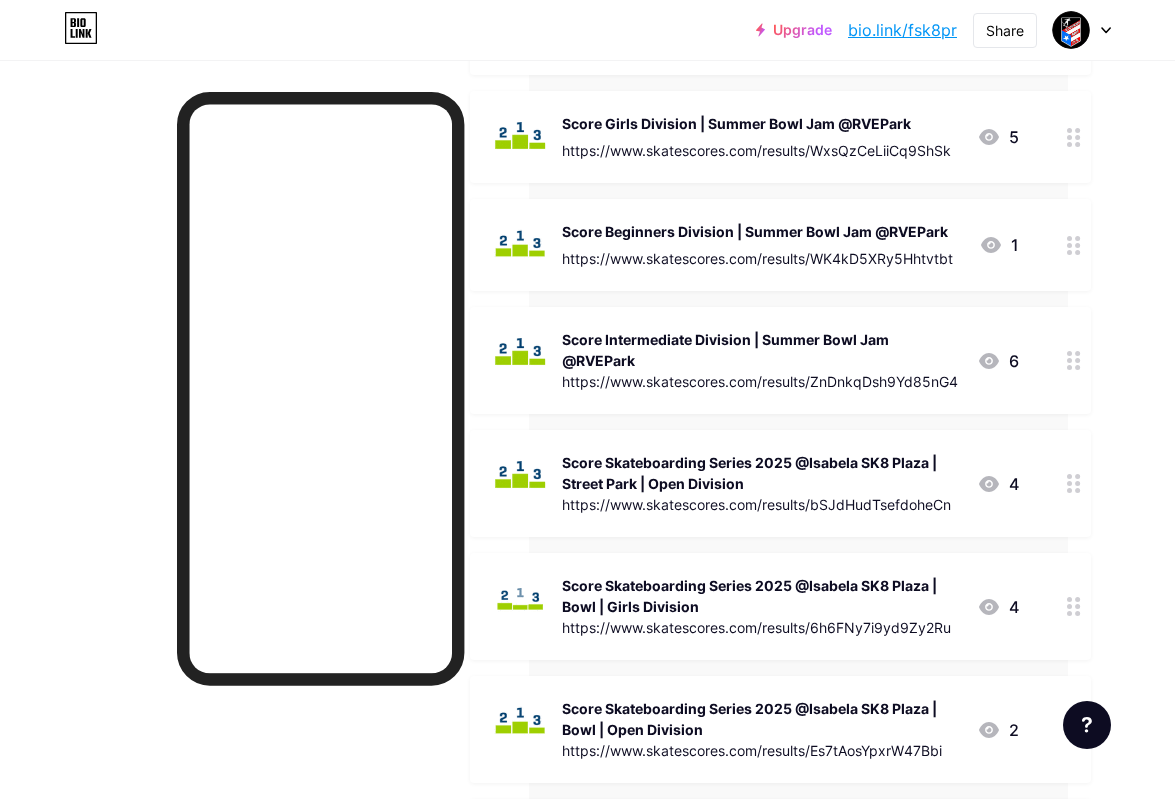 click on "Score Skateboarding Series 2025 @Isabela SK8 Plaza | Street Park | Open Division" at bounding box center [761, 473] 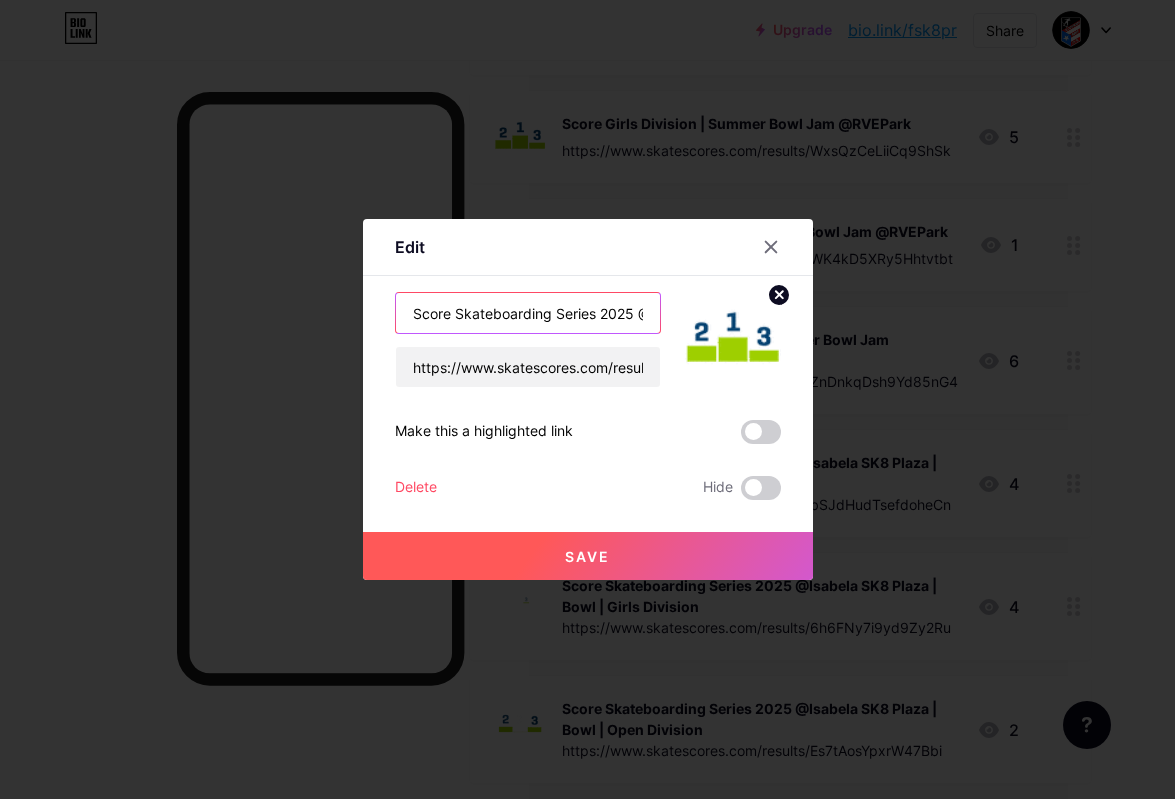 click on "Score Skateboarding Series 2025 @Isabela SK8 Plaza | Street Park | Open Division" at bounding box center [528, 313] 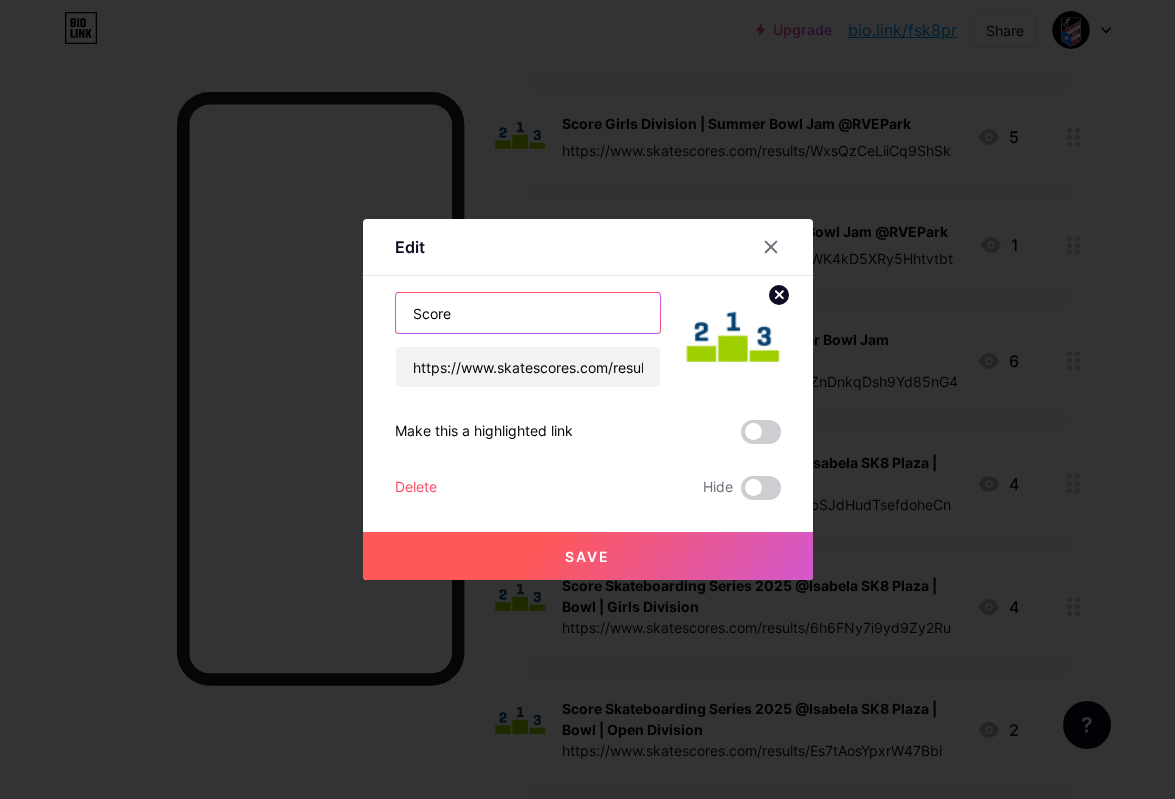 drag, startPoint x: 456, startPoint y: 316, endPoint x: 559, endPoint y: 484, distance: 197.0609 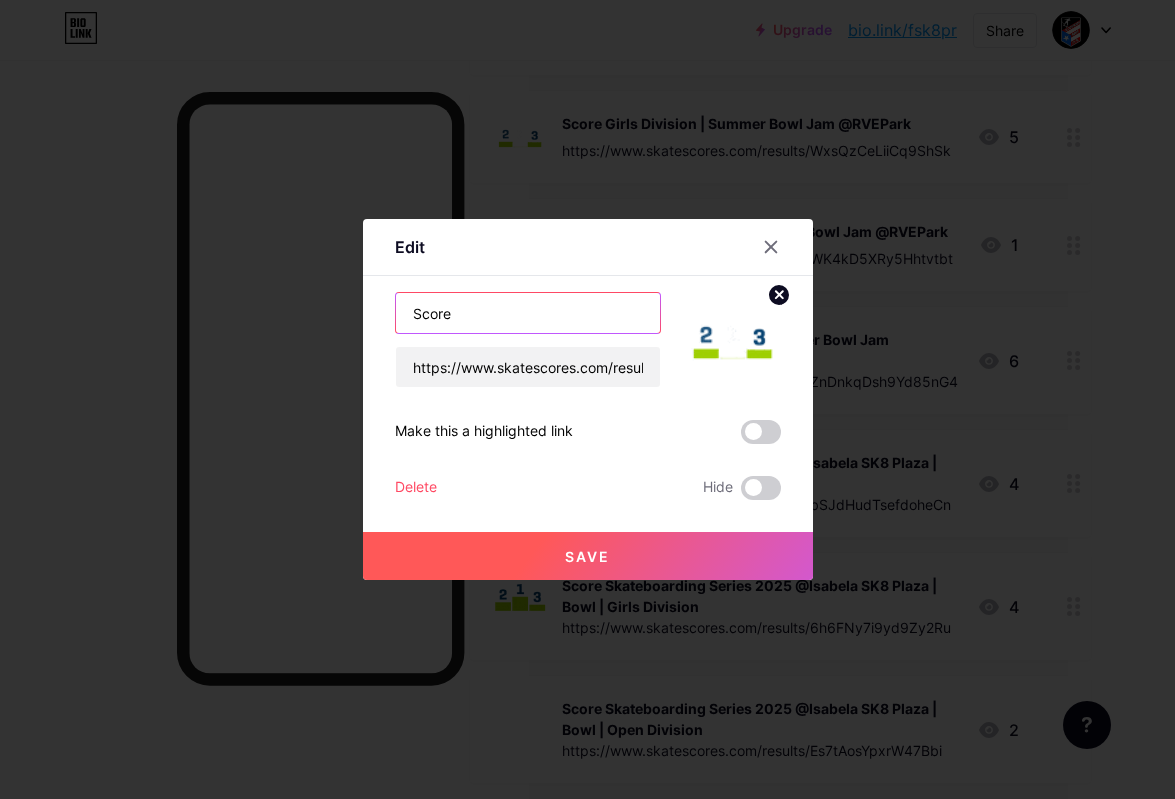 click on "Score" at bounding box center (528, 313) 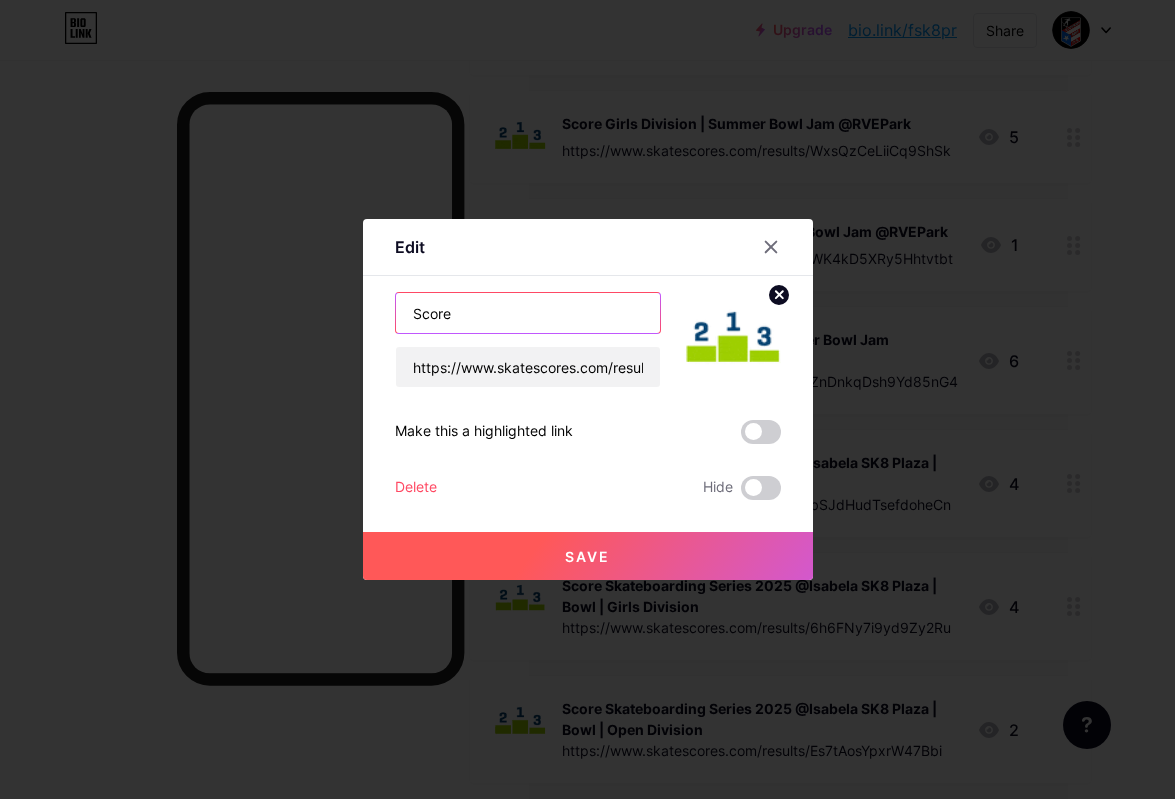 paste on "Open Division | Summer Bowl Jam" 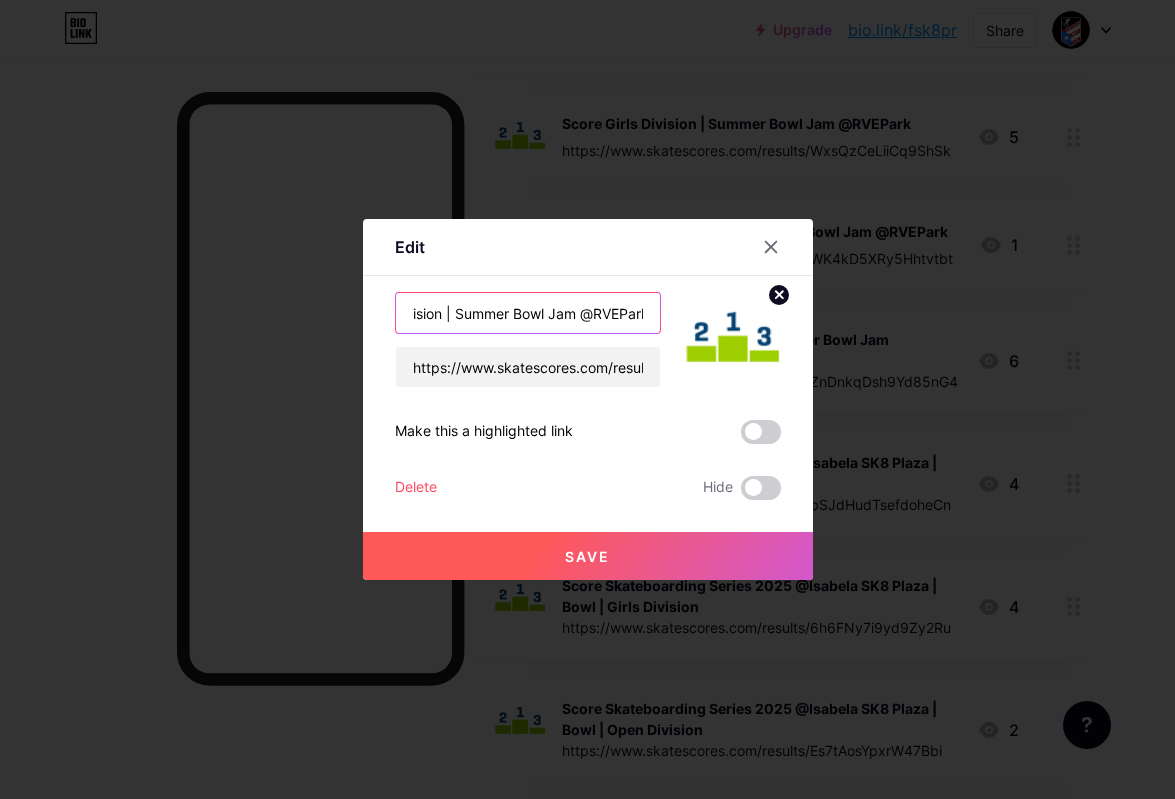 scroll, scrollTop: 0, scrollLeft: 111, axis: horizontal 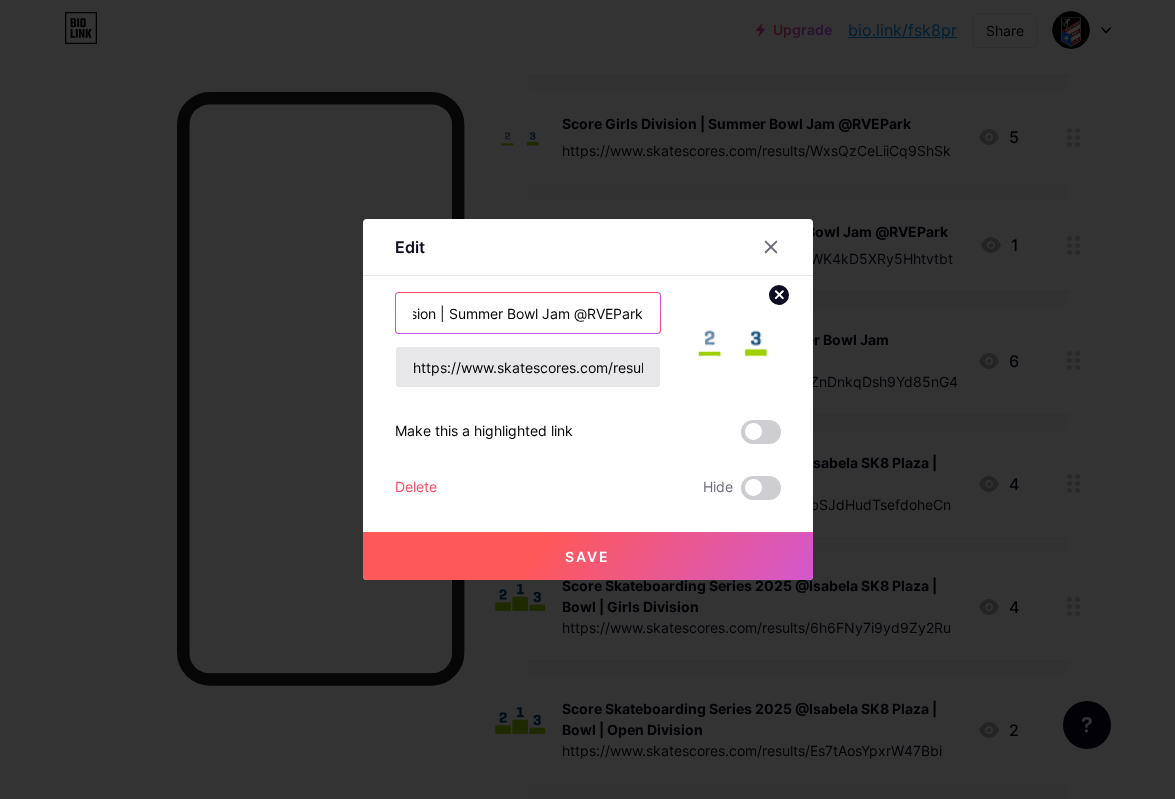 type on "Score Open Division | Summer Bowl Jam @RVEPark" 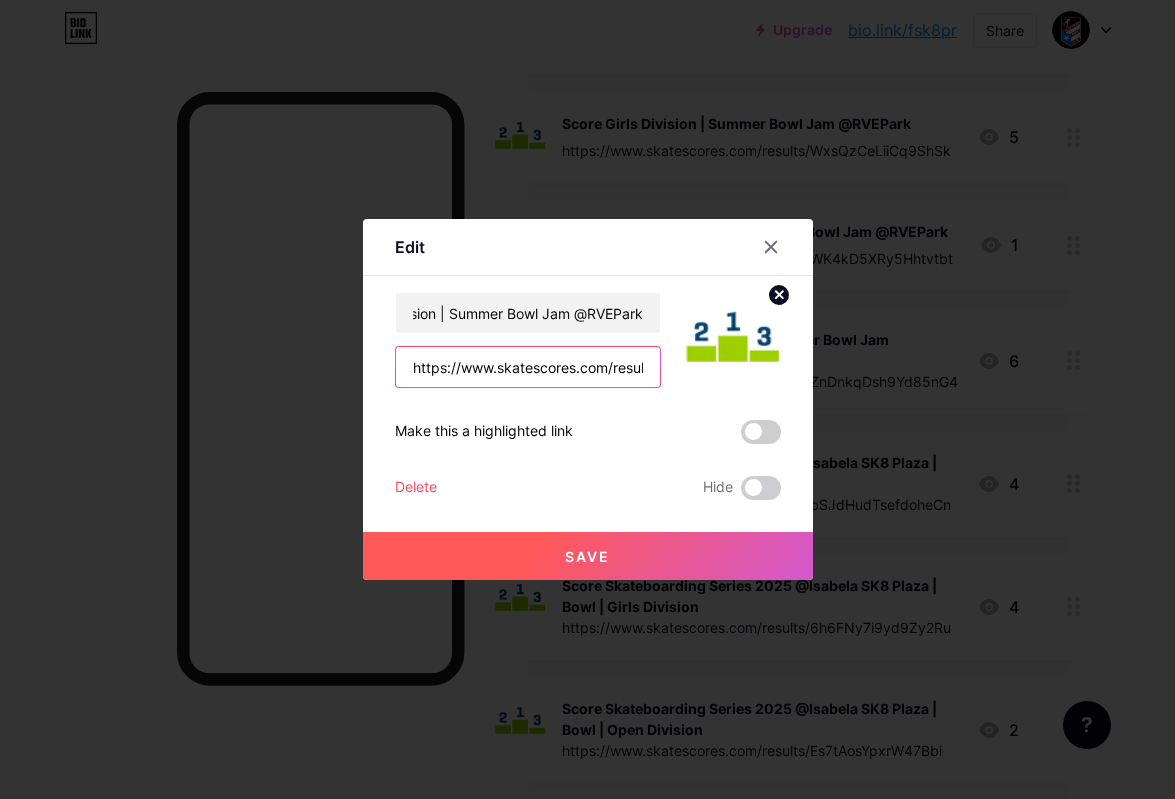 click on "https://www.skatescores.com/results/bSJdHudTsefdoheCn" at bounding box center [528, 367] 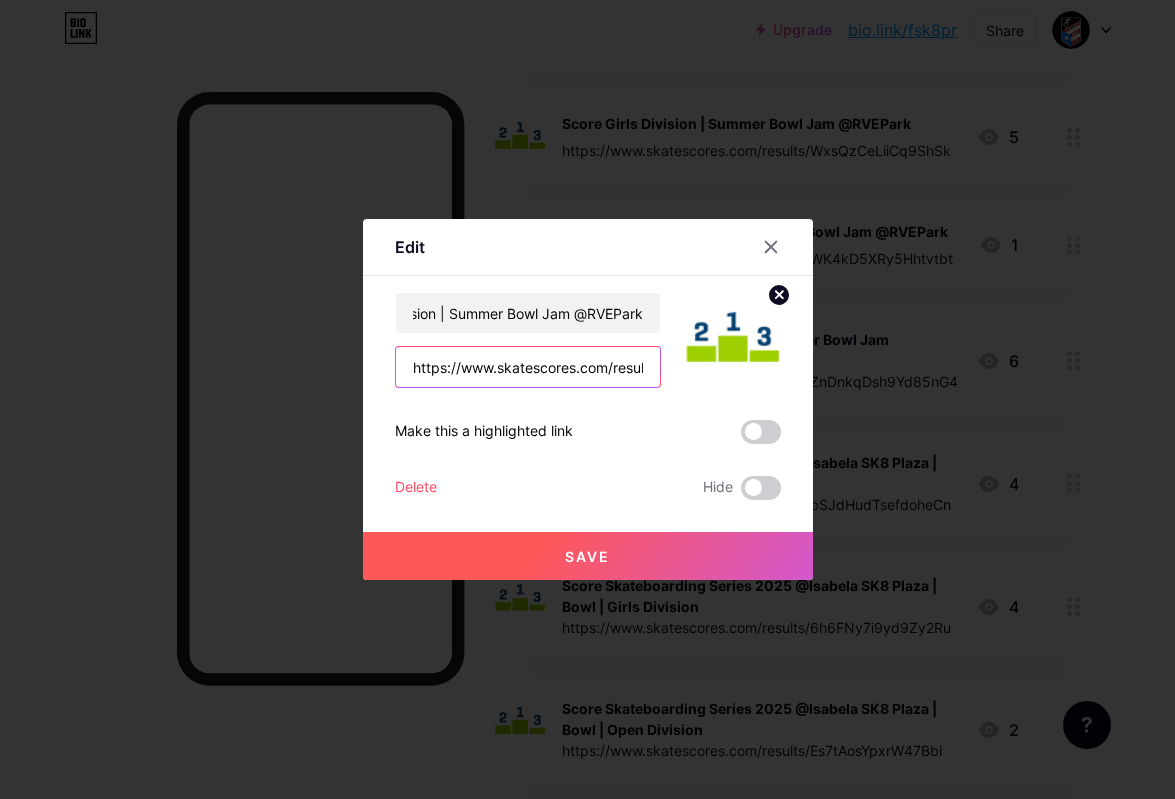 click on "https://www.skatescores.com/results/bSJdHudTsefdoheCn" at bounding box center (528, 367) 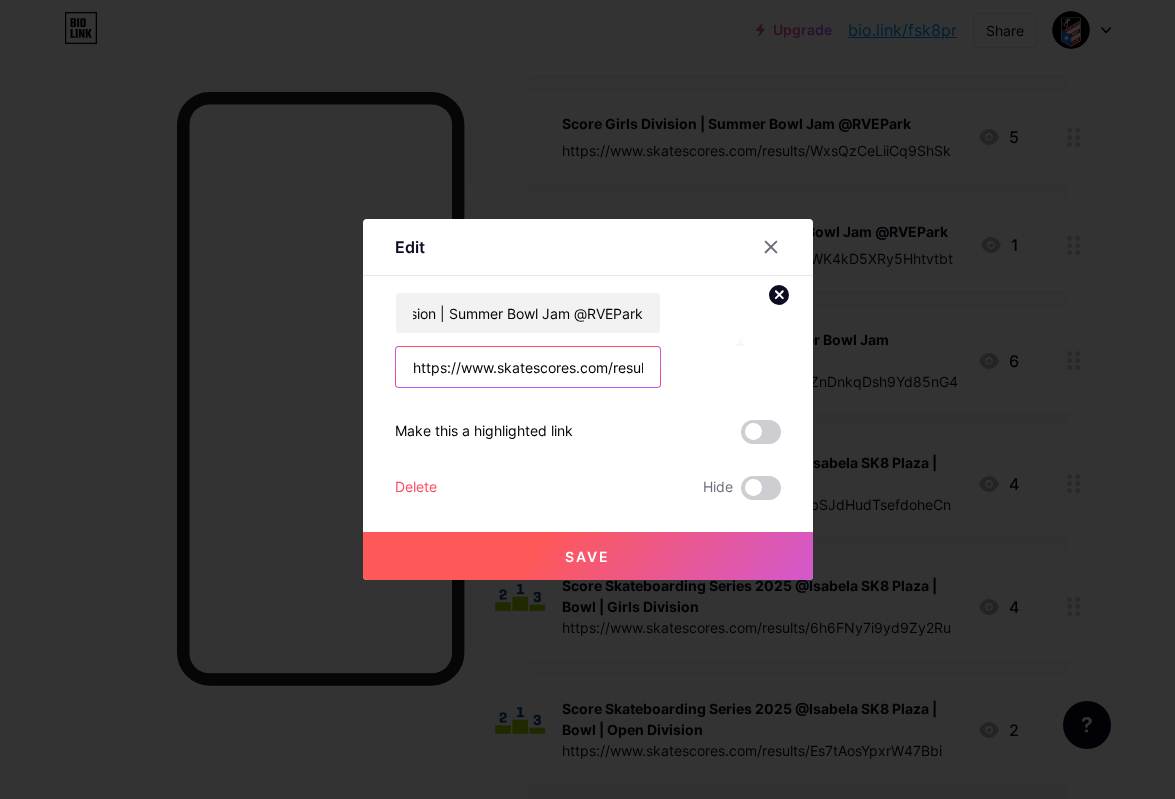click on "https://www.skatescores.com/results/bSJdHudTsefdoheCn" at bounding box center (528, 367) 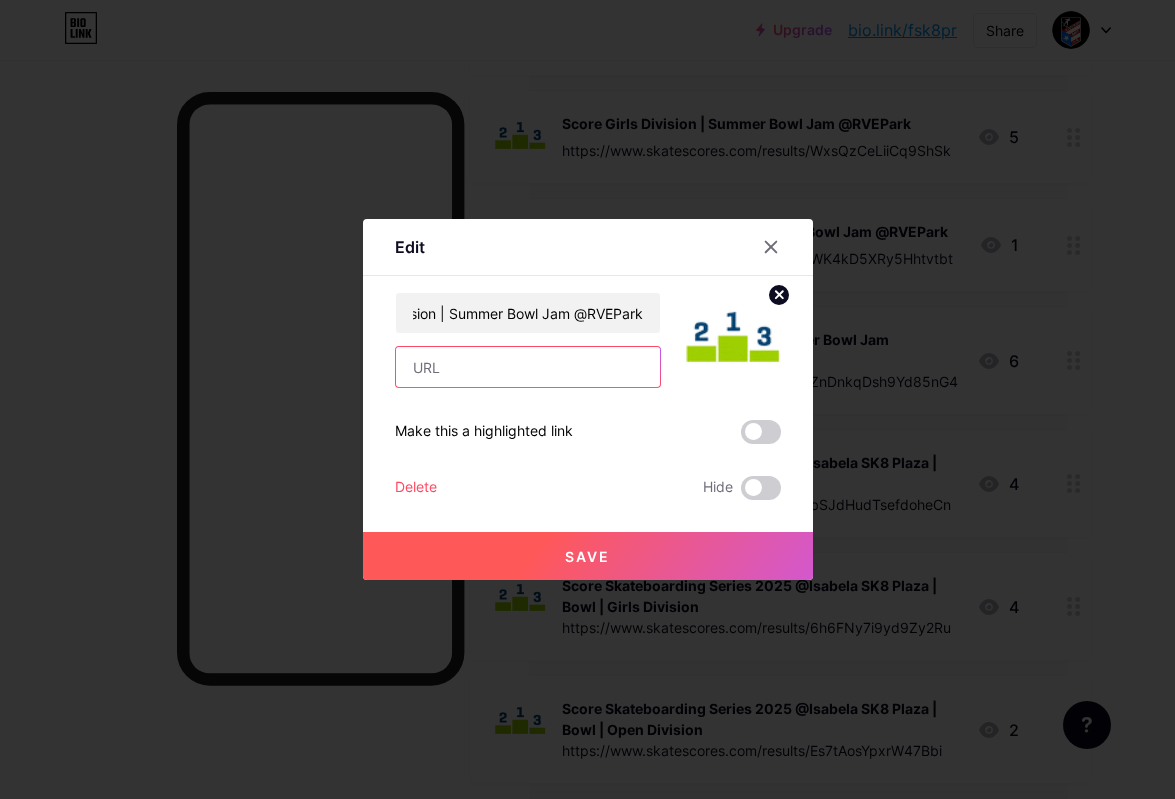 paste on "https://www.skatescores.com/results/bcBEYZXjBzptYk5BH" 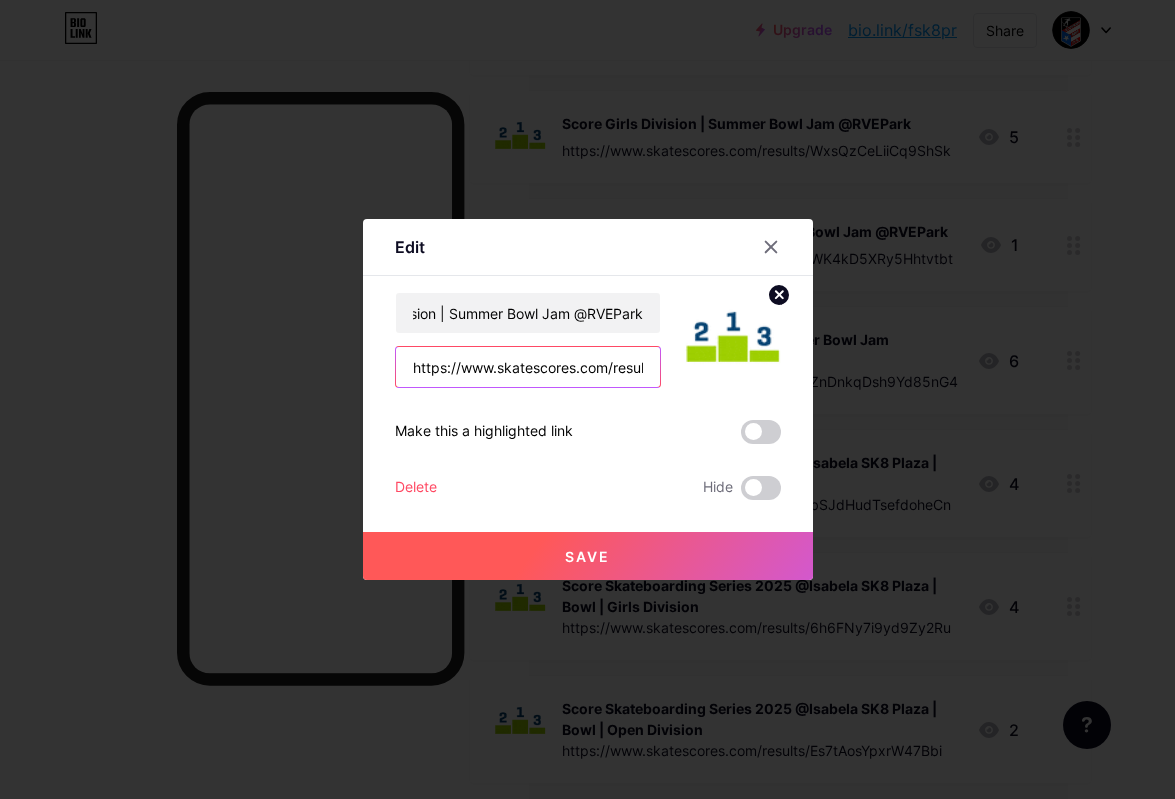 scroll, scrollTop: 0, scrollLeft: 160, axis: horizontal 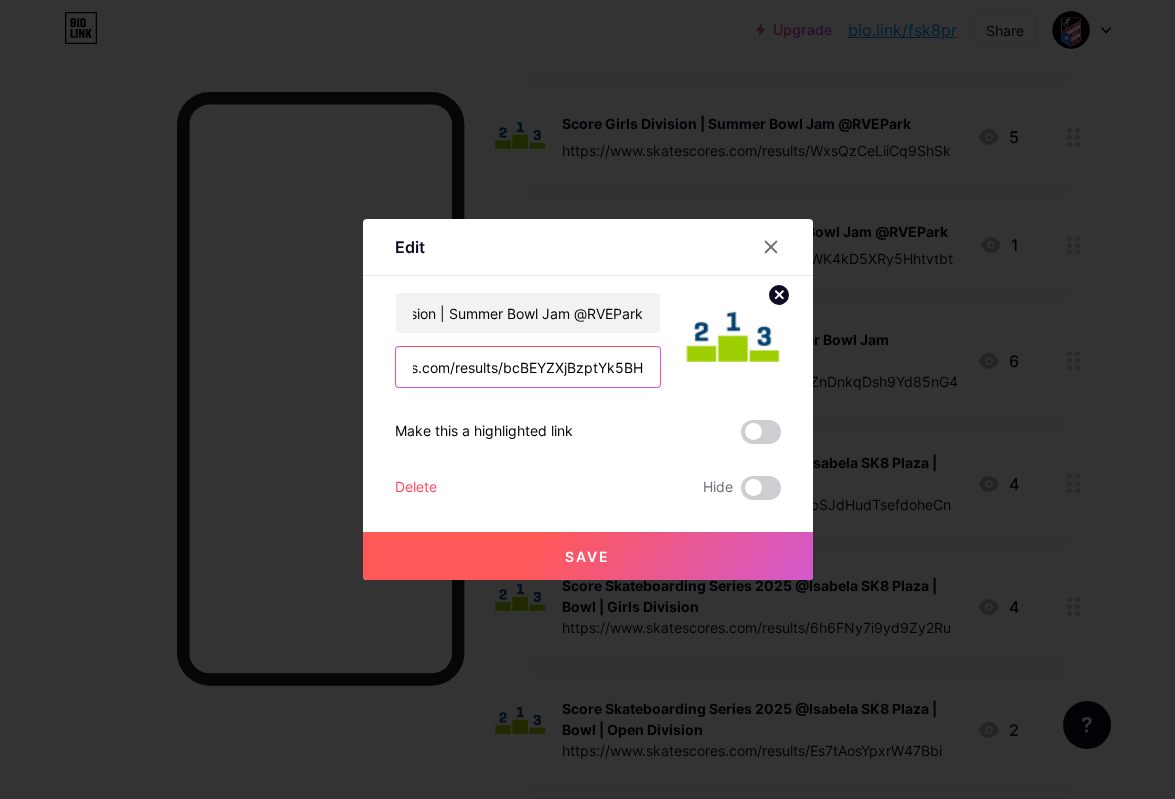 type on "https://www.skatescores.com/results/bcBEYZXjBzptYk5BH" 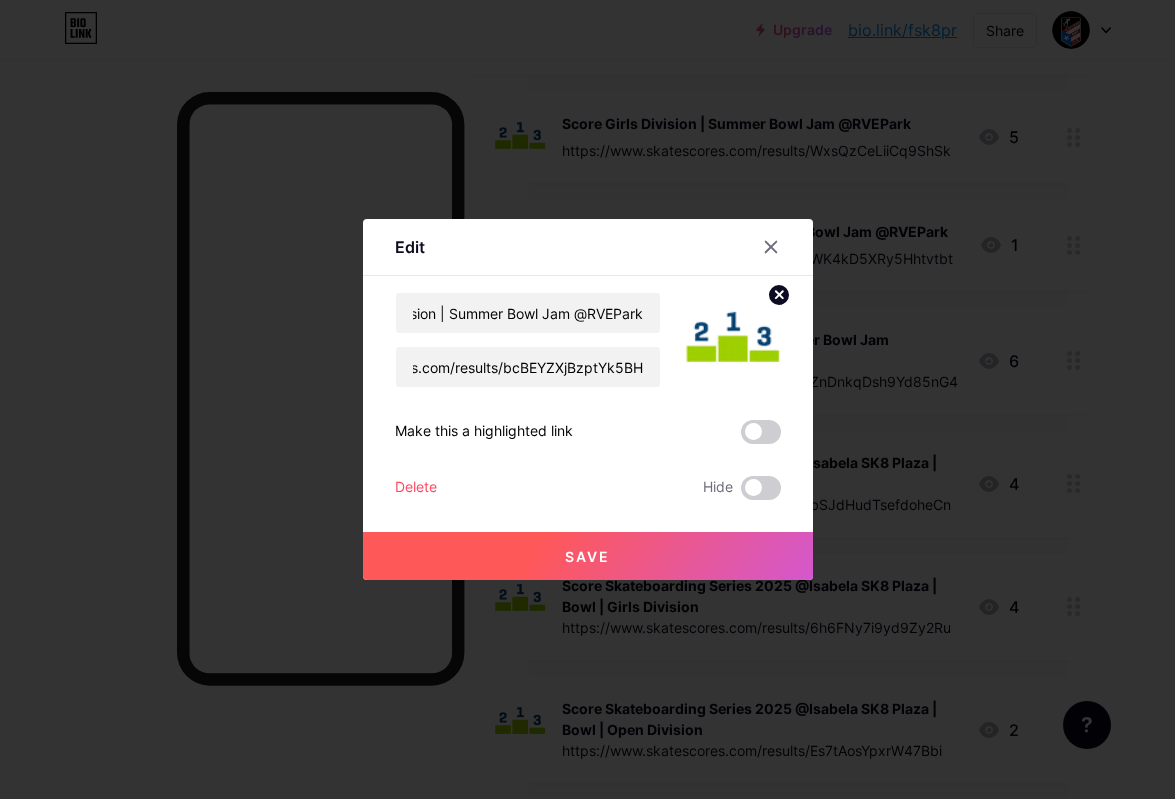 click on "Save" at bounding box center [588, 556] 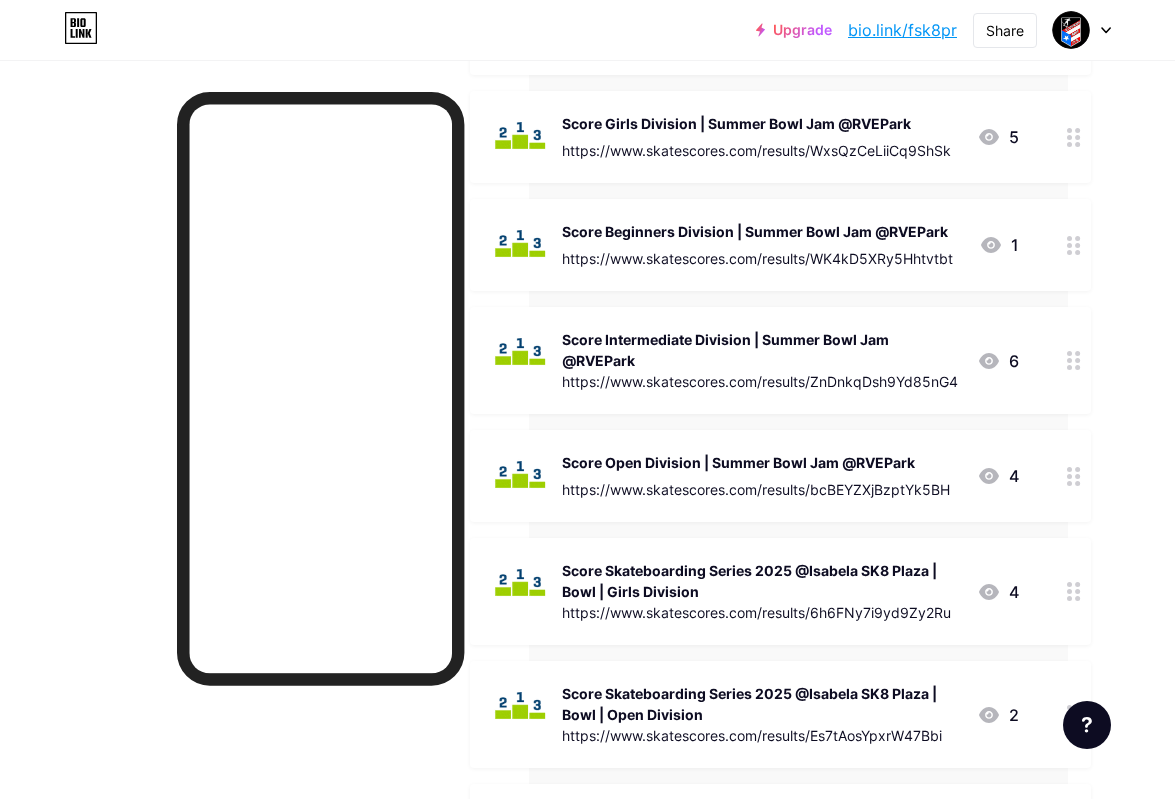 click 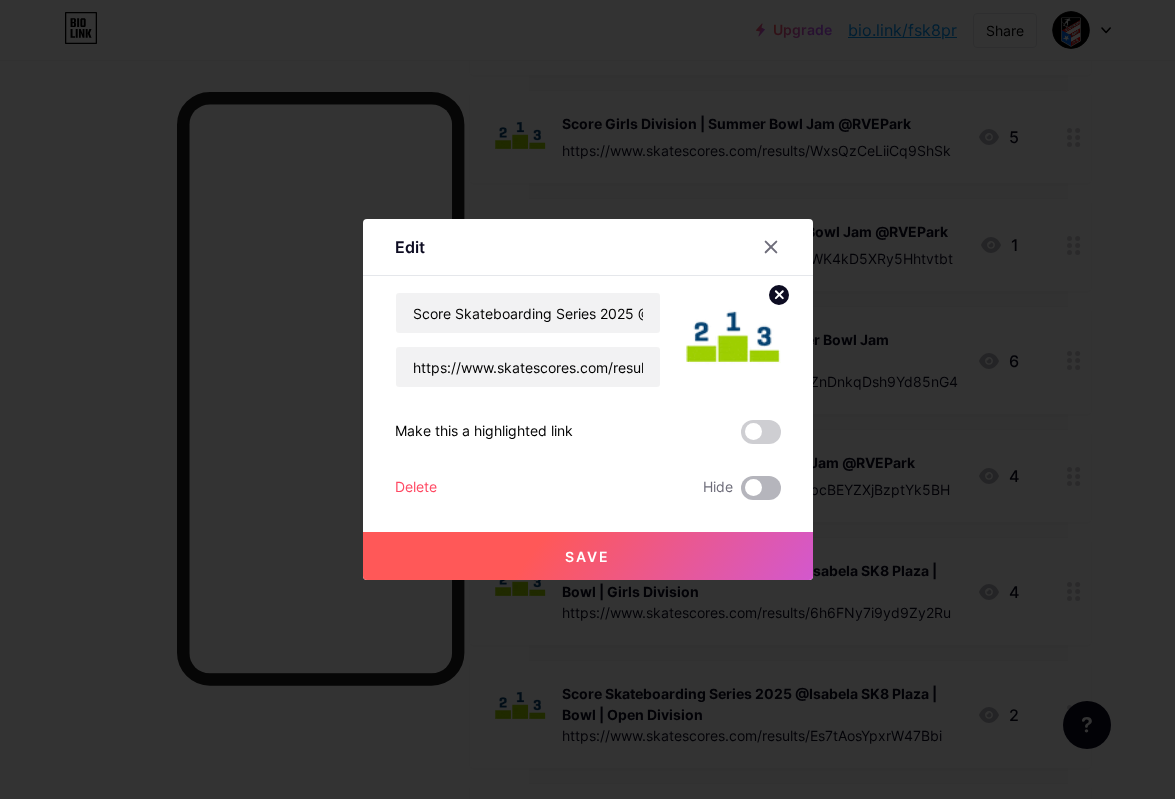 click at bounding box center [761, 488] 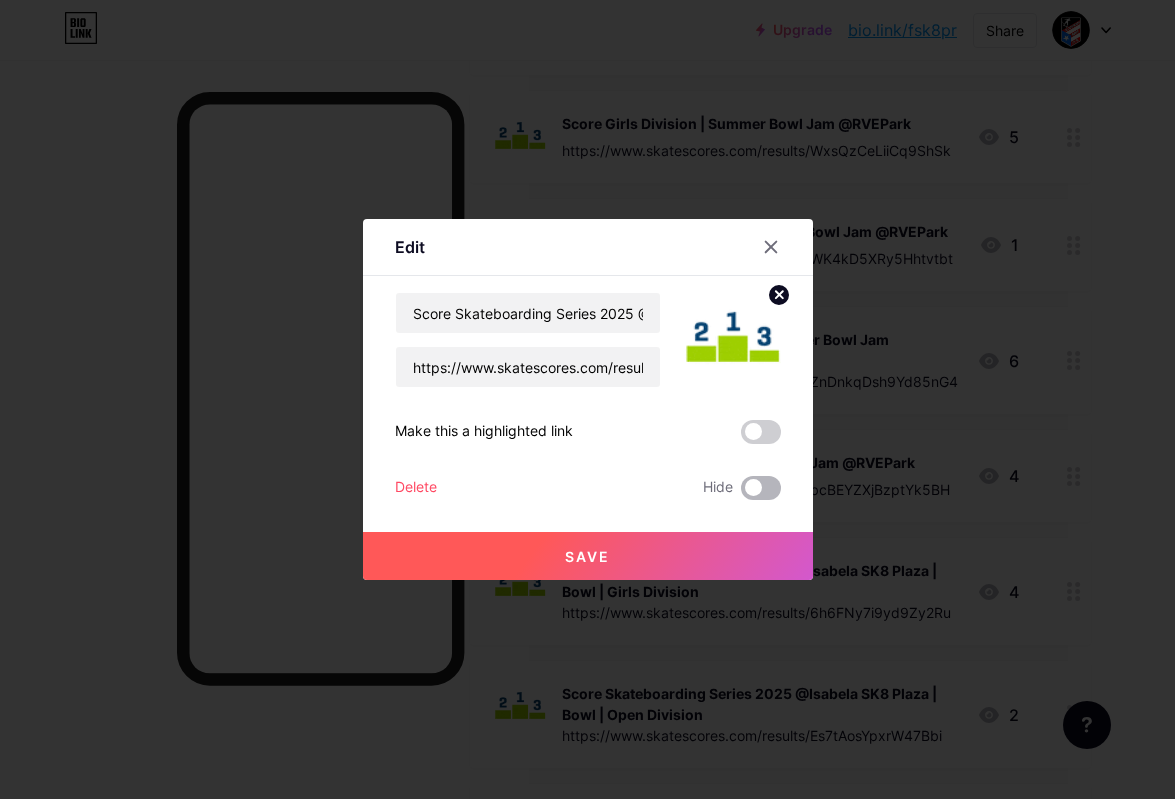 click at bounding box center (741, 493) 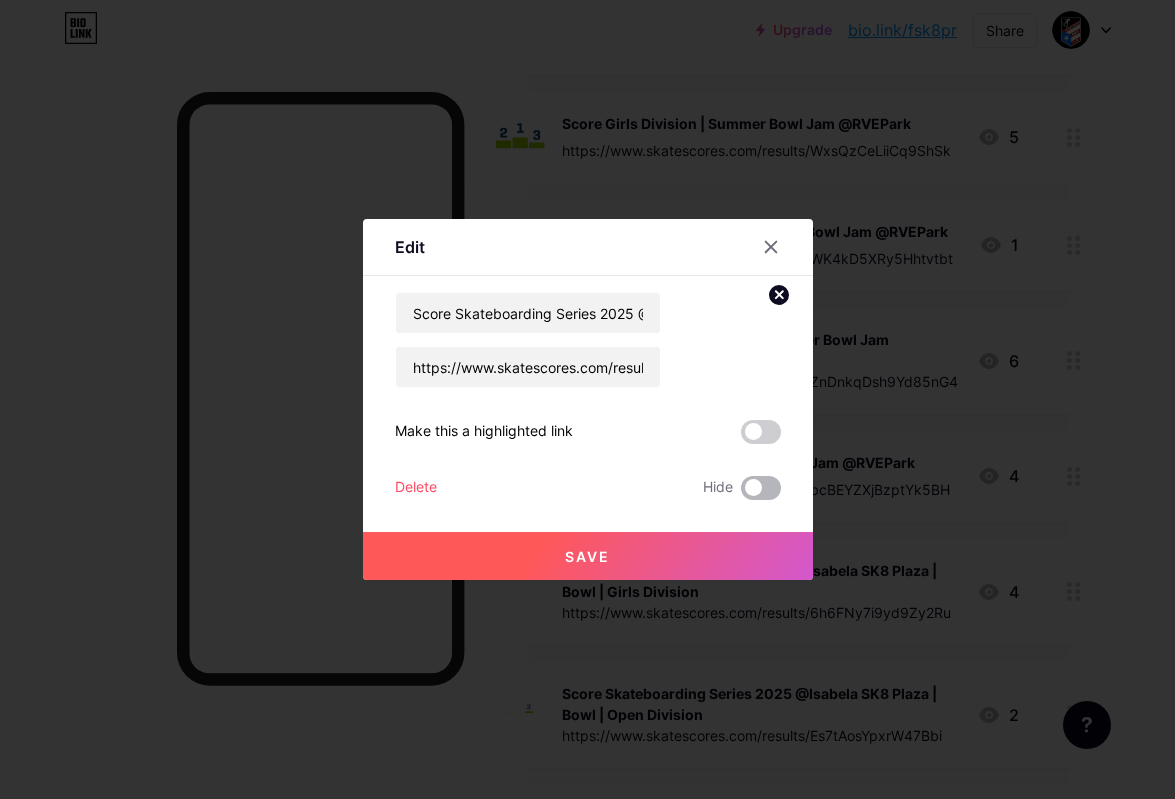 checkbox on "true" 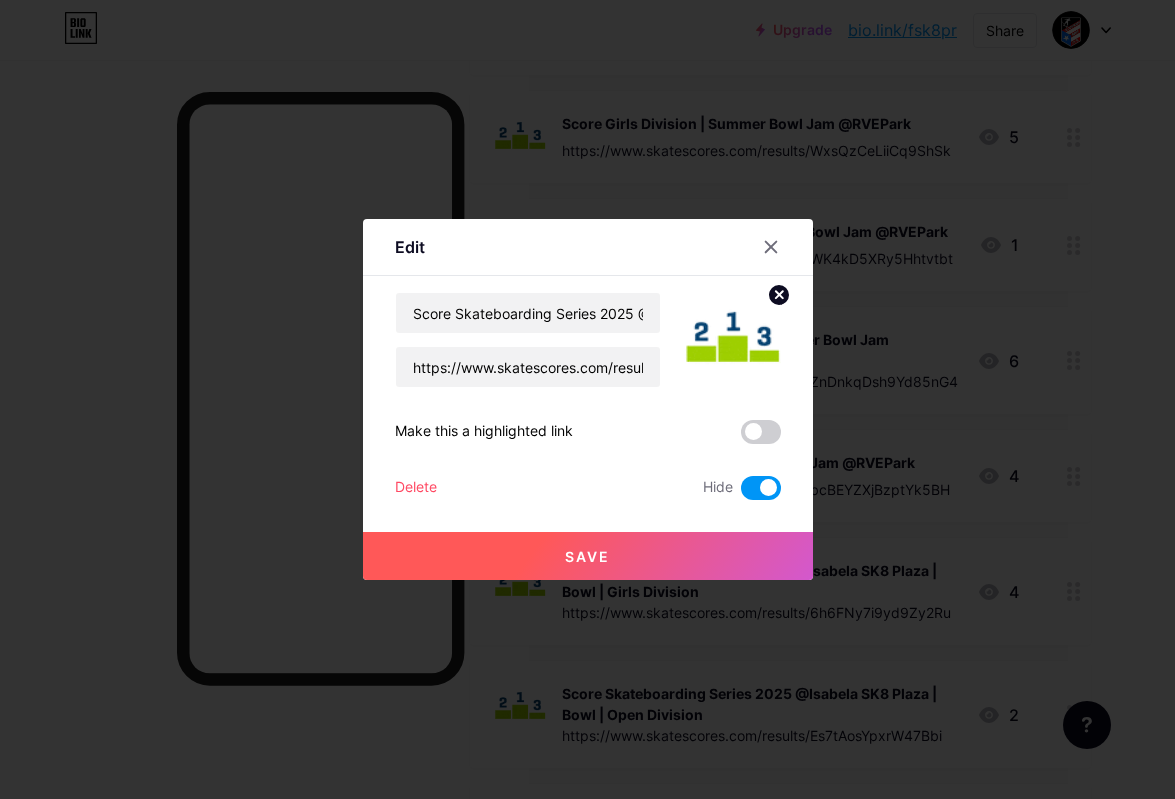 click on "Save" at bounding box center (588, 556) 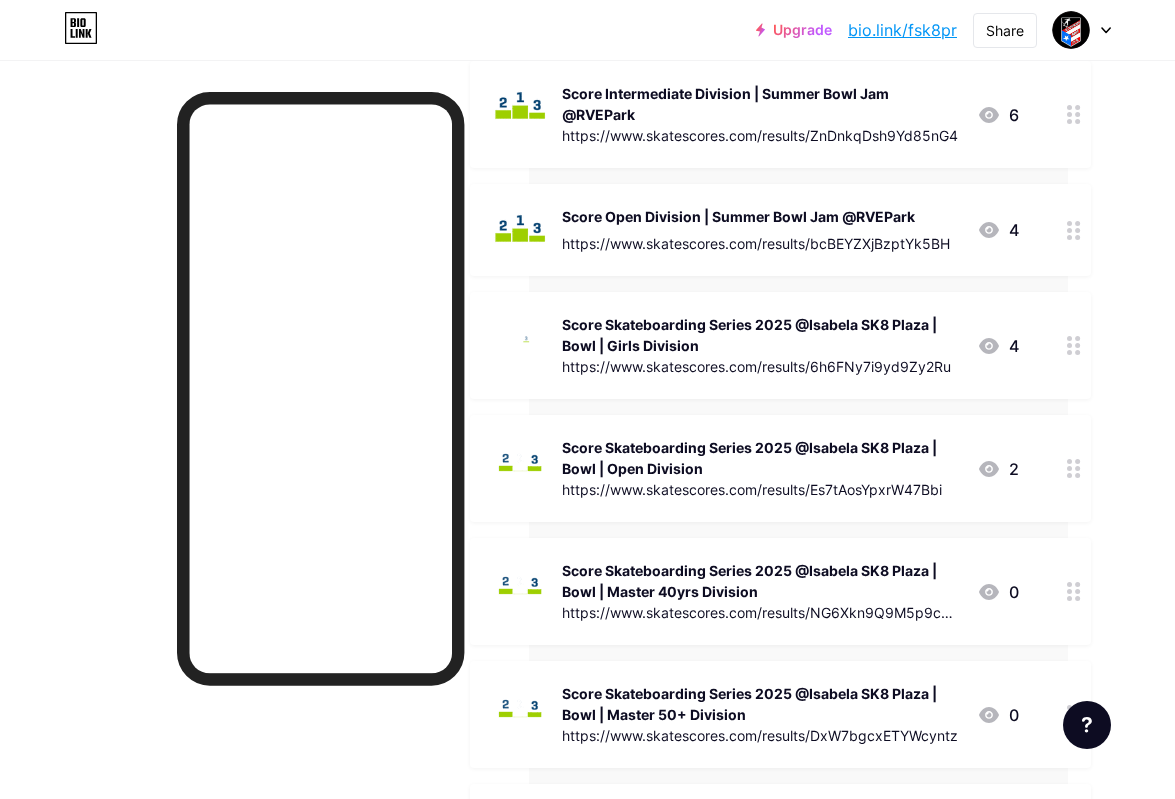 scroll, scrollTop: 2453, scrollLeft: 107, axis: both 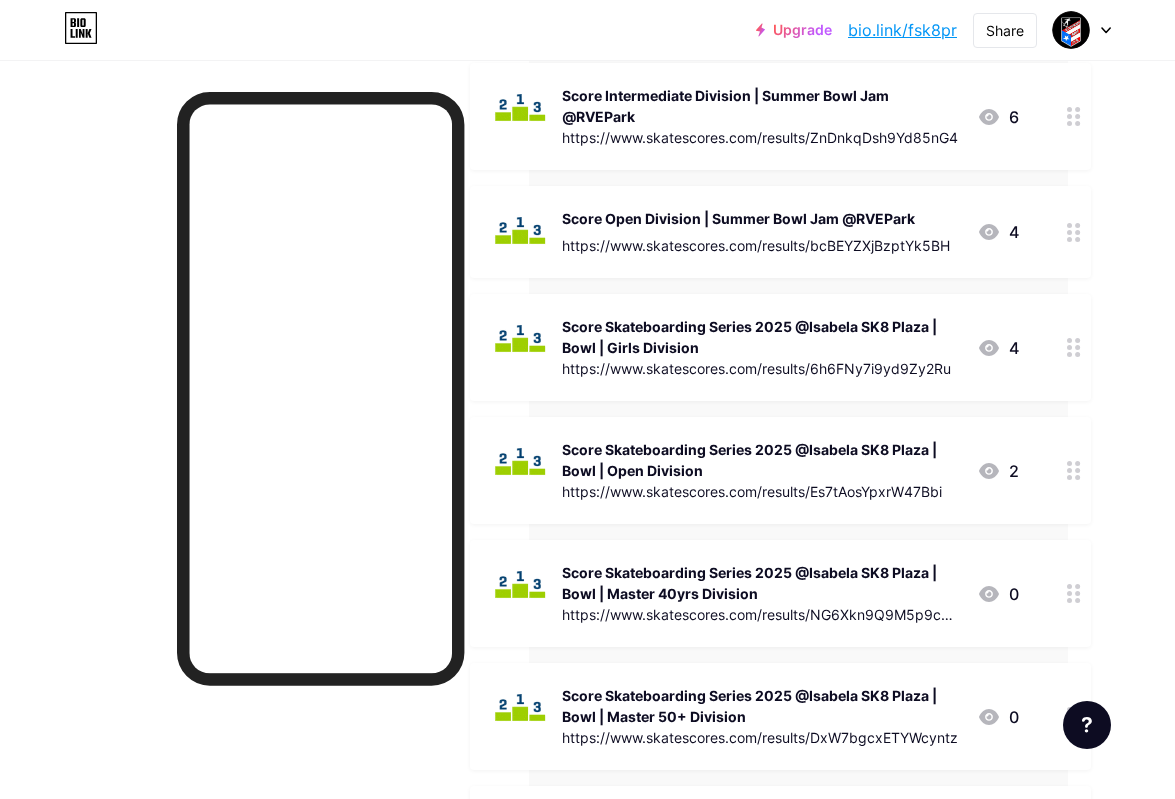 click at bounding box center [1074, 470] 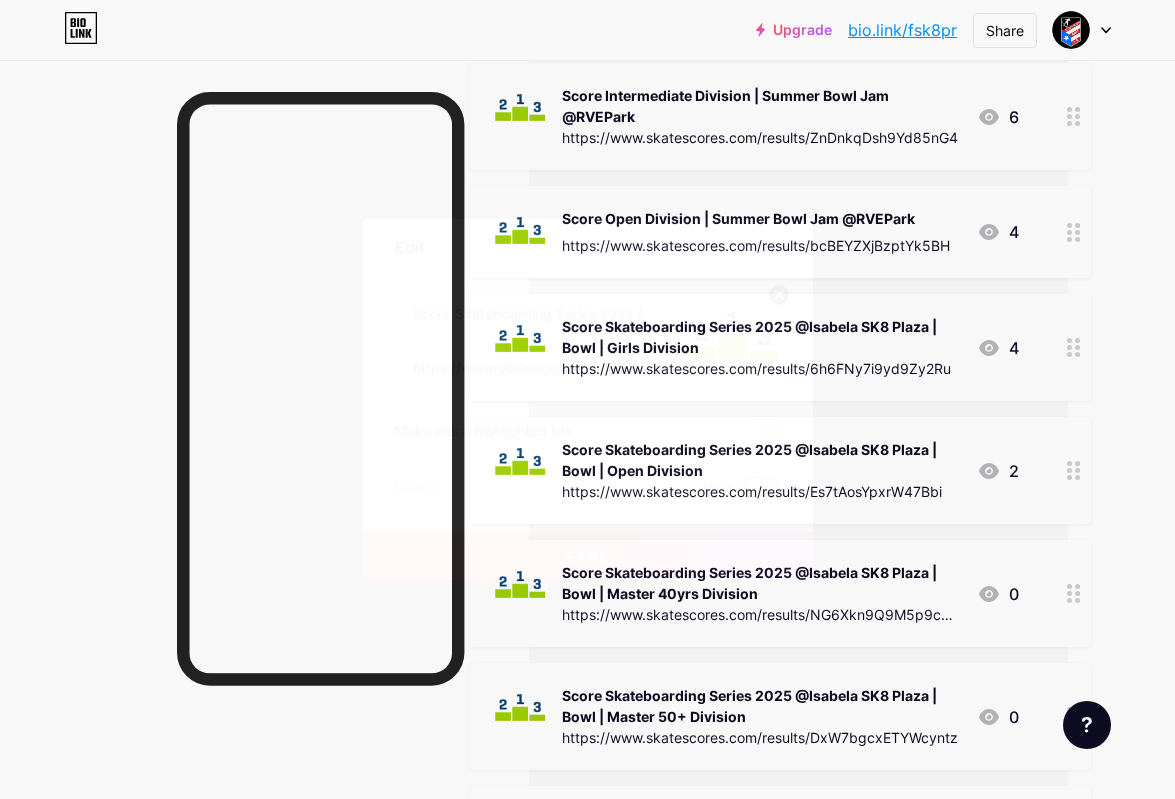 click at bounding box center (761, 488) 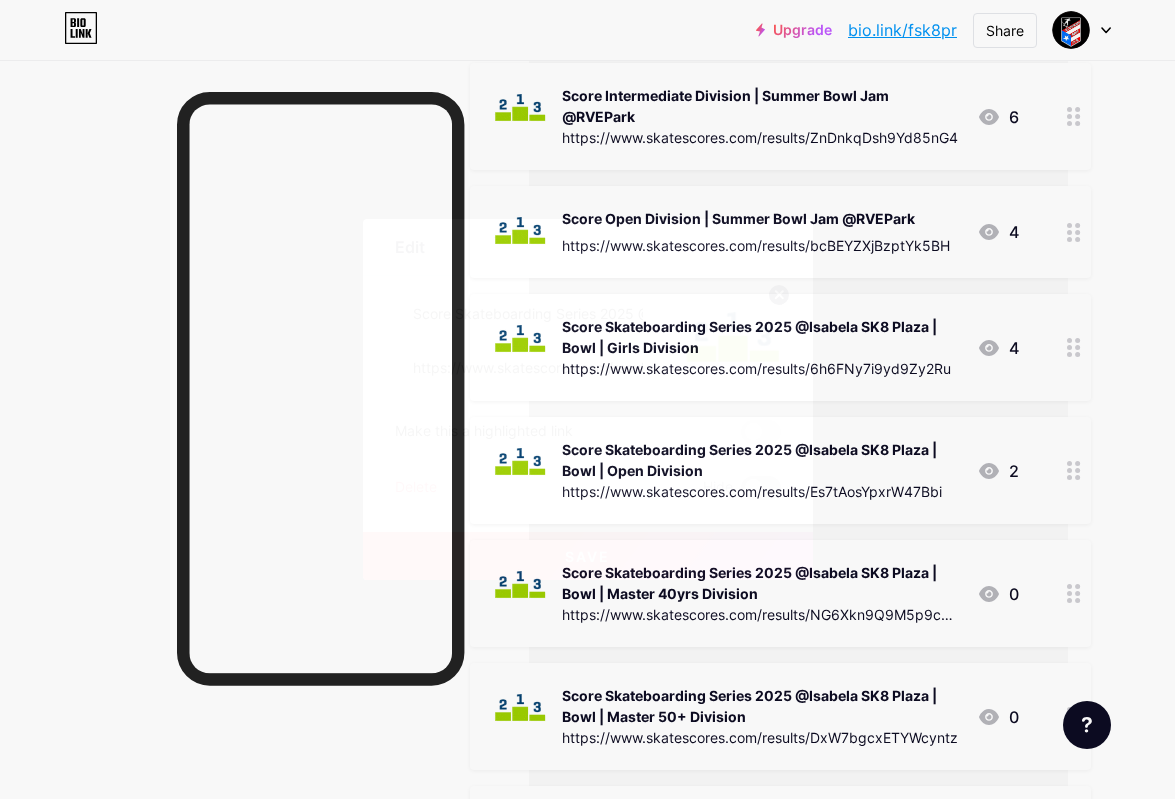 click at bounding box center (741, 493) 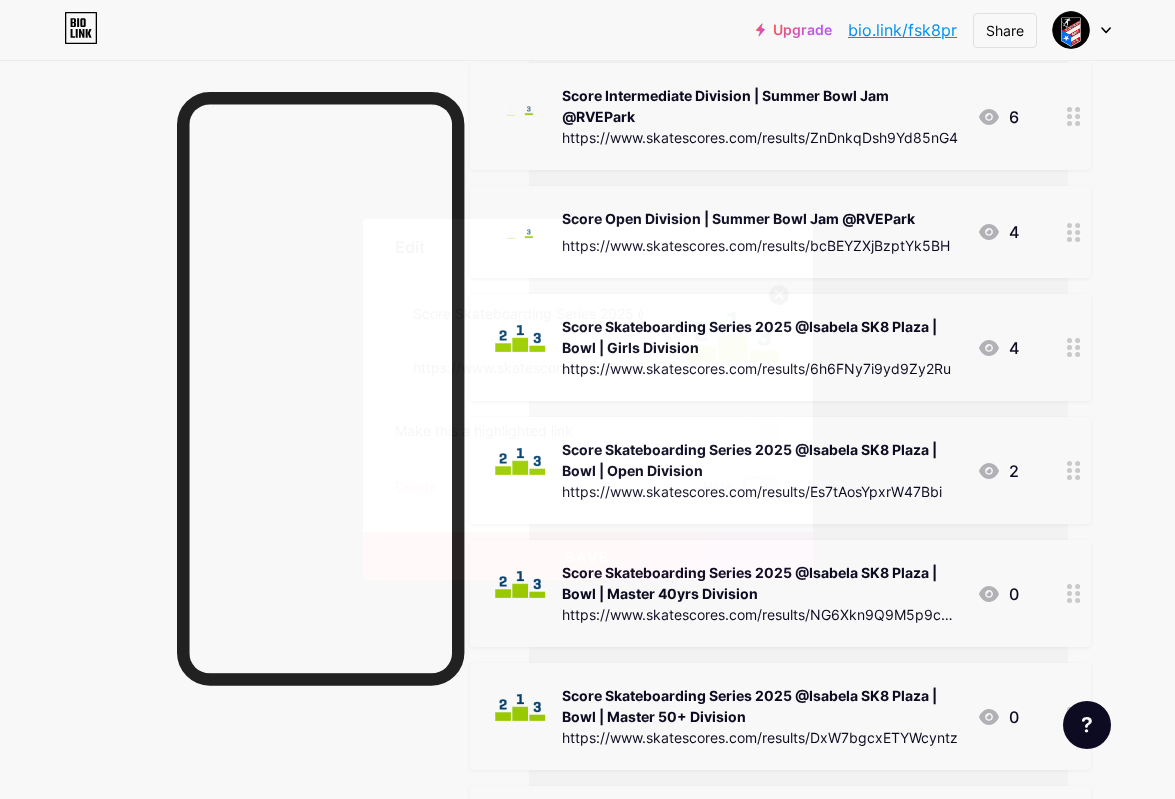 checkbox on "true" 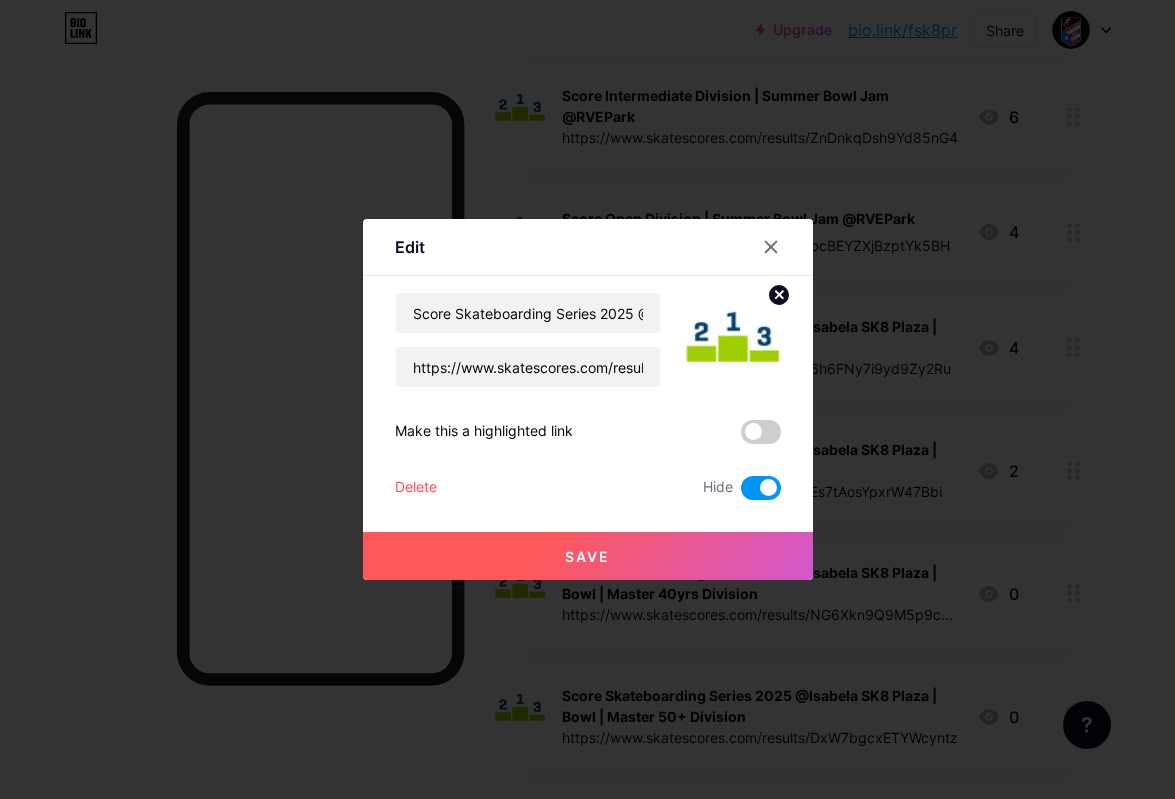click on "Save" at bounding box center [588, 556] 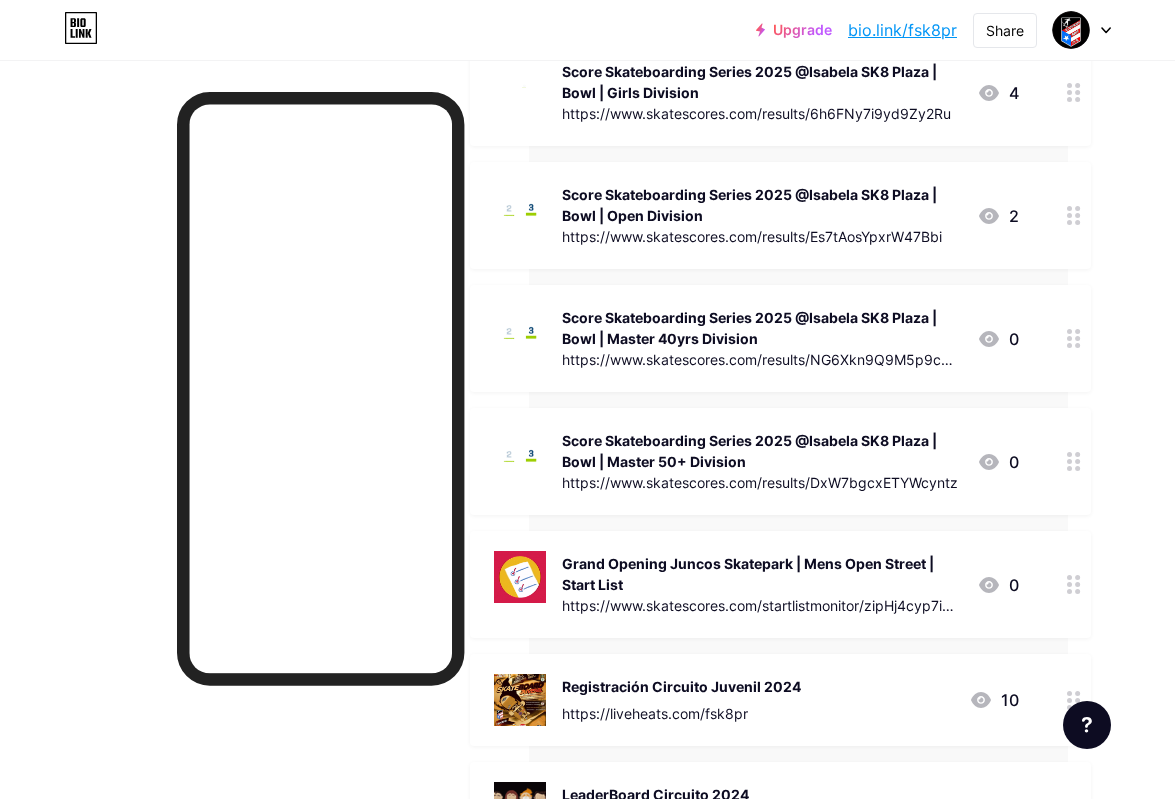 scroll, scrollTop: 2705, scrollLeft: 107, axis: both 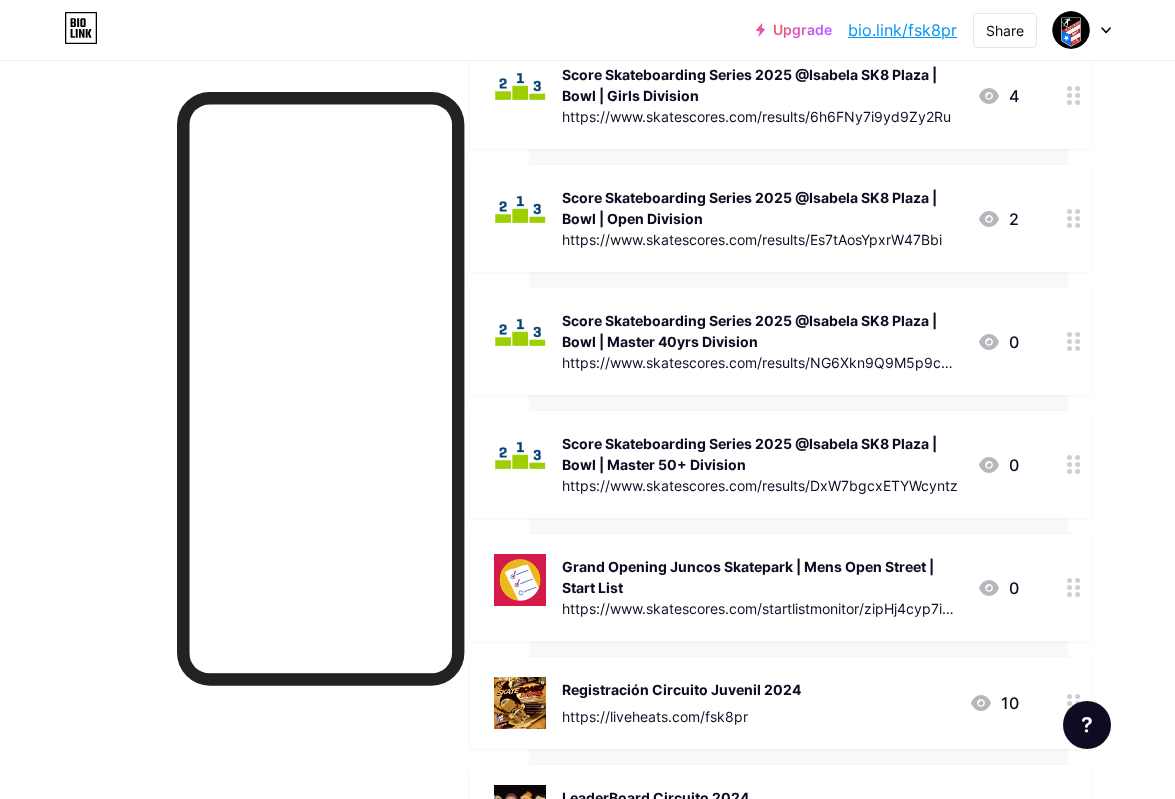 click on "Score Skateboarding Series 2025 @Isabela SK8 Plaza | Bowl | Master 40yrs Division" at bounding box center [761, 331] 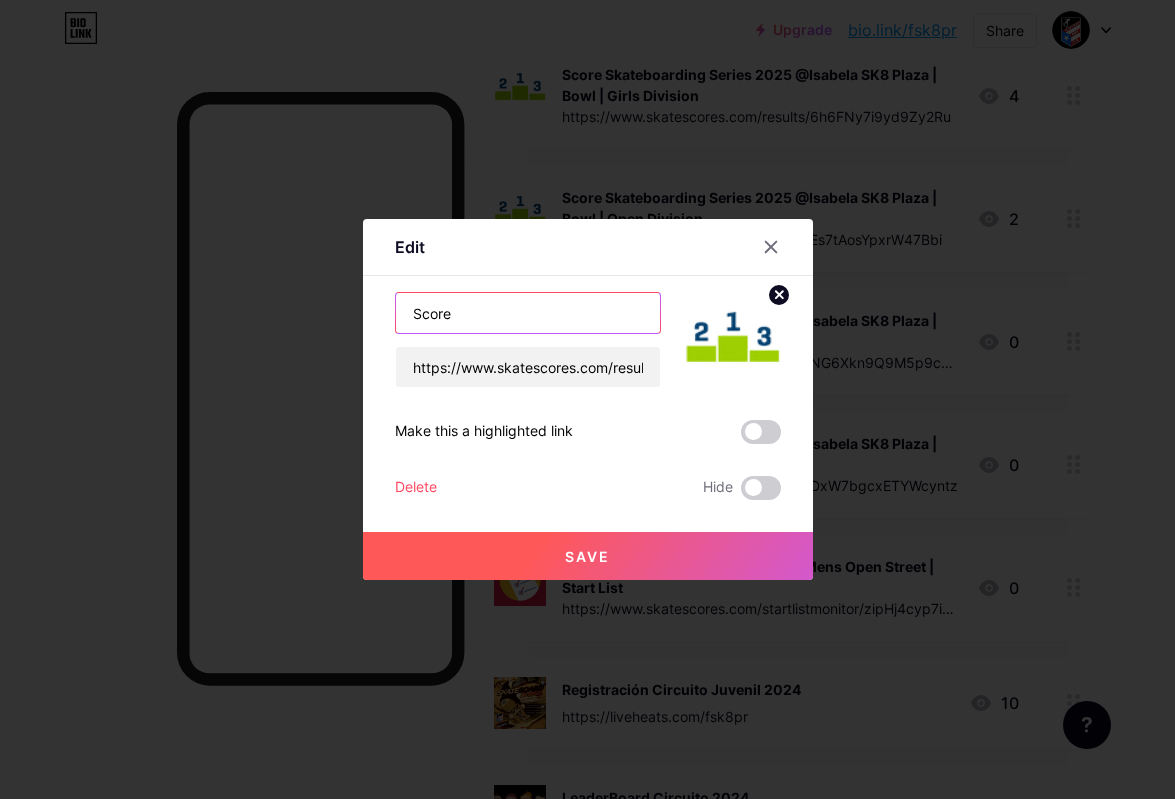 drag, startPoint x: 457, startPoint y: 314, endPoint x: 499, endPoint y: 451, distance: 143.29341 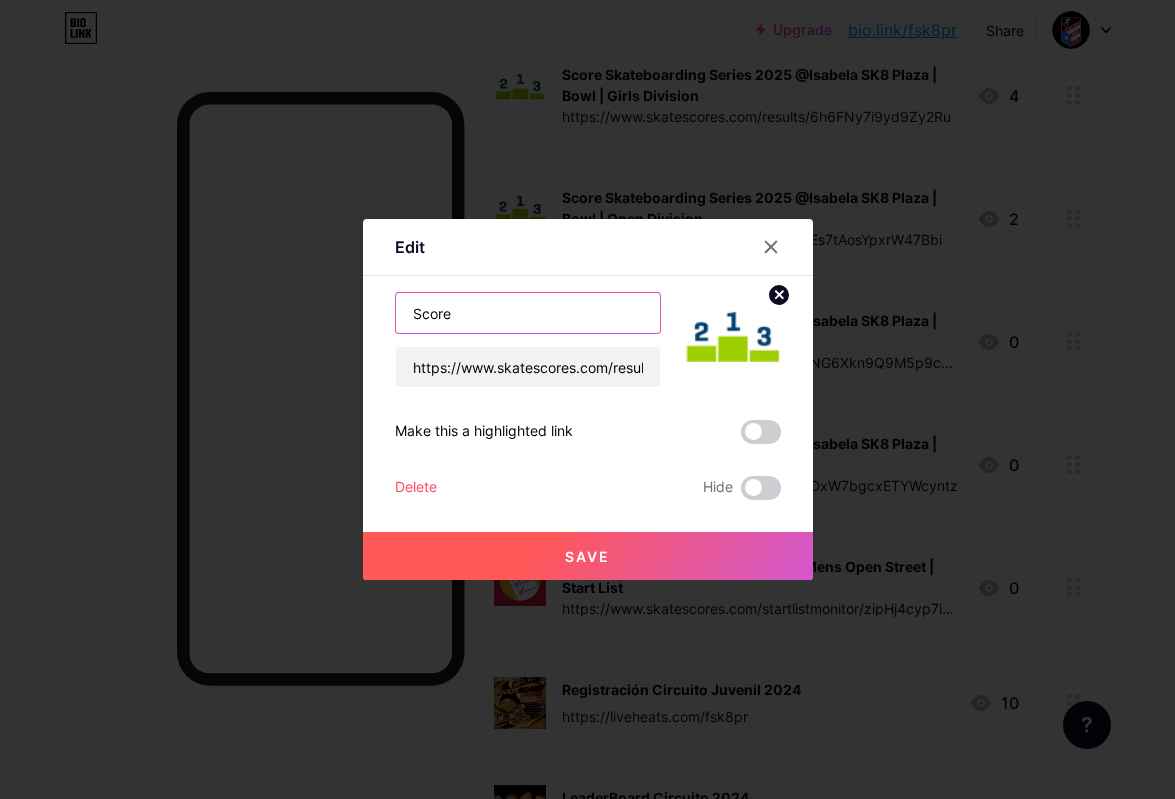 click on "Score" at bounding box center [528, 313] 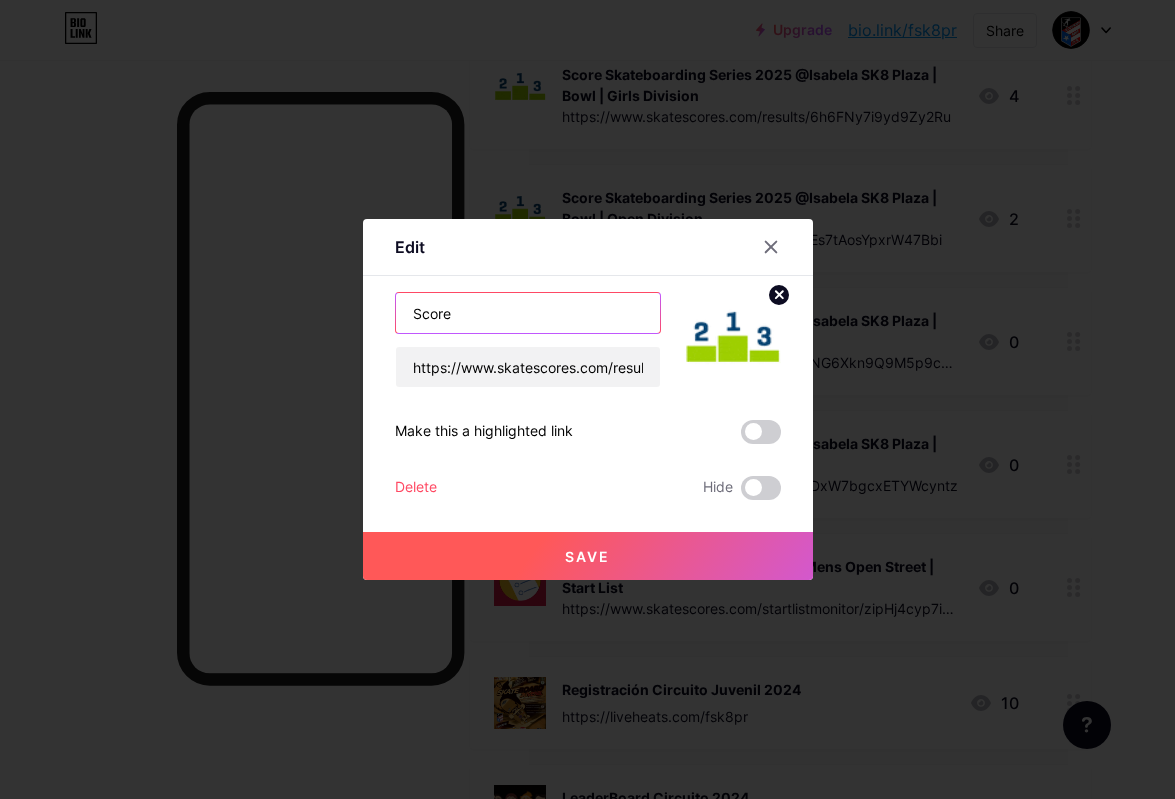 paste on "Master 40yrs | Summer Bowl Jam" 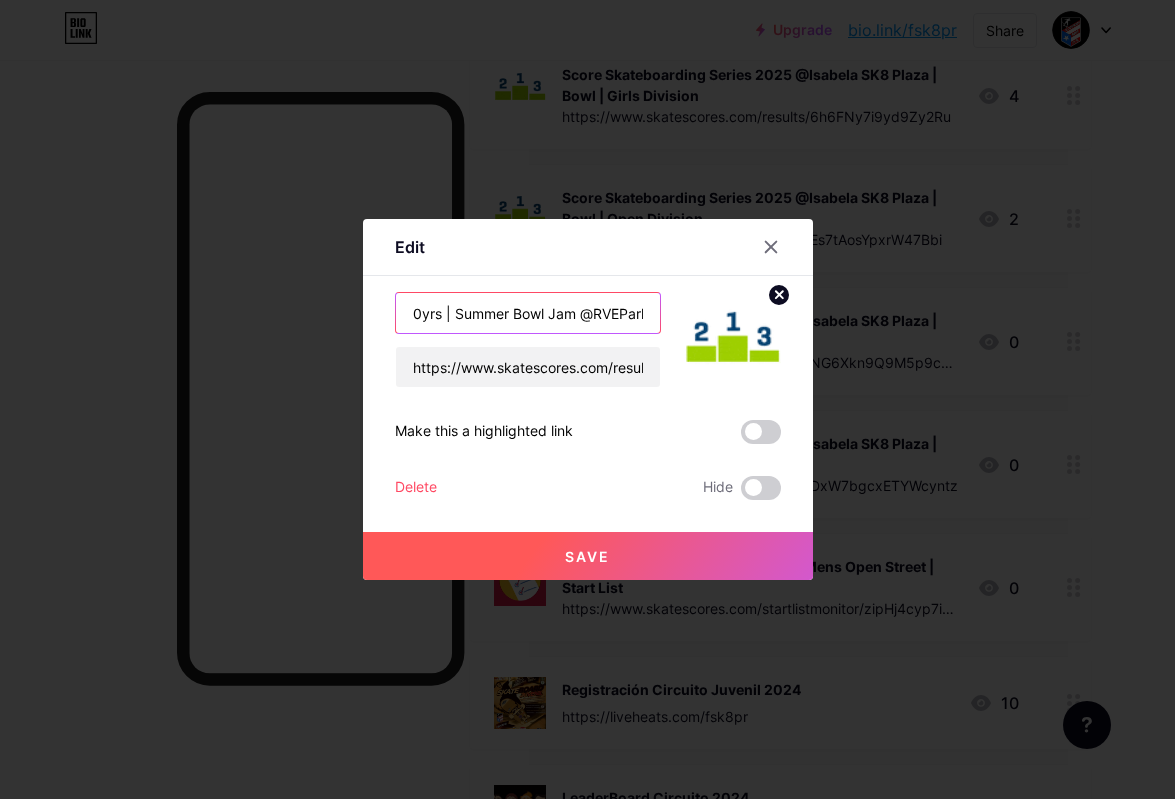 scroll, scrollTop: 0, scrollLeft: 108, axis: horizontal 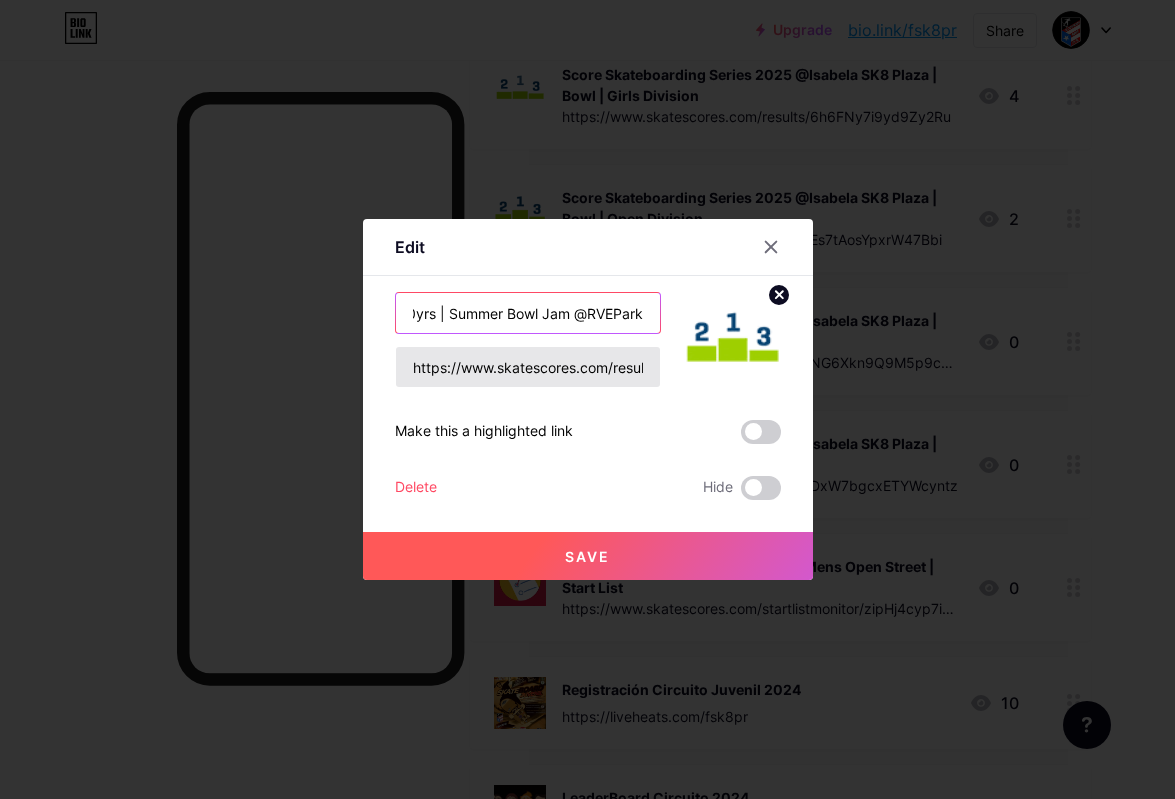 type on "Score Master 40yrs | Summer Bowl Jam @RVEPark" 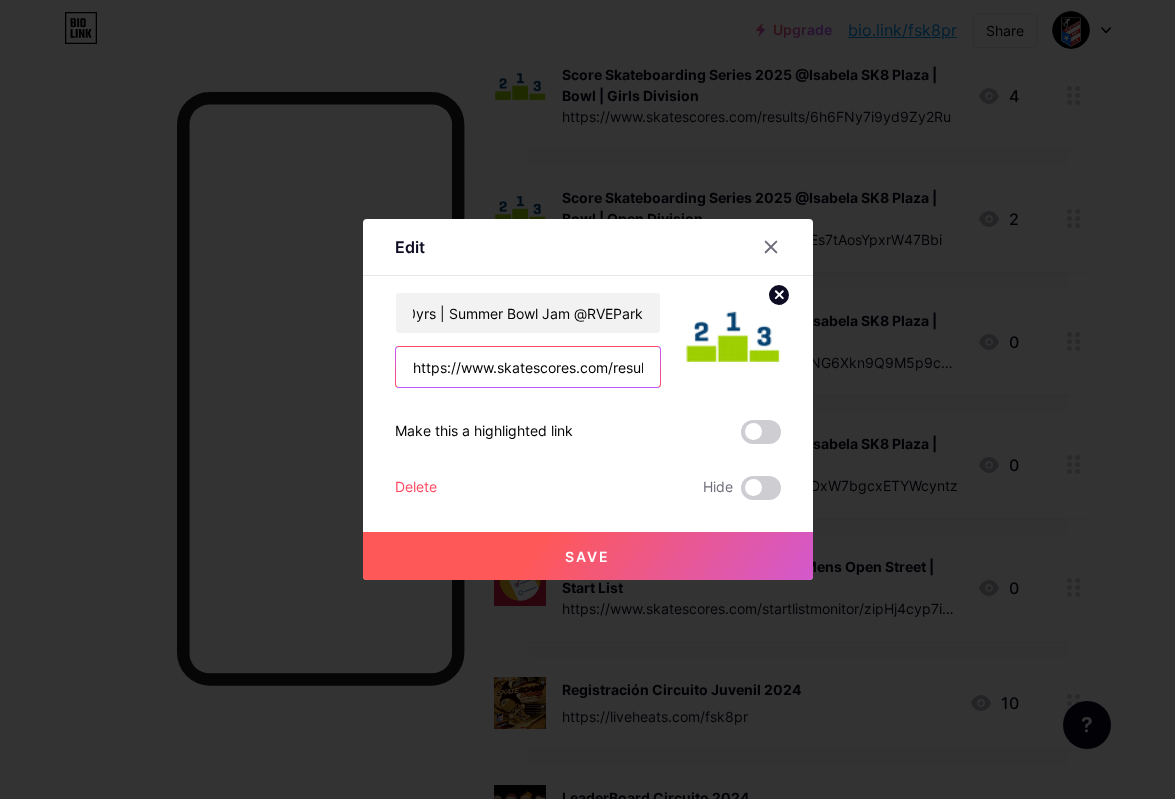 click on "https://www.skatescores.com/results/NG6Xkn9Q9M5p9cZGX" at bounding box center (528, 367) 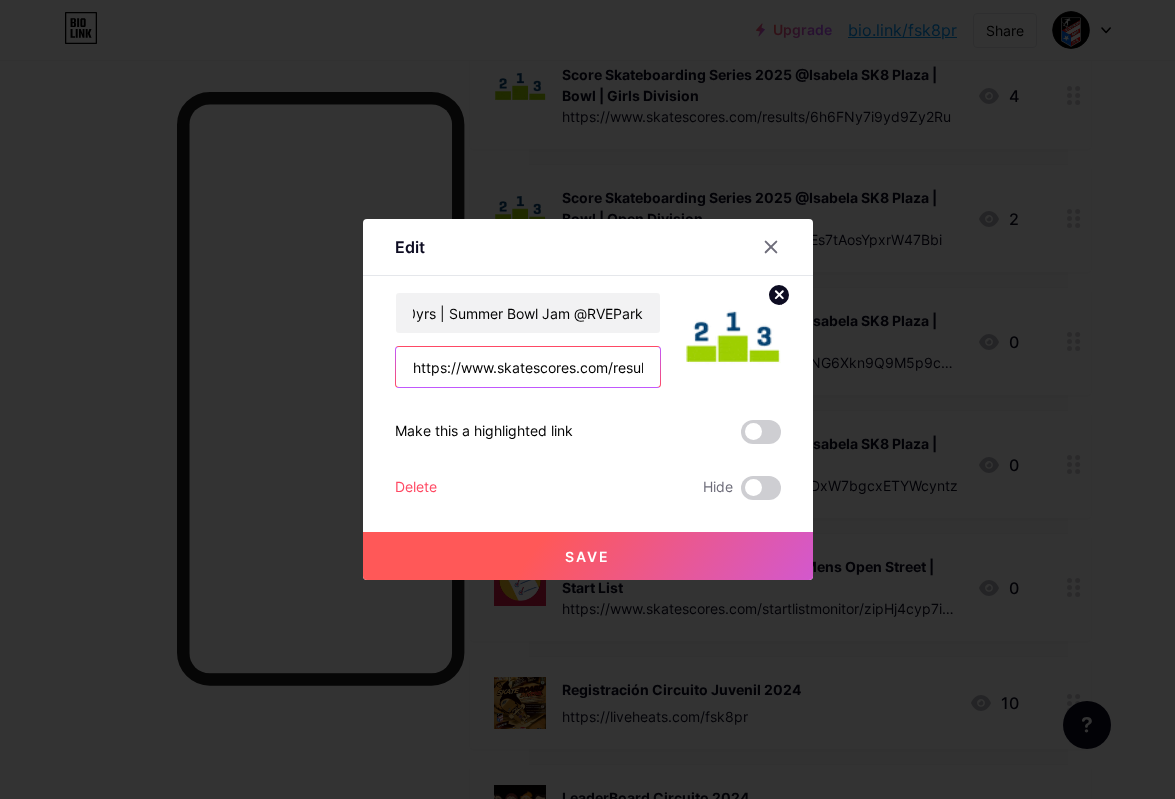 click on "https://www.skatescores.com/results/NG6Xkn9Q9M5p9cZGX" at bounding box center [528, 367] 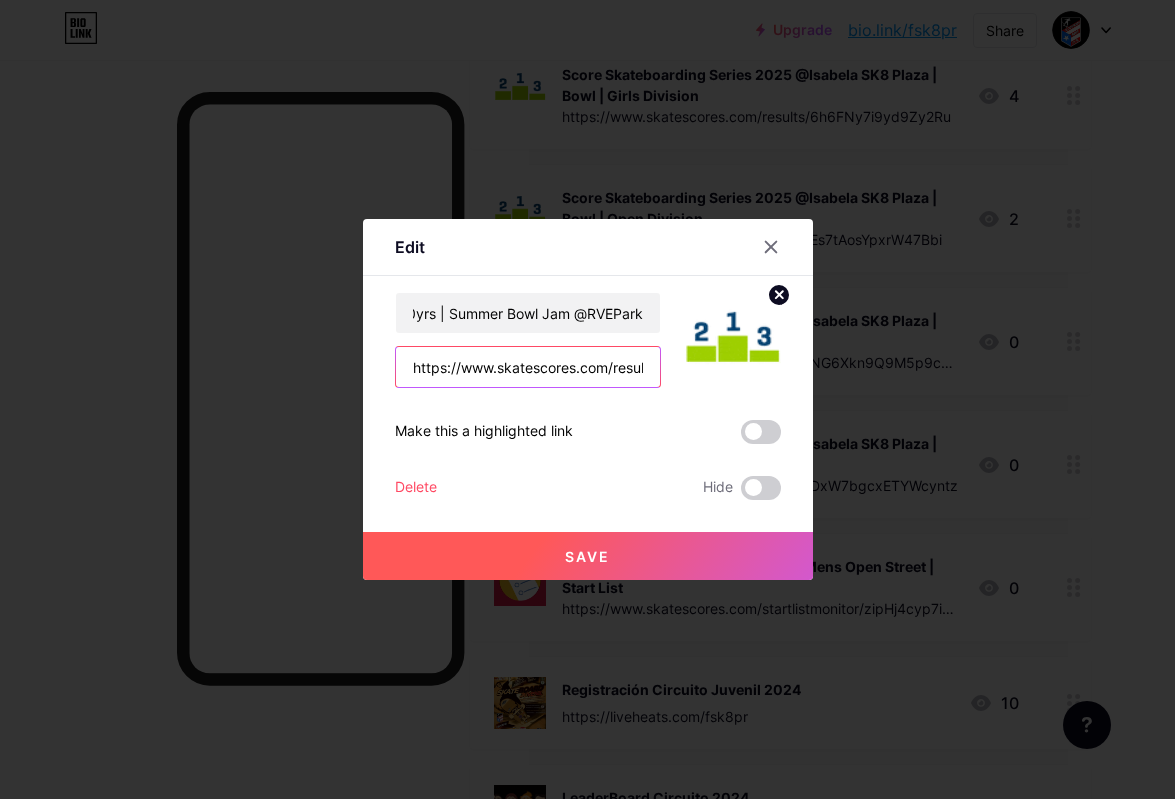 click on "https://www.skatescores.com/results/NG6Xkn9Q9M5p9cZGX" at bounding box center [528, 367] 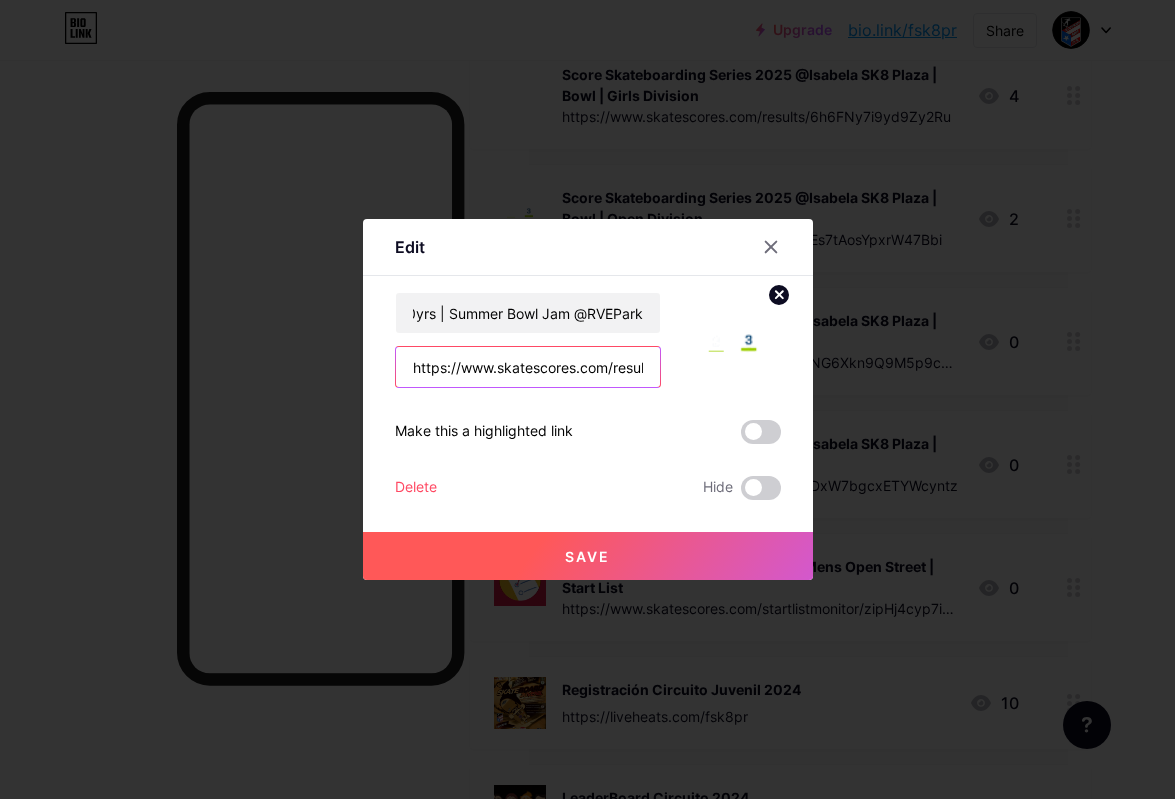 click on "https://www.skatescores.com/results/NG6Xkn9Q9M5p9cZGX" at bounding box center [528, 367] 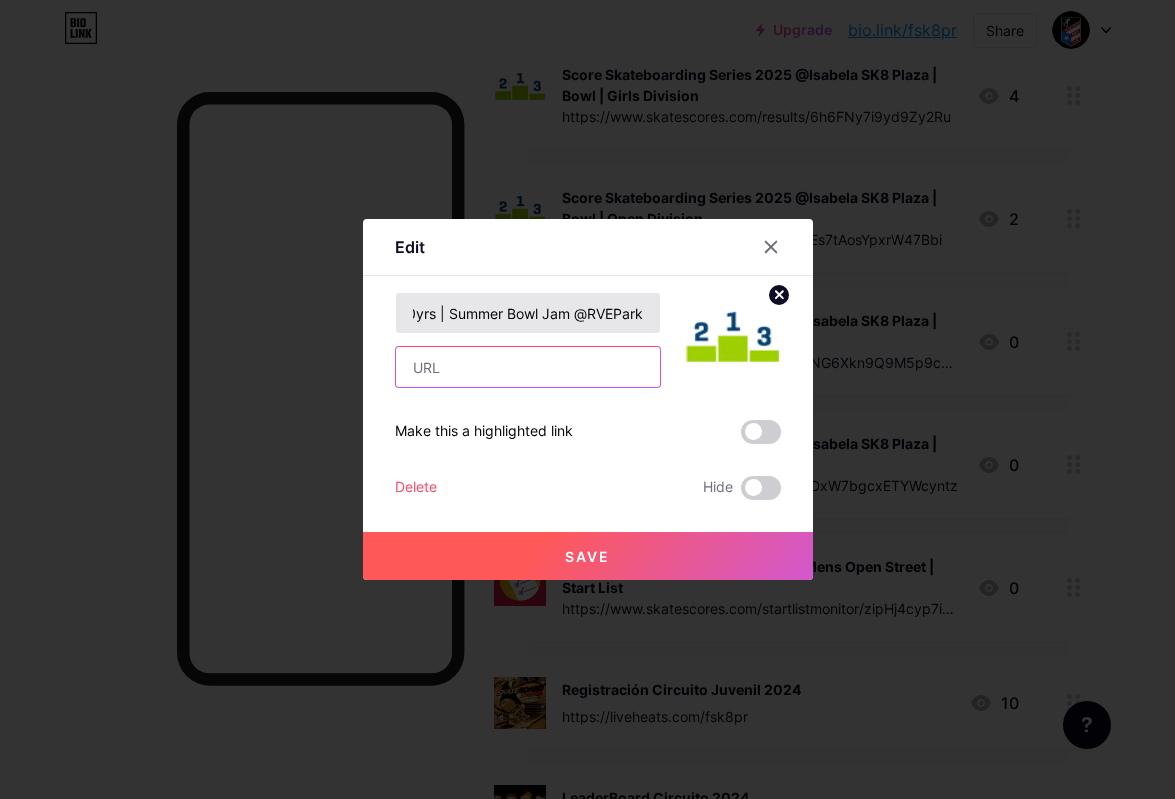paste on "https://www.skatescores.com/results/T3fji7wXWerEWB6PY" 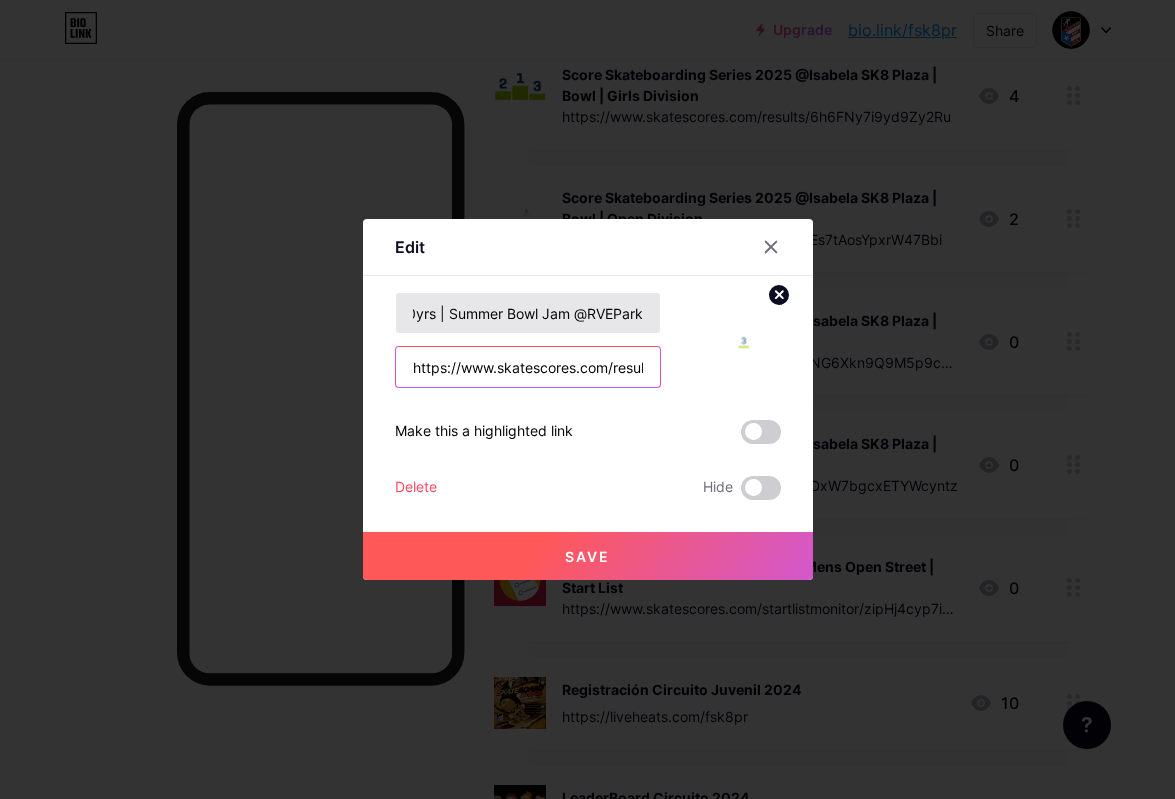 scroll, scrollTop: 0, scrollLeft: 162, axis: horizontal 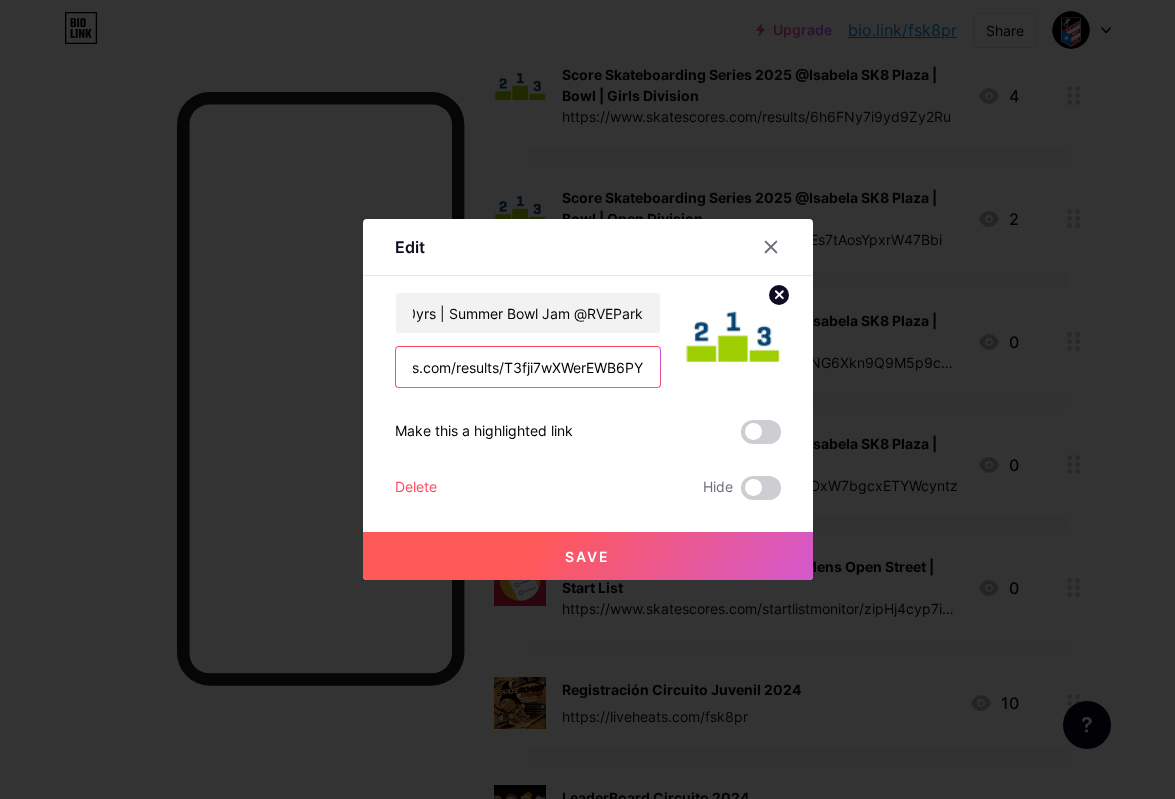type on "https://www.skatescores.com/results/T3fji7wXWerEWB6PY" 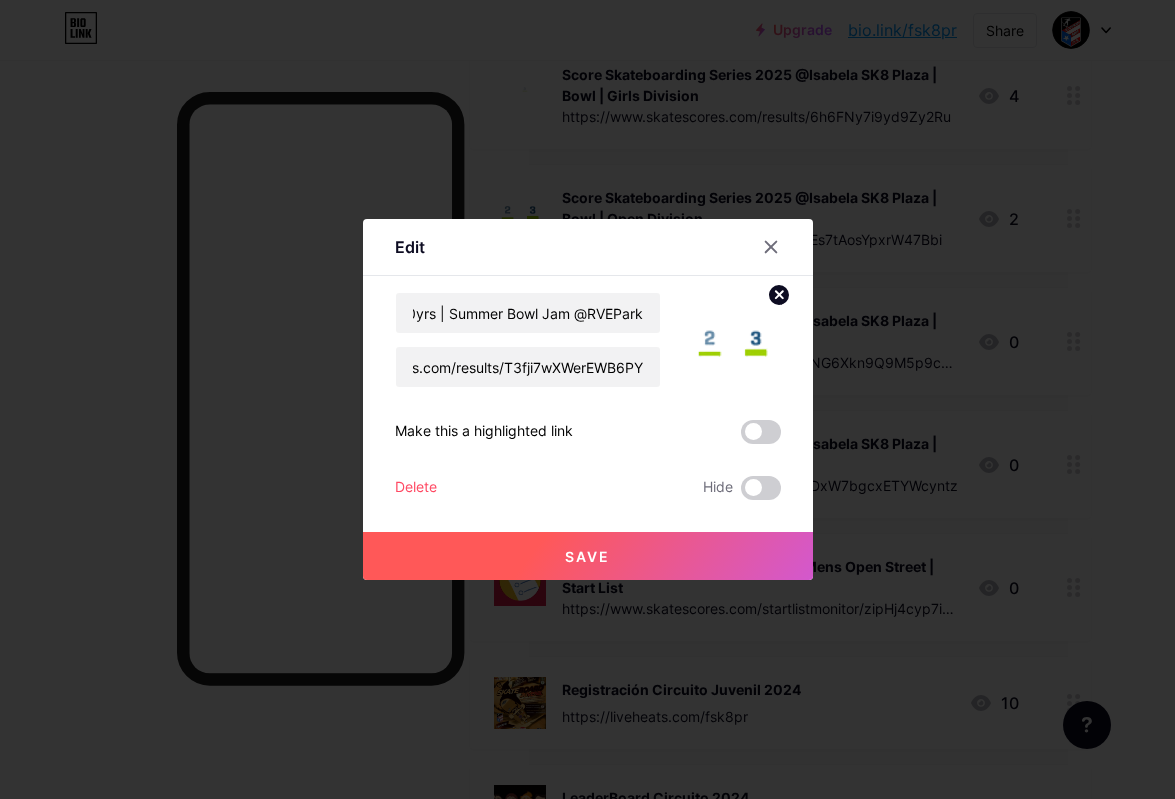 click on "Save" at bounding box center (587, 556) 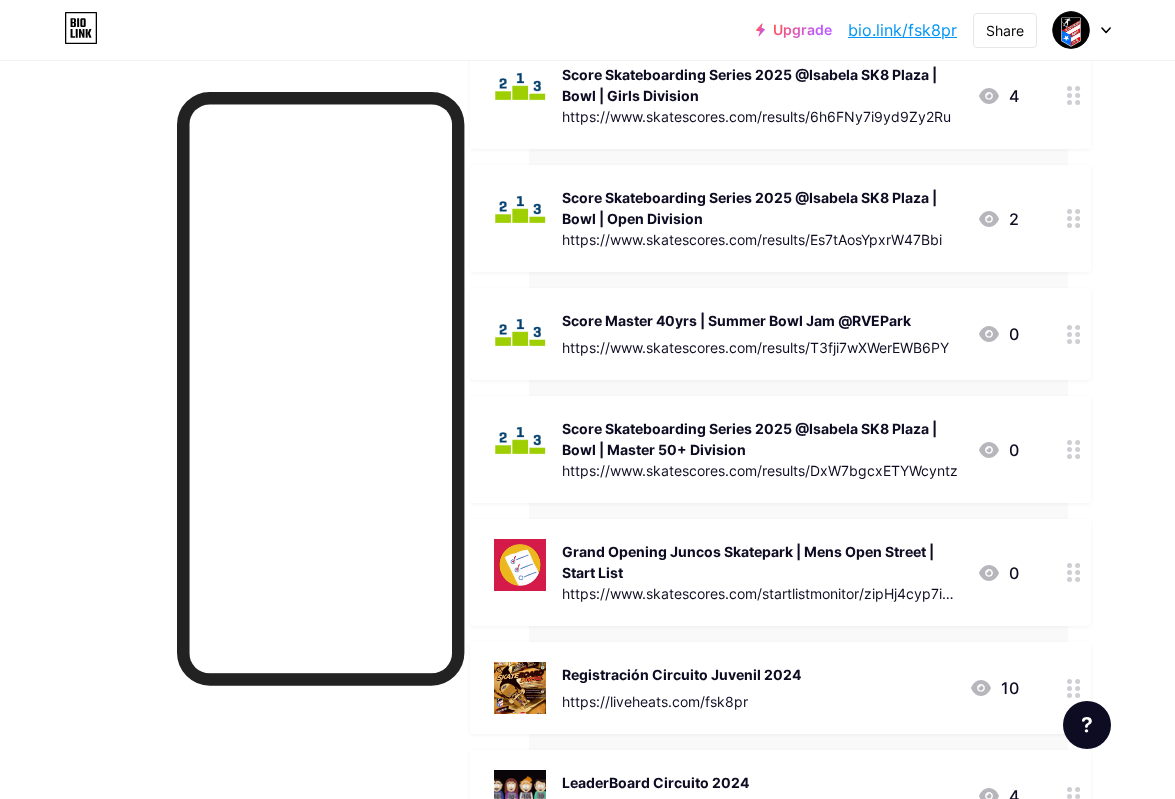 click on "Score Skateboarding Series 2025 @Isabela SK8 Plaza | Bowl | Master 50+ Division" at bounding box center (761, 439) 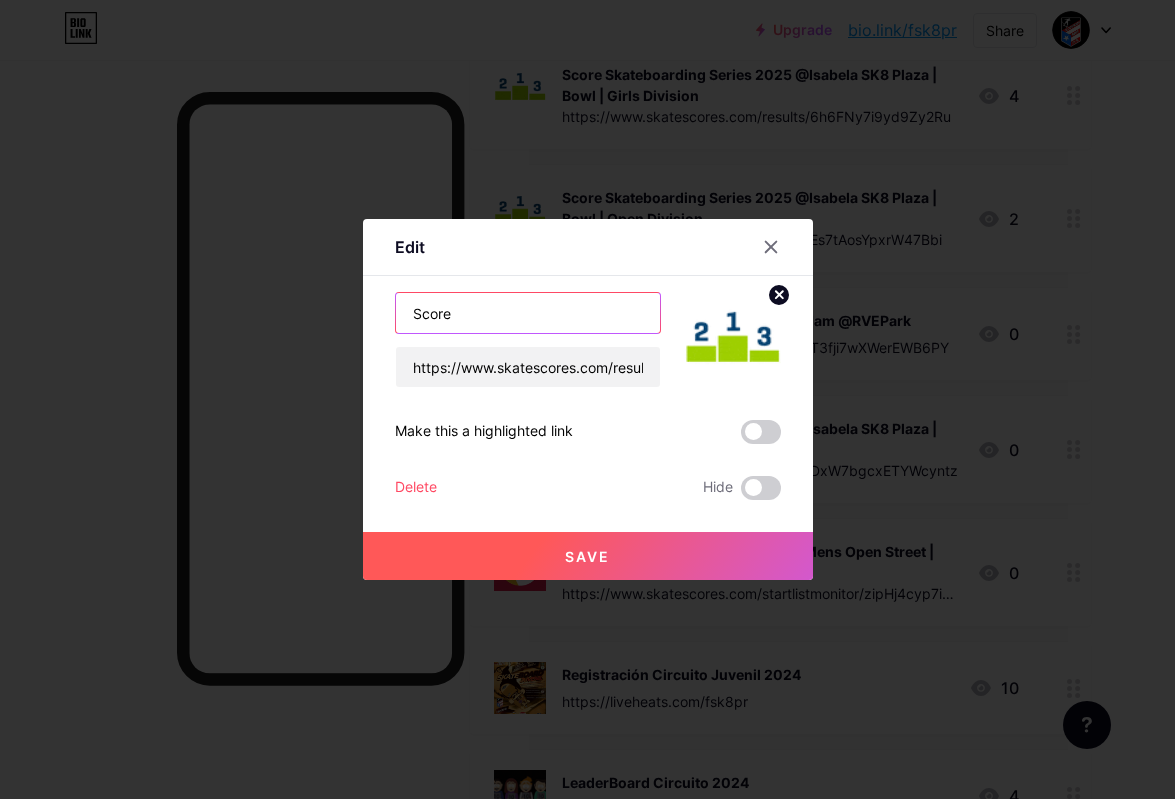 drag, startPoint x: 458, startPoint y: 307, endPoint x: 497, endPoint y: 417, distance: 116.70904 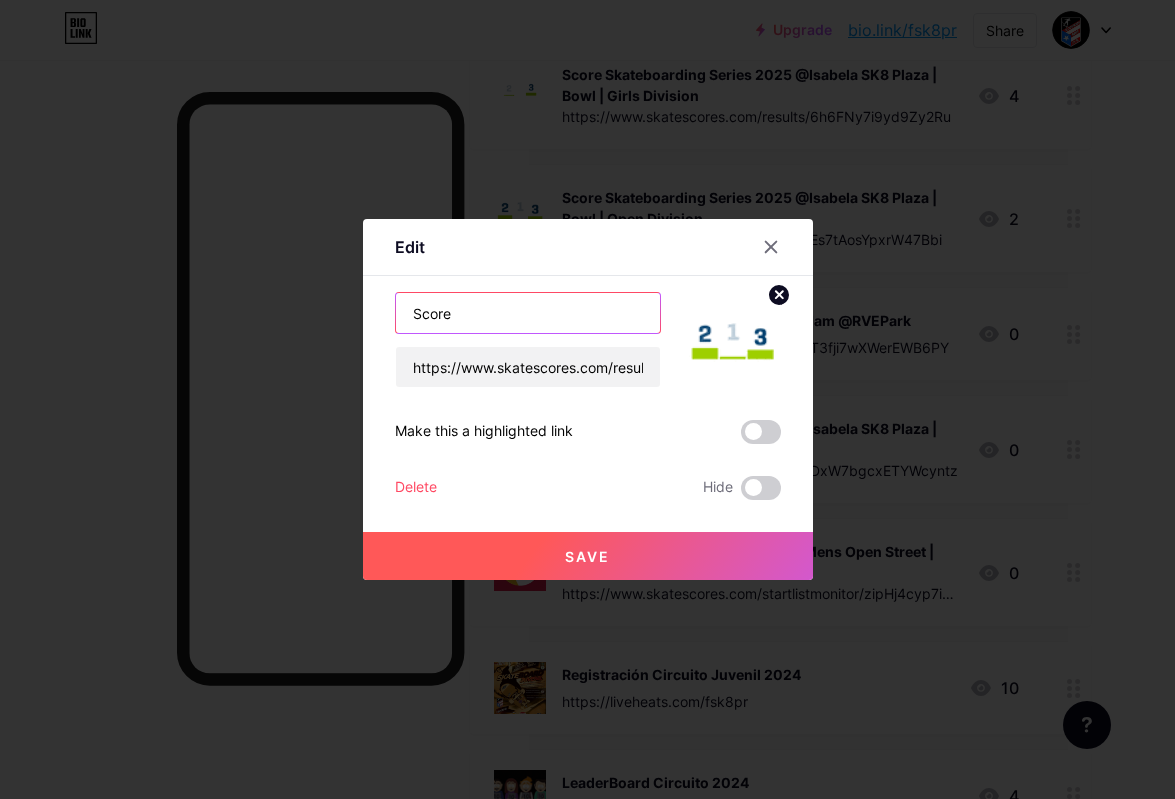 click on "Score" at bounding box center [528, 313] 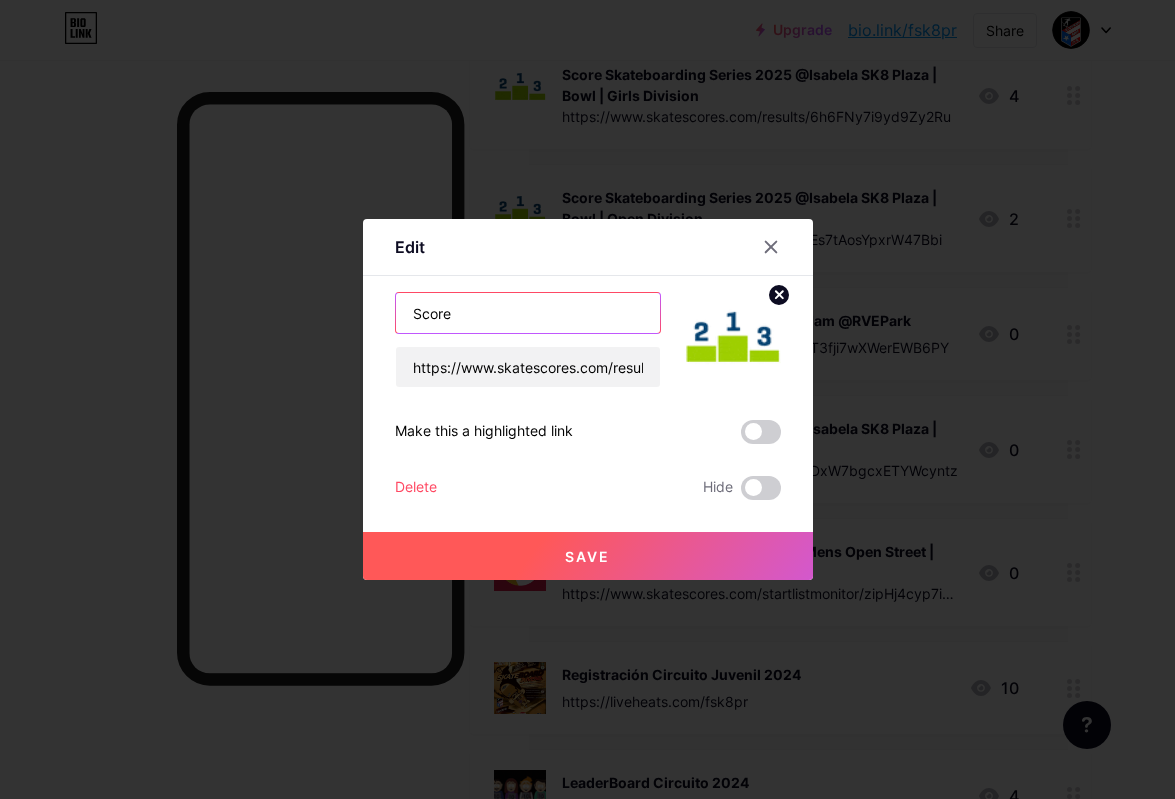 paste on "Master 50yrs | Summer Bowl Jam" 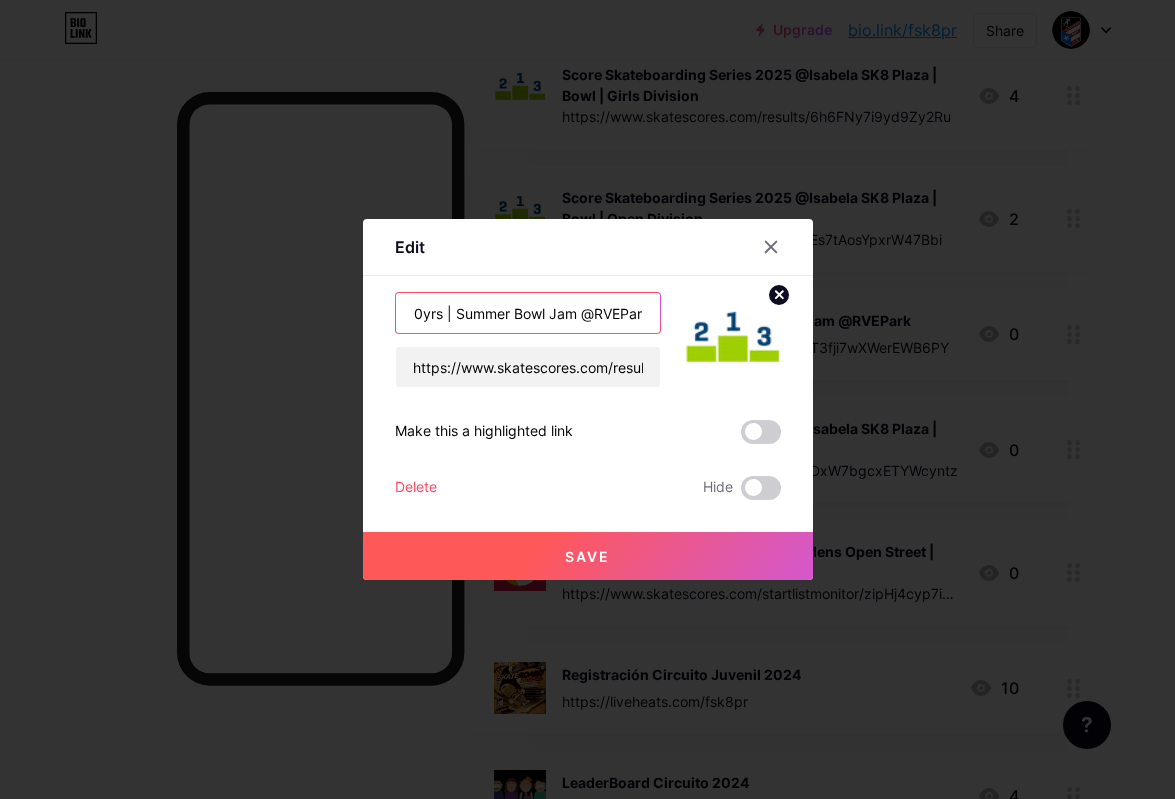 scroll, scrollTop: 0, scrollLeft: 107, axis: horizontal 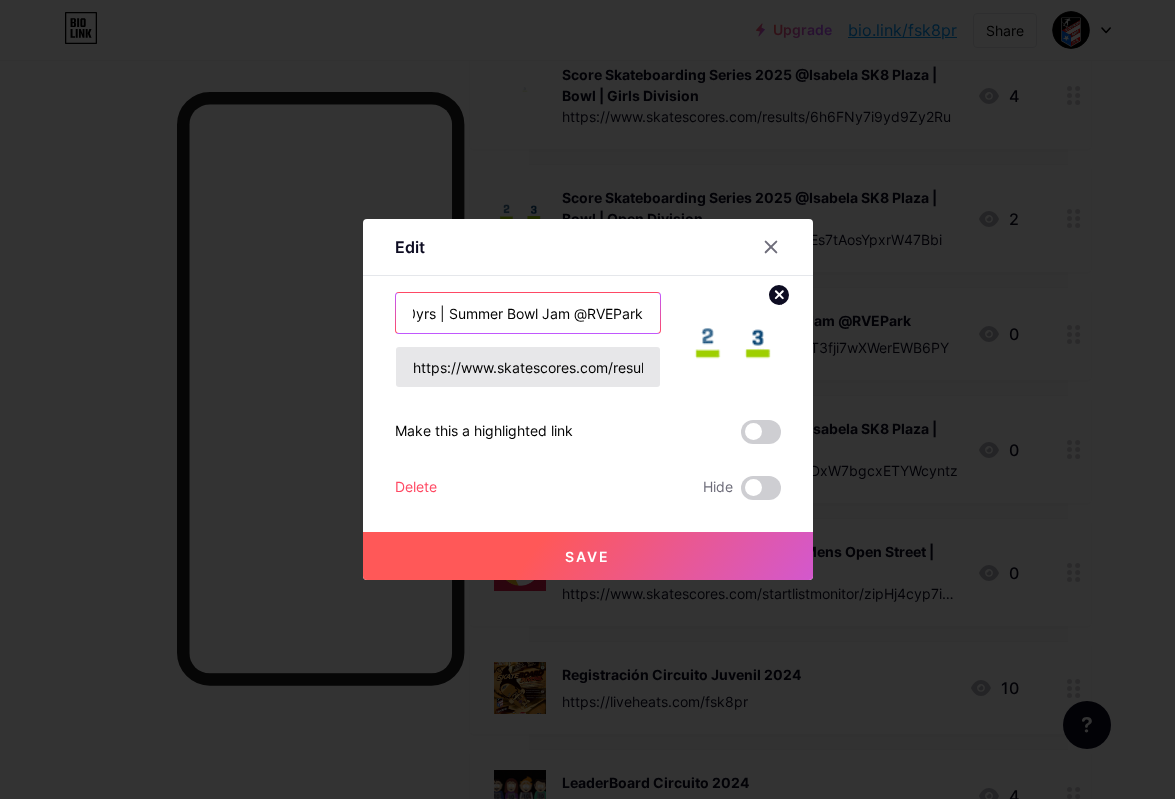 type on "Score Master 50yrs | Summer Bowl Jam @RVEPark" 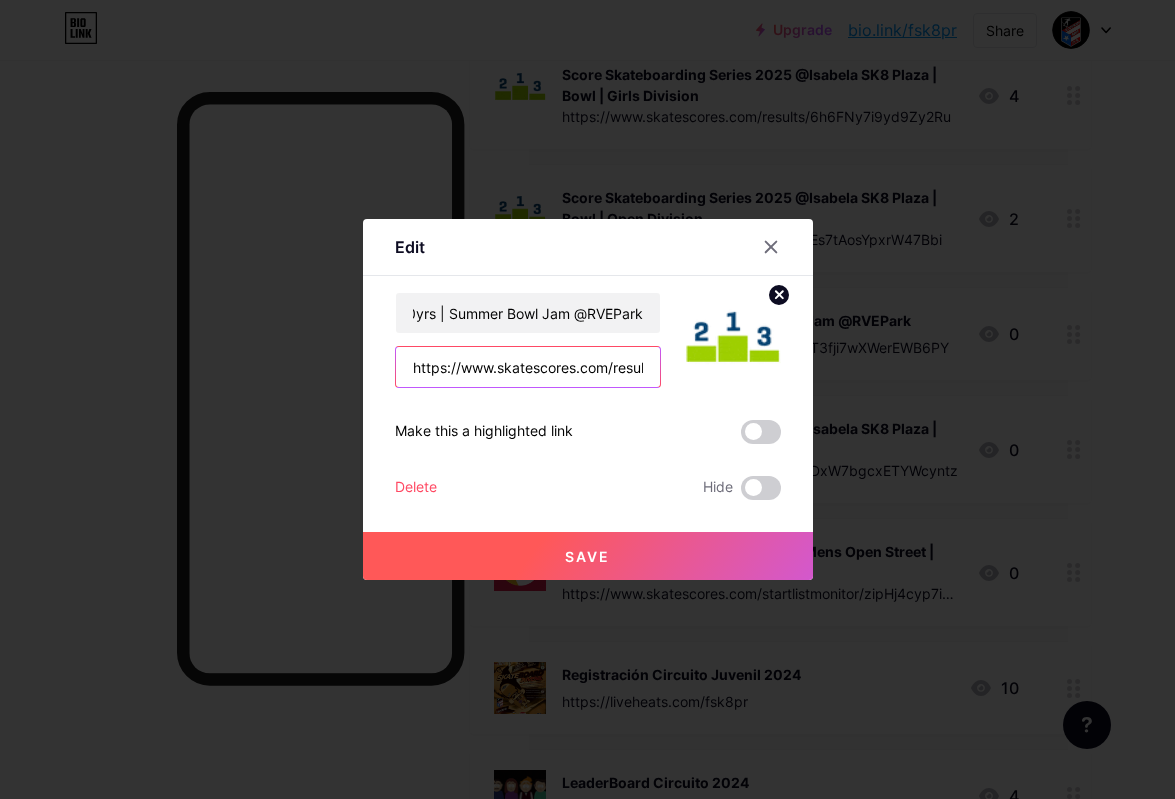 click on "https://www.skatescores.com/results/DxW7bgcxETYWcyntz" at bounding box center [528, 367] 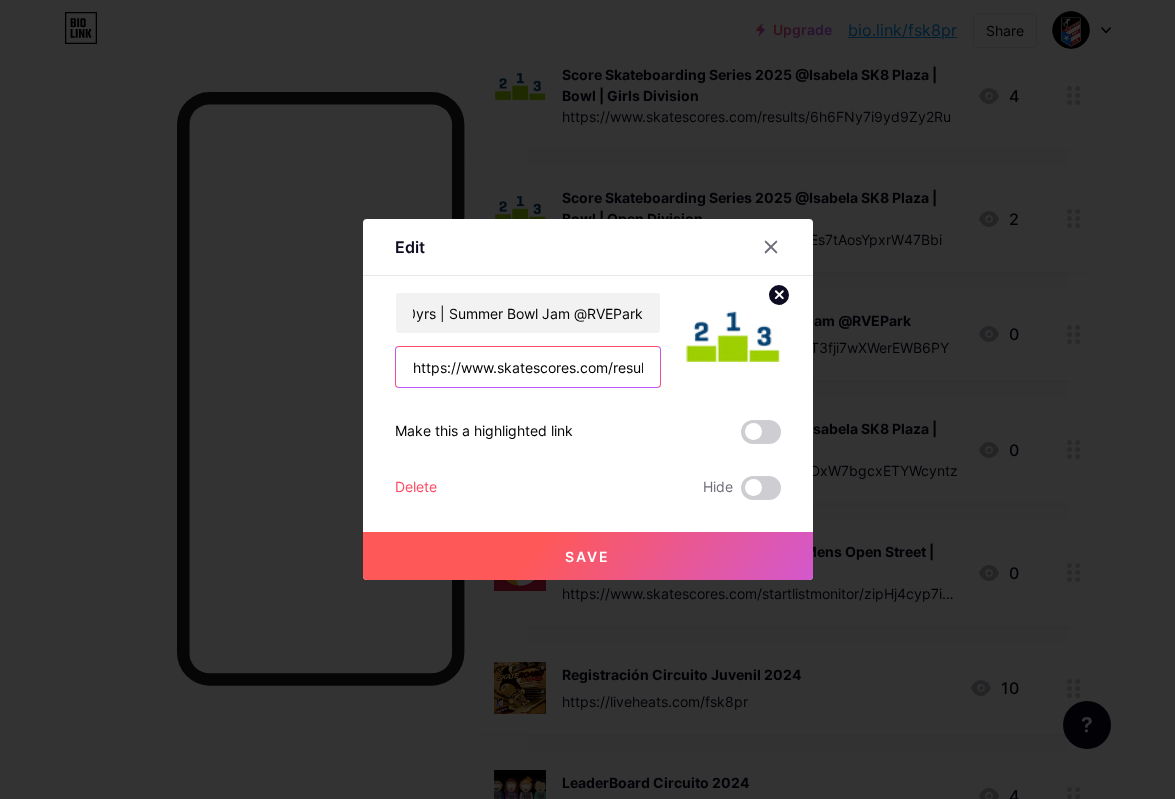 click on "https://www.skatescores.com/results/DxW7bgcxETYWcyntz" at bounding box center [528, 367] 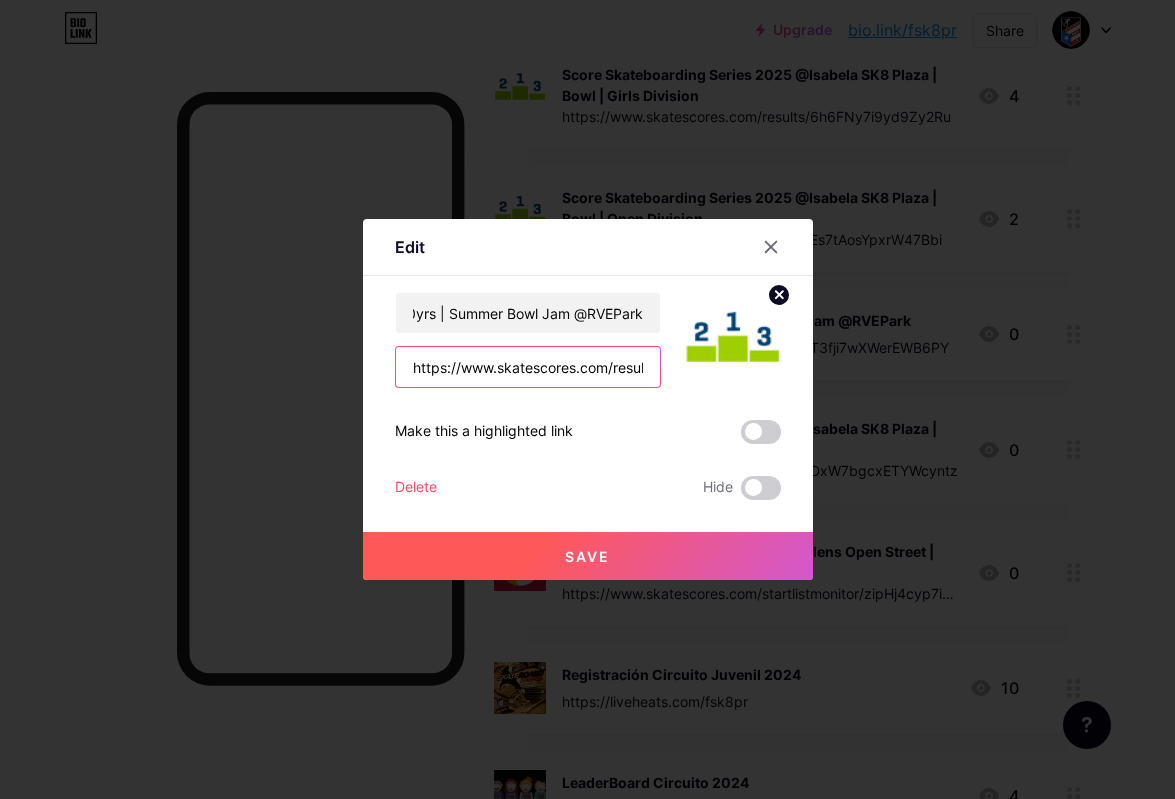 click on "https://www.skatescores.com/results/DxW7bgcxETYWcyntz" at bounding box center [528, 367] 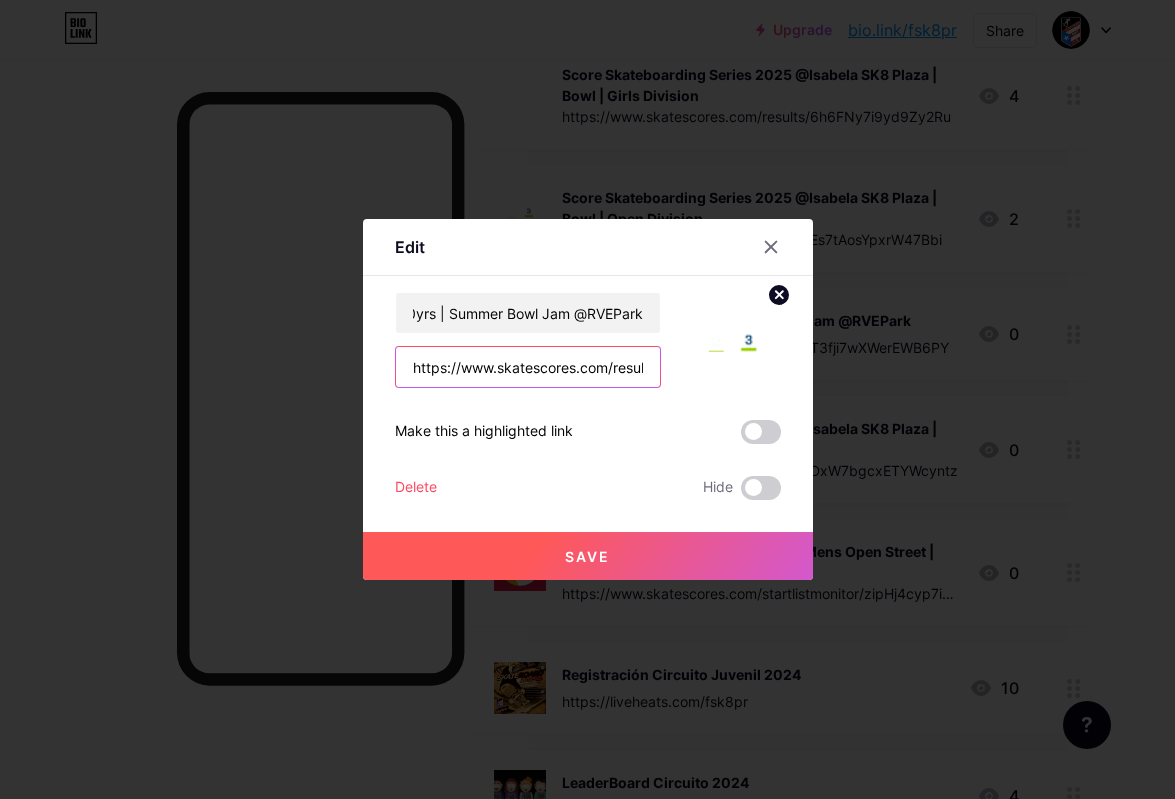 click on "https://www.skatescores.com/results/DxW7bgcxETYWcyntz" at bounding box center (528, 367) 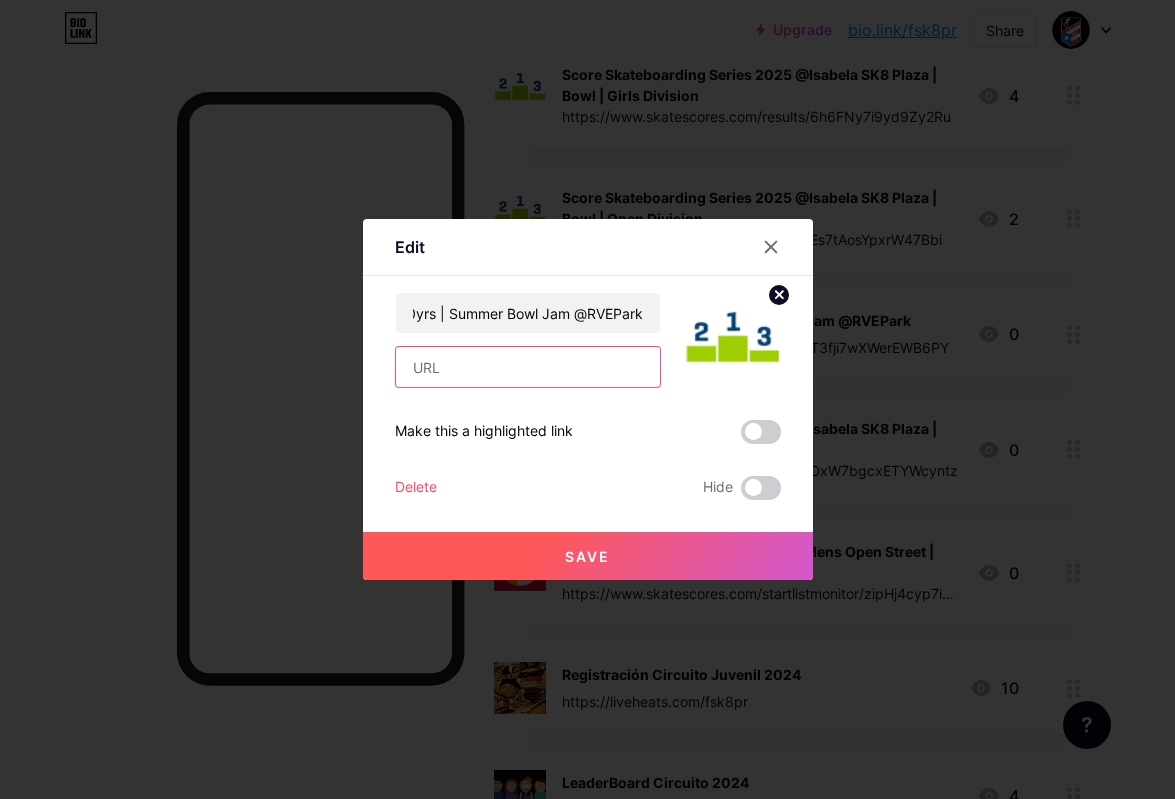 paste on "https://www.skatescores.com/results/Rwuk82KMKfCqpPR2Z" 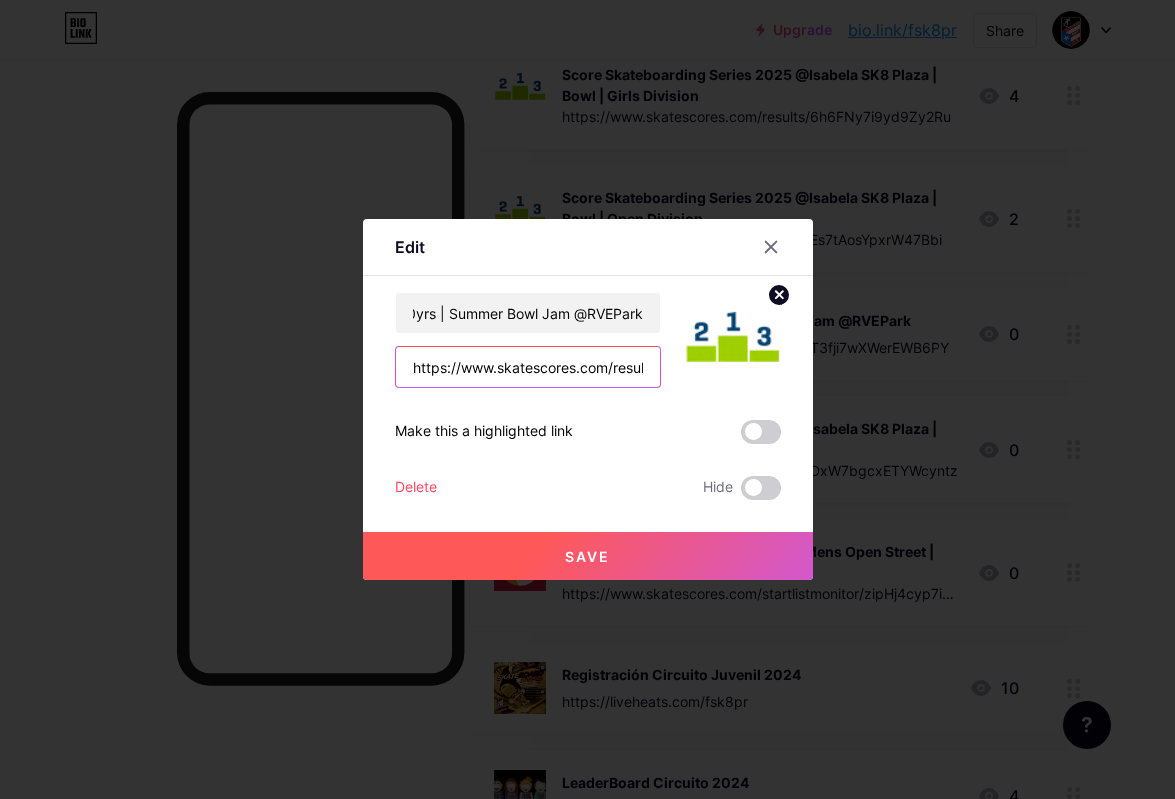 scroll, scrollTop: 0, scrollLeft: 172, axis: horizontal 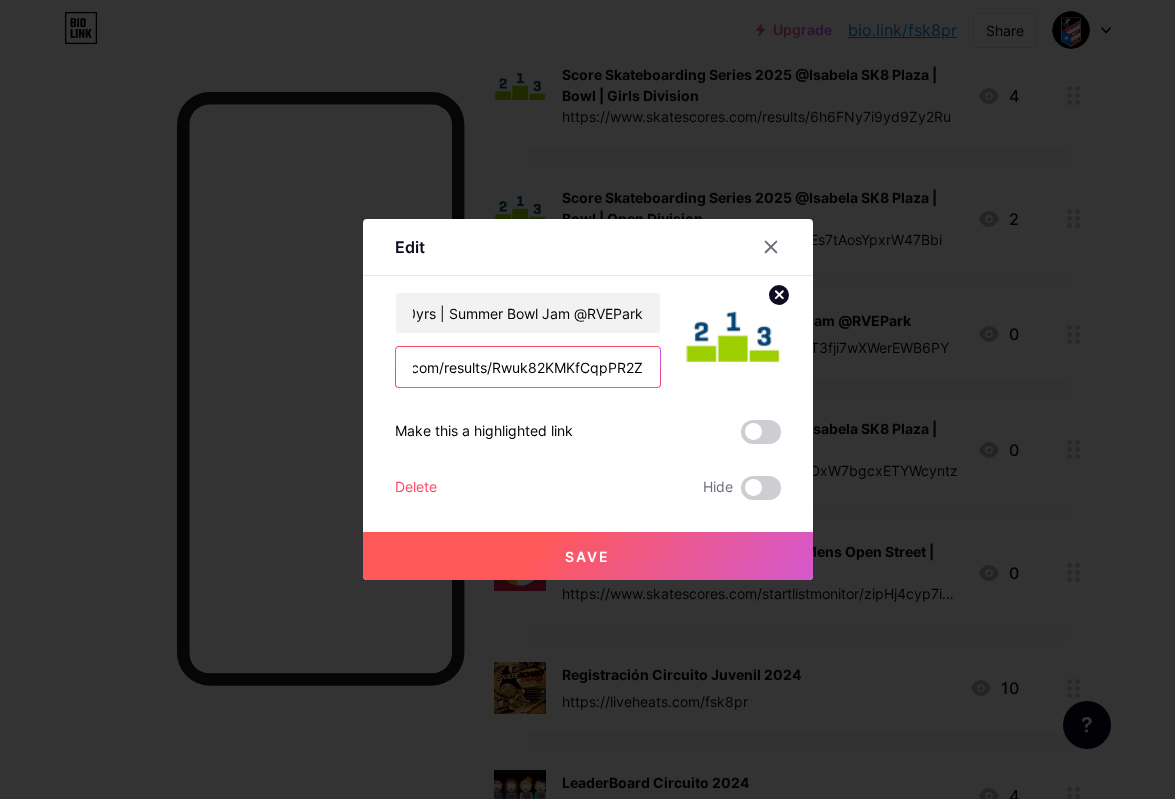 type on "https://www.skatescores.com/results/Rwuk82KMKfCqpPR2Z" 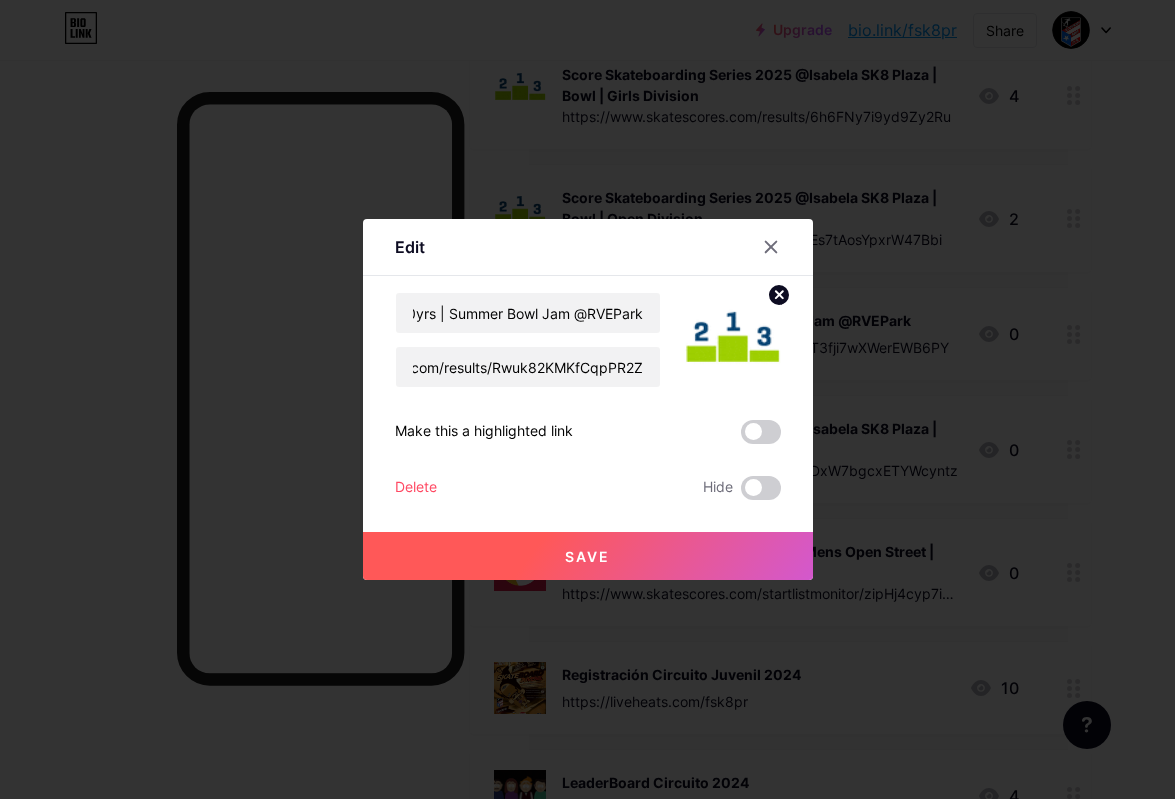 click on "Save" at bounding box center [587, 556] 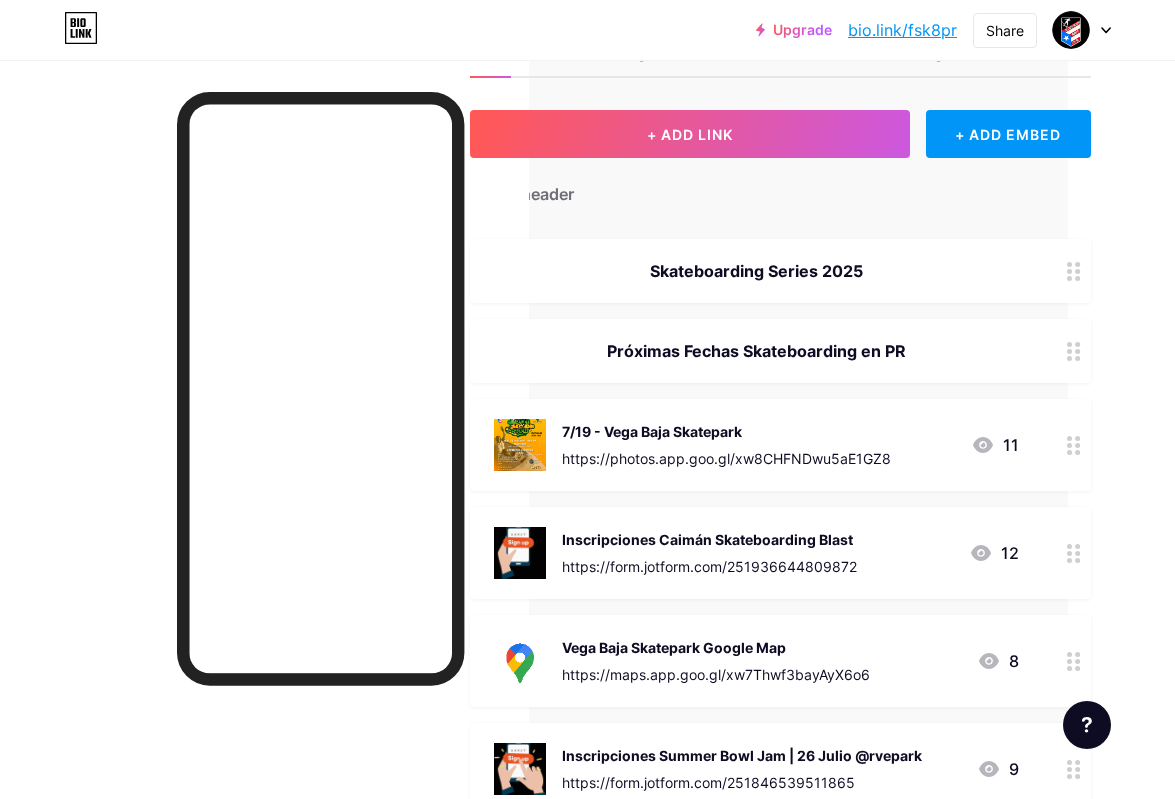 scroll, scrollTop: 129, scrollLeft: 107, axis: both 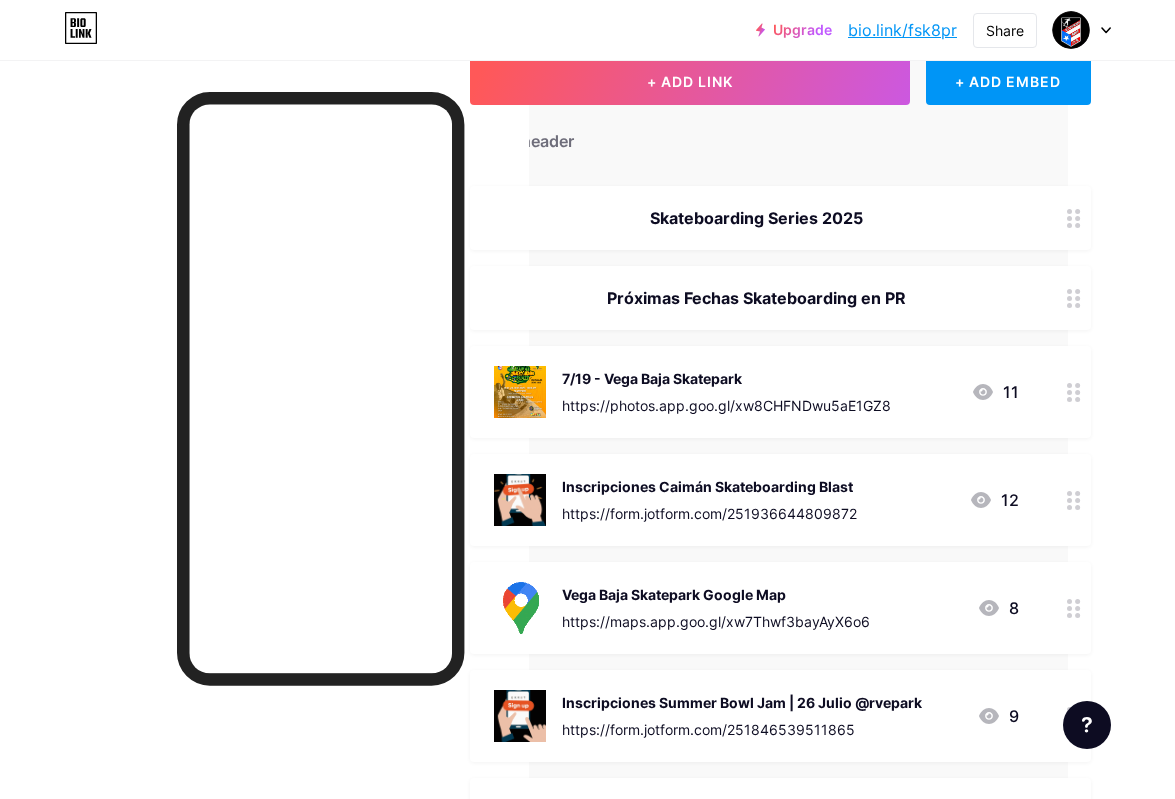 click 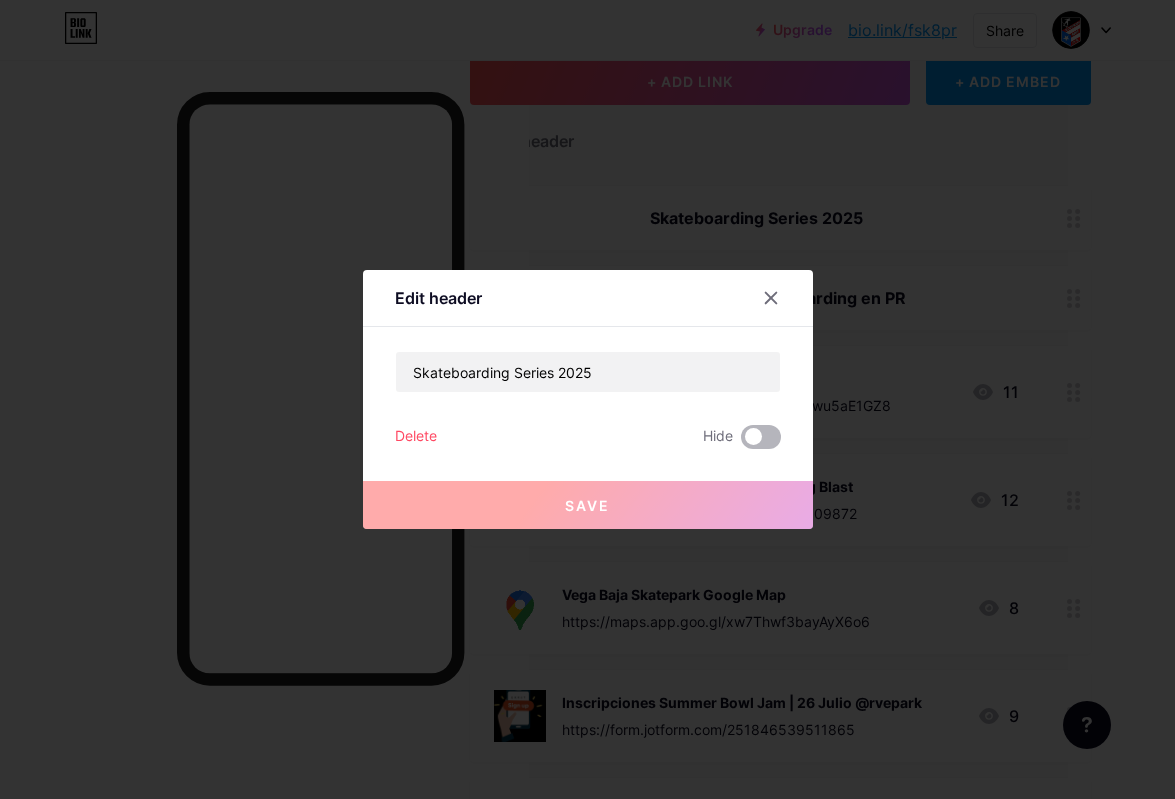 click at bounding box center (761, 437) 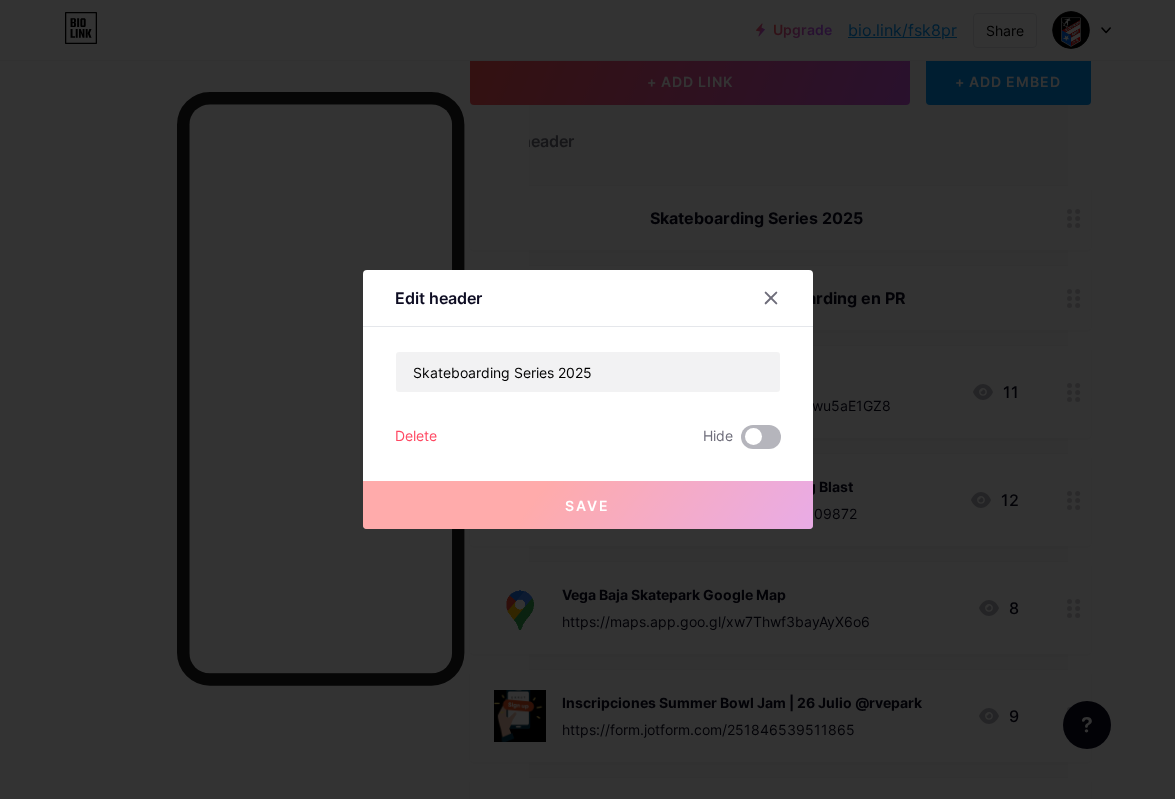 click at bounding box center [741, 442] 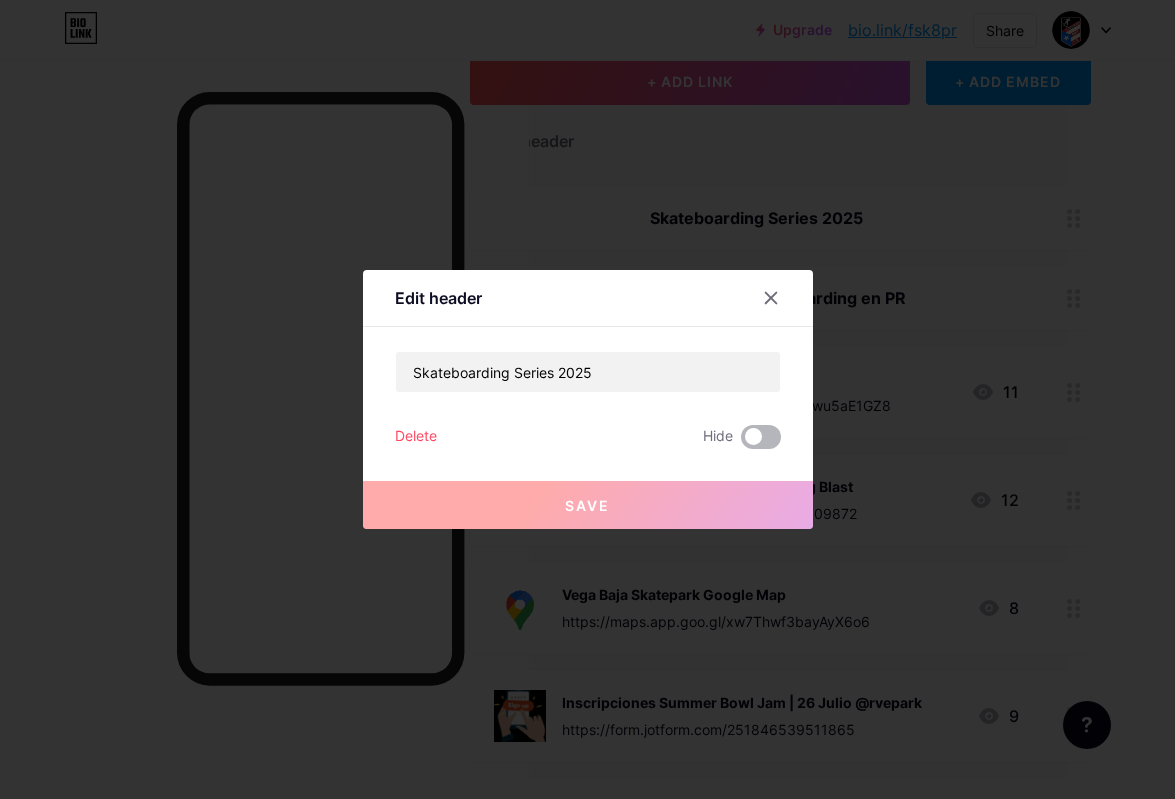 checkbox on "true" 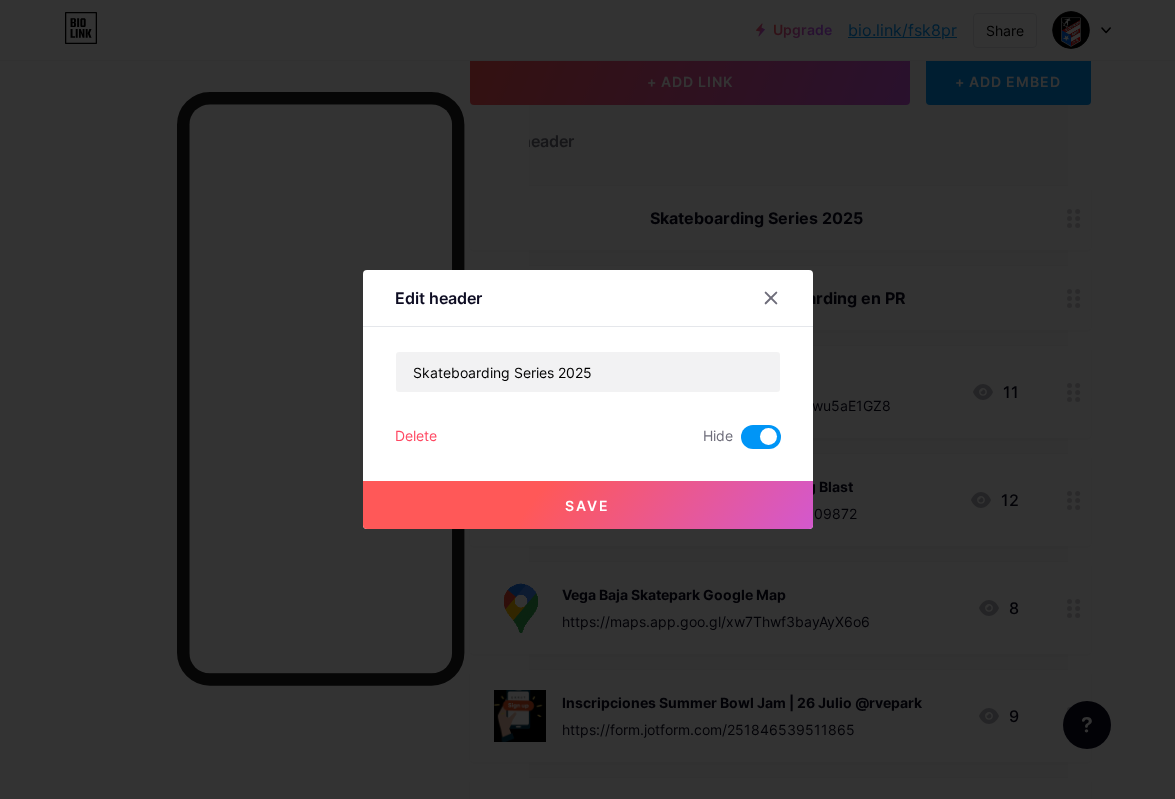 click on "Save" at bounding box center (588, 505) 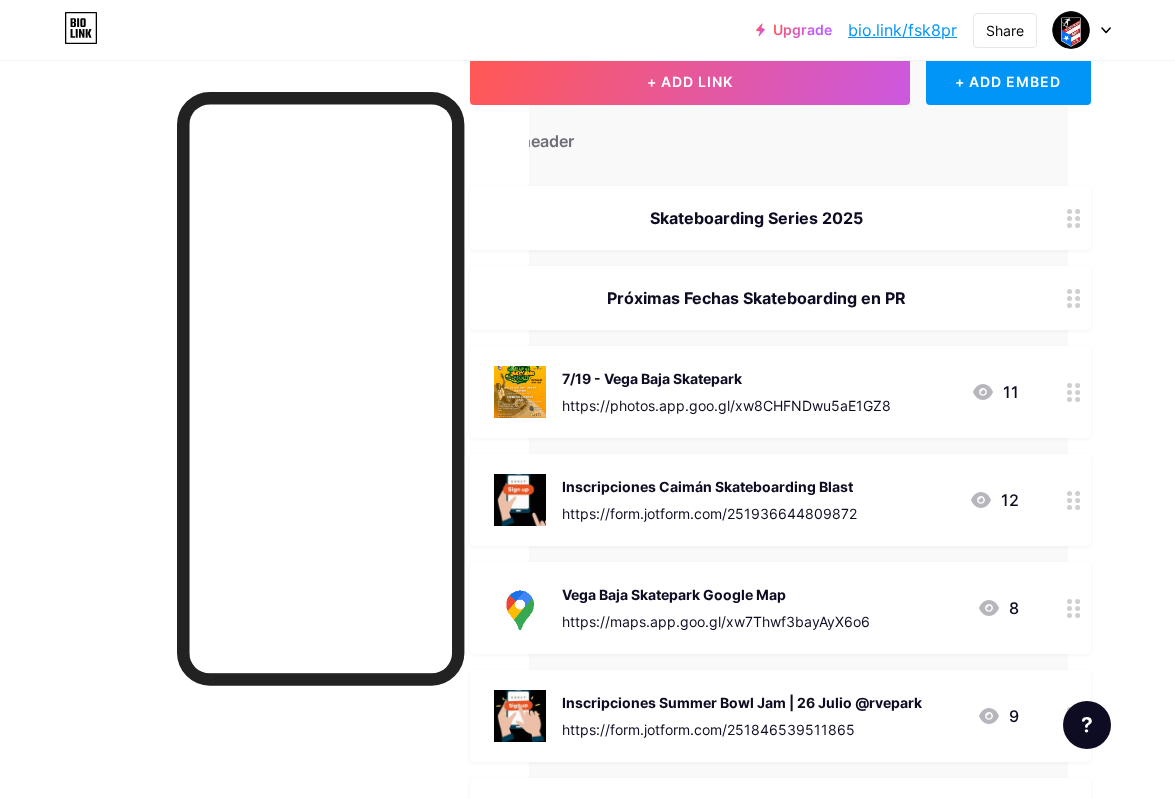 click 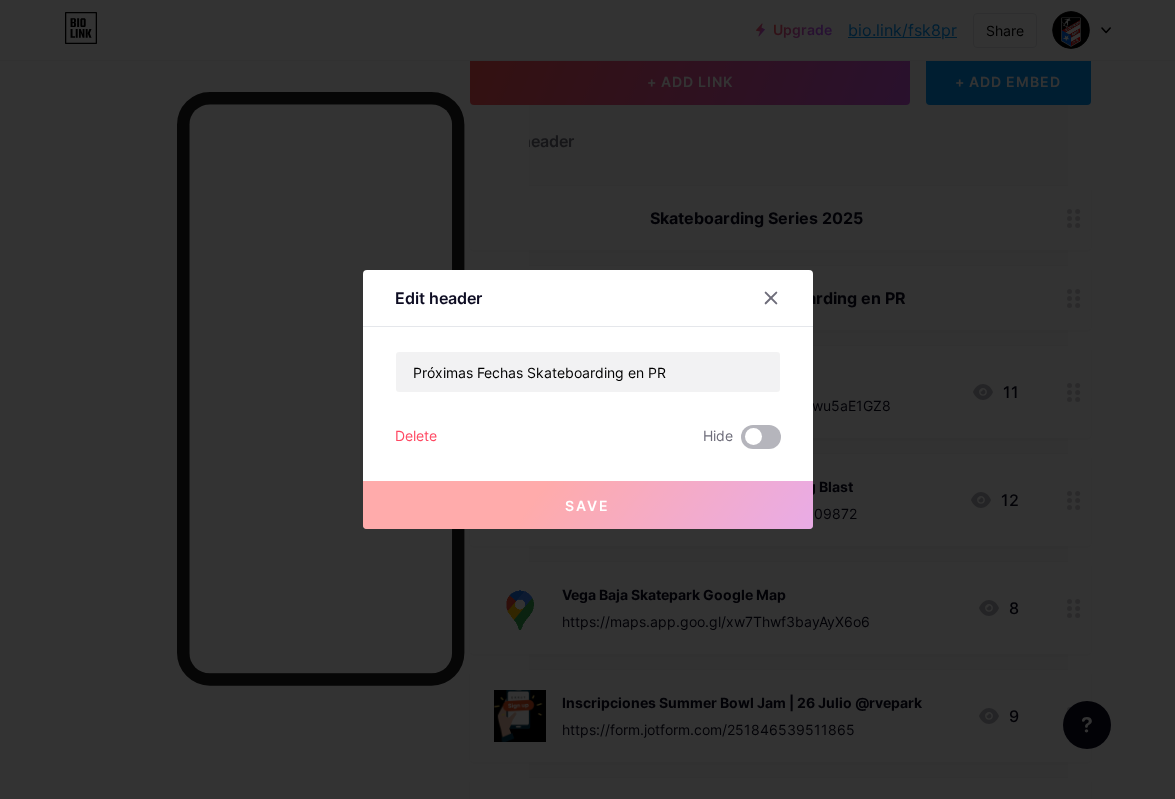 click at bounding box center [761, 437] 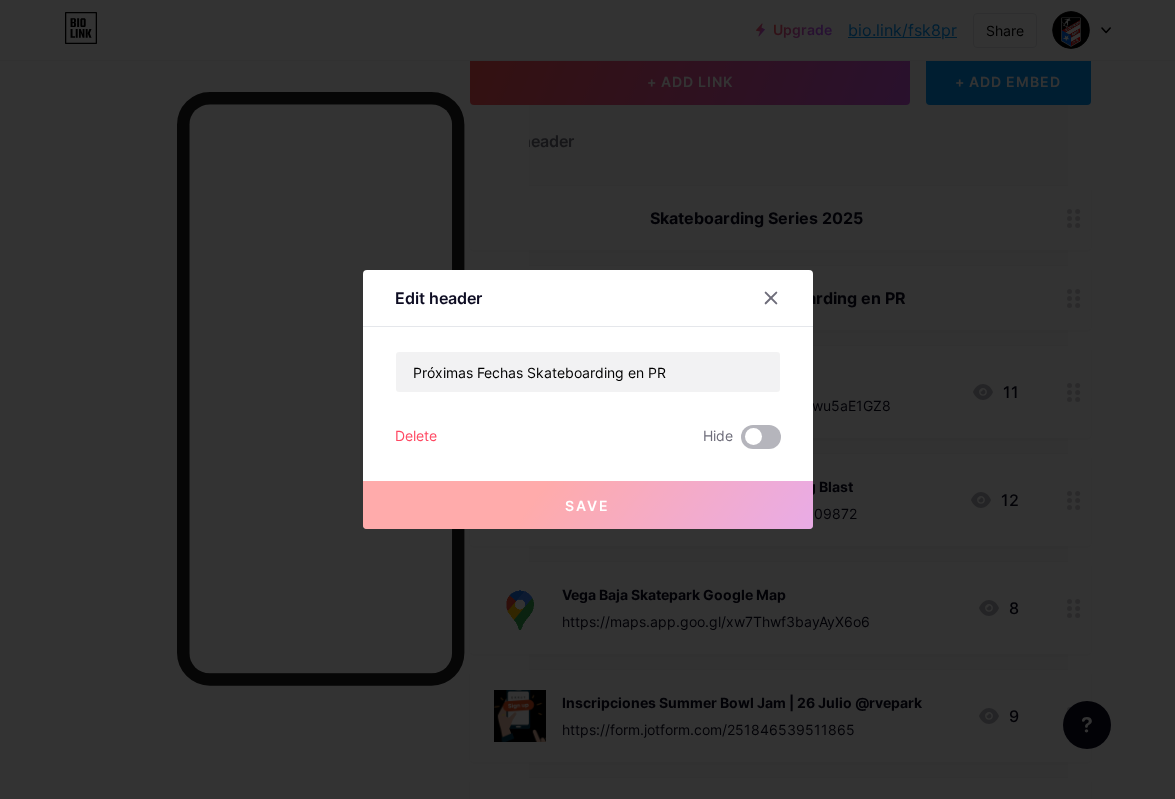 click at bounding box center [741, 442] 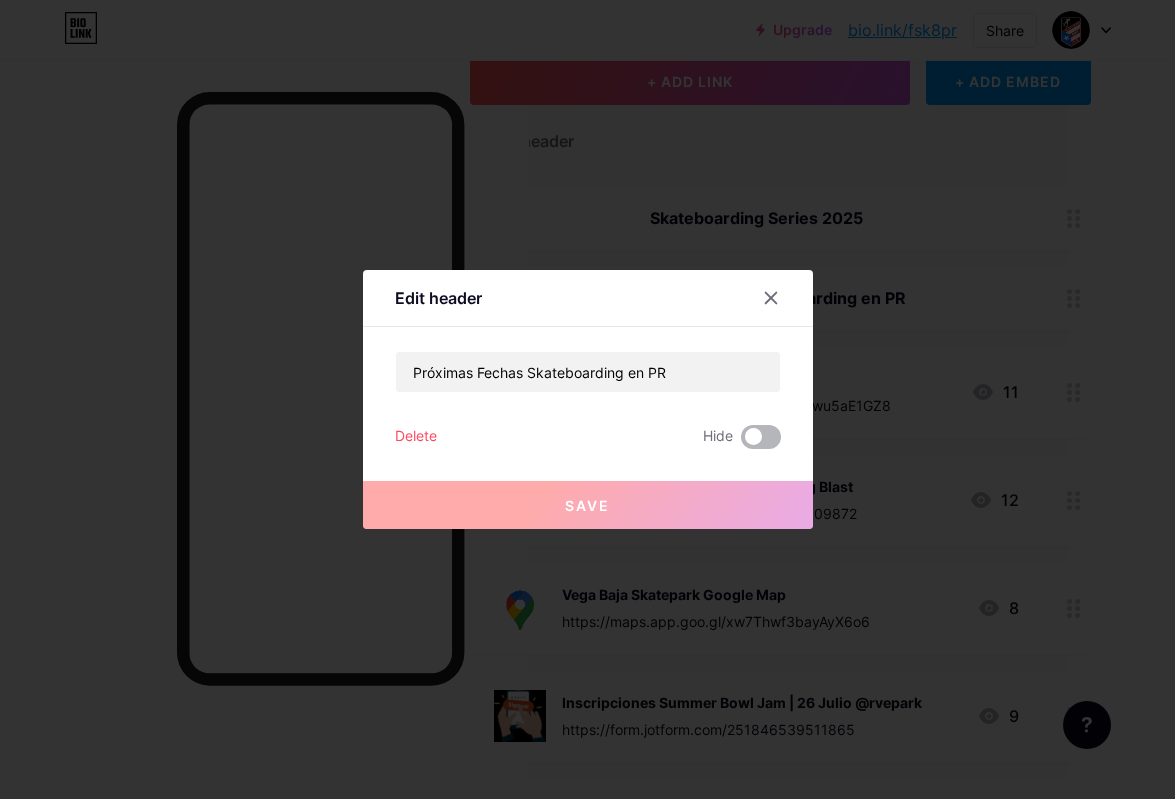 checkbox on "true" 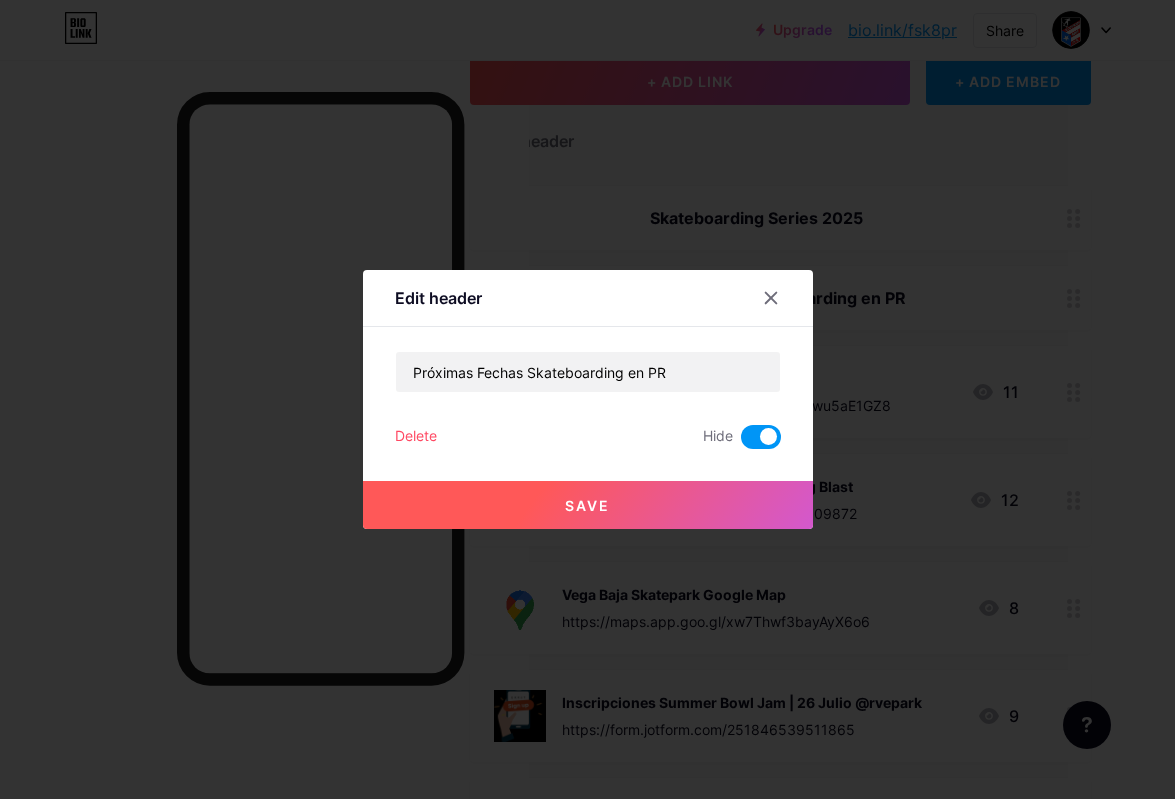 click on "Save" at bounding box center [588, 505] 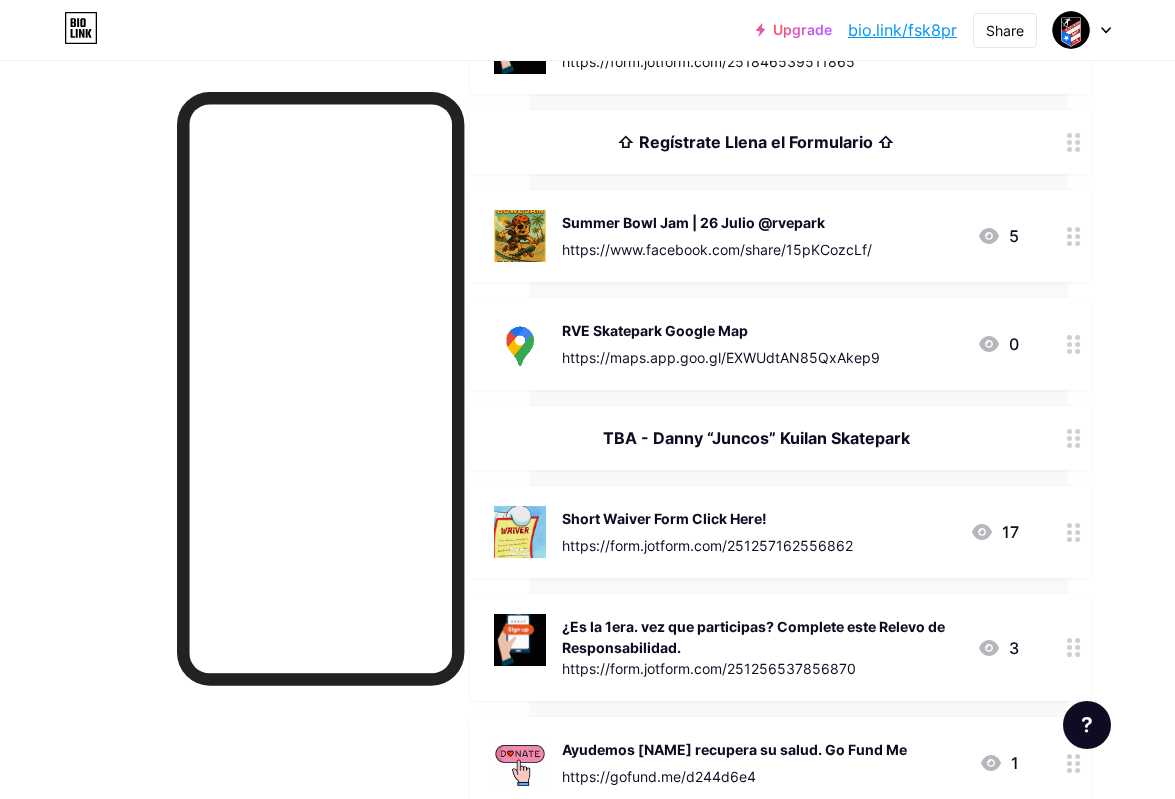 scroll, scrollTop: 798, scrollLeft: 107, axis: both 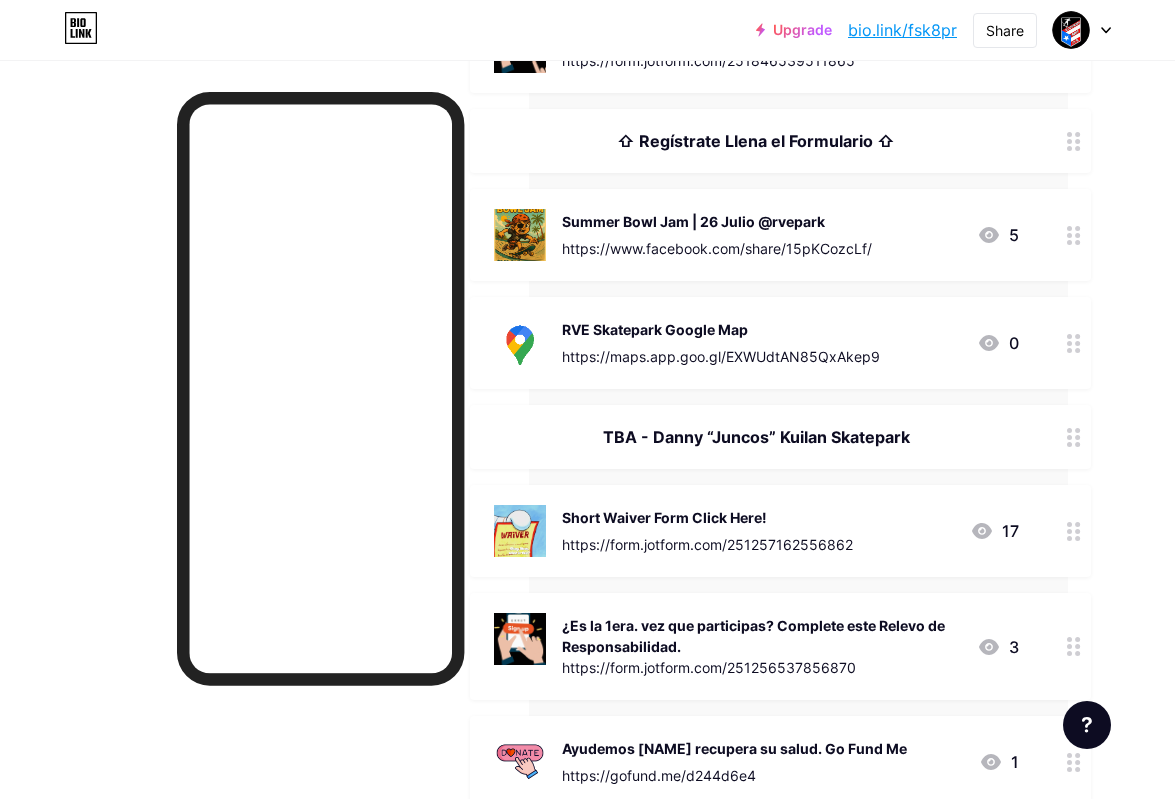 click 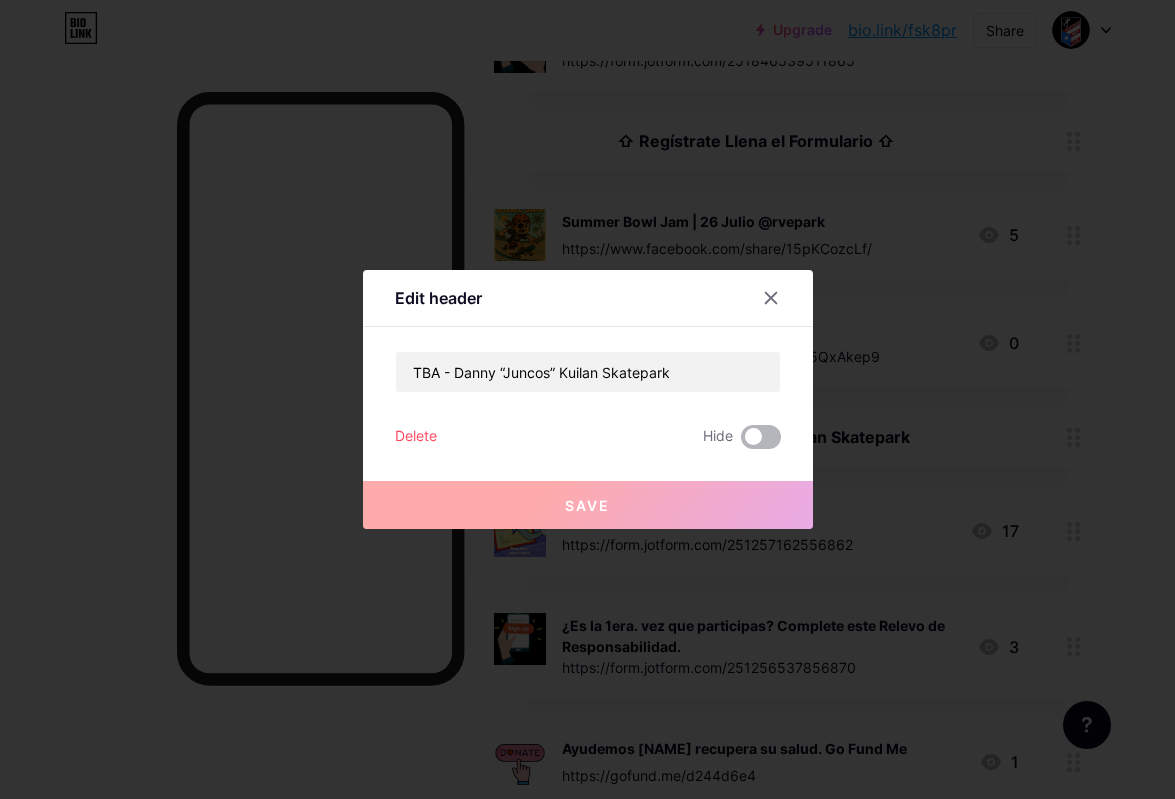 click at bounding box center [761, 437] 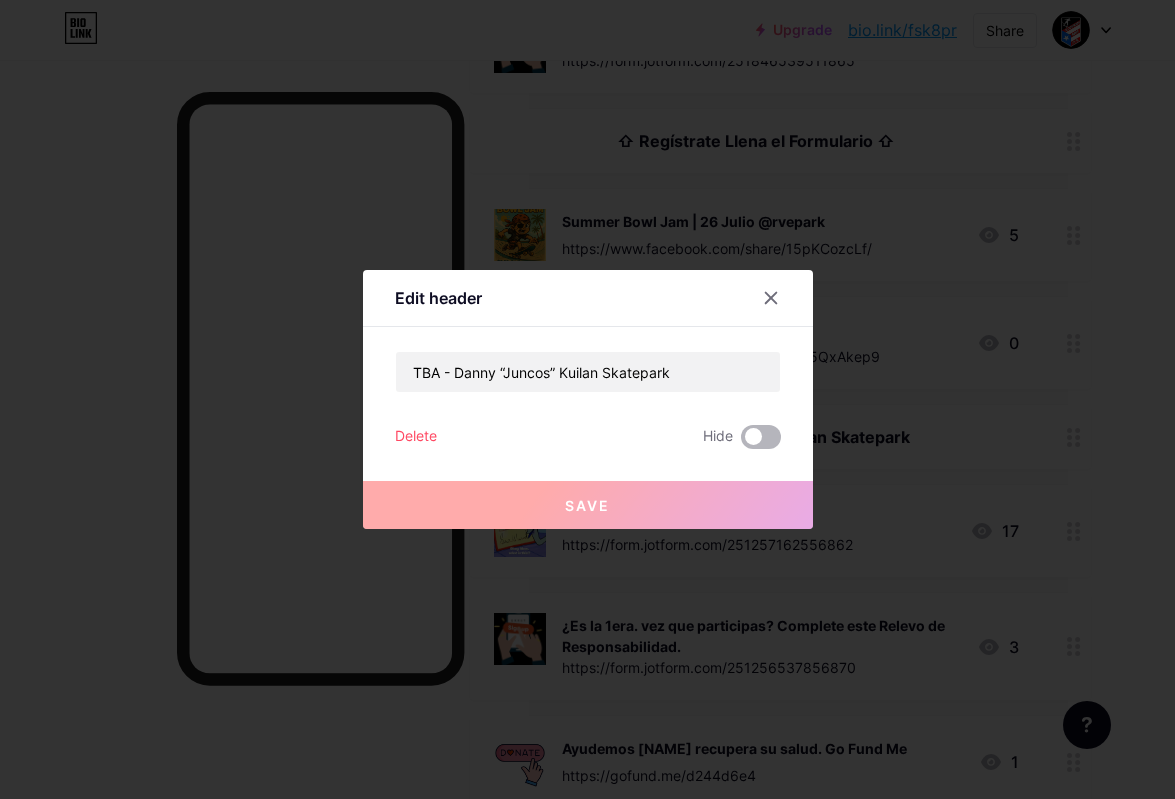 click at bounding box center [741, 442] 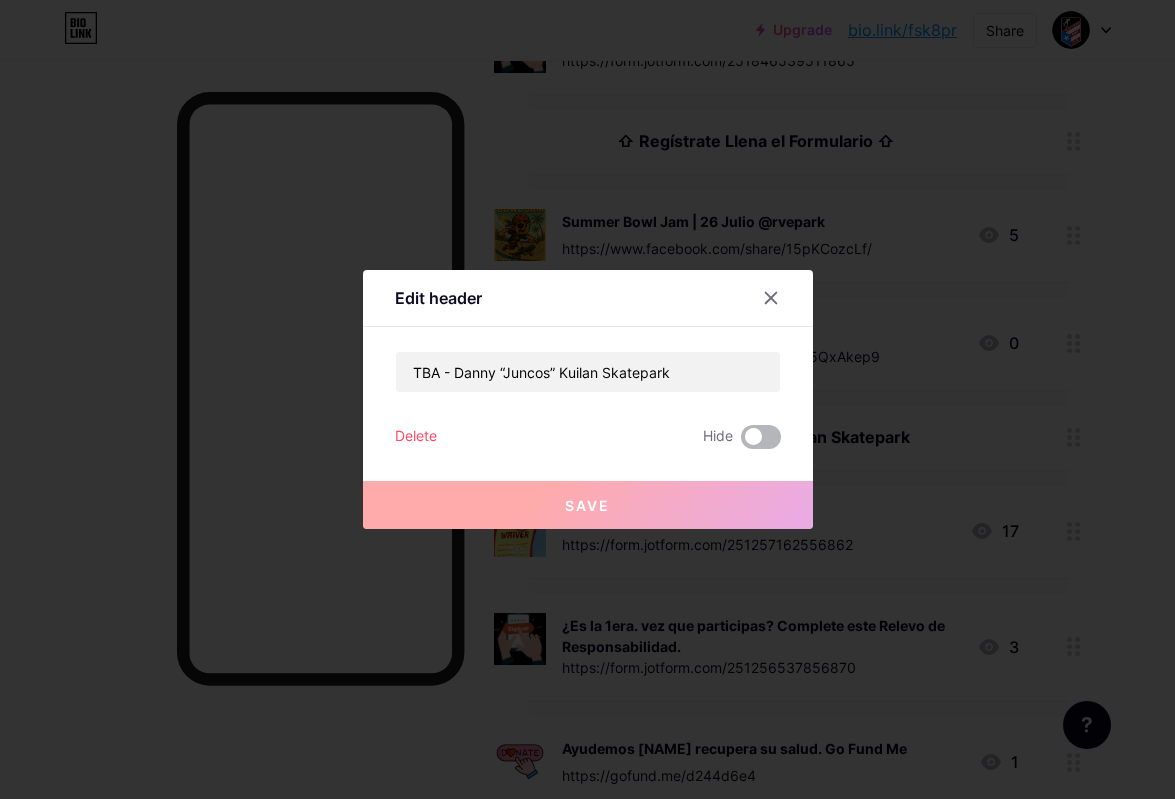 checkbox on "true" 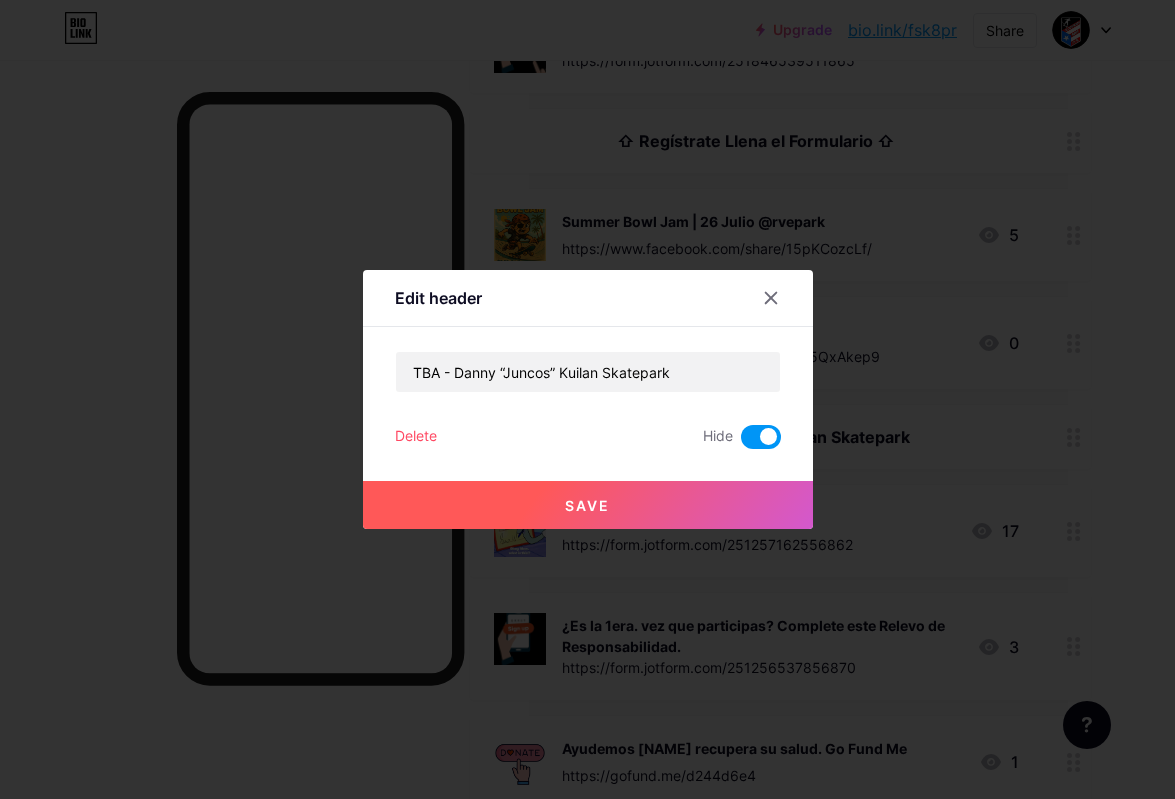 click on "Save" at bounding box center (588, 505) 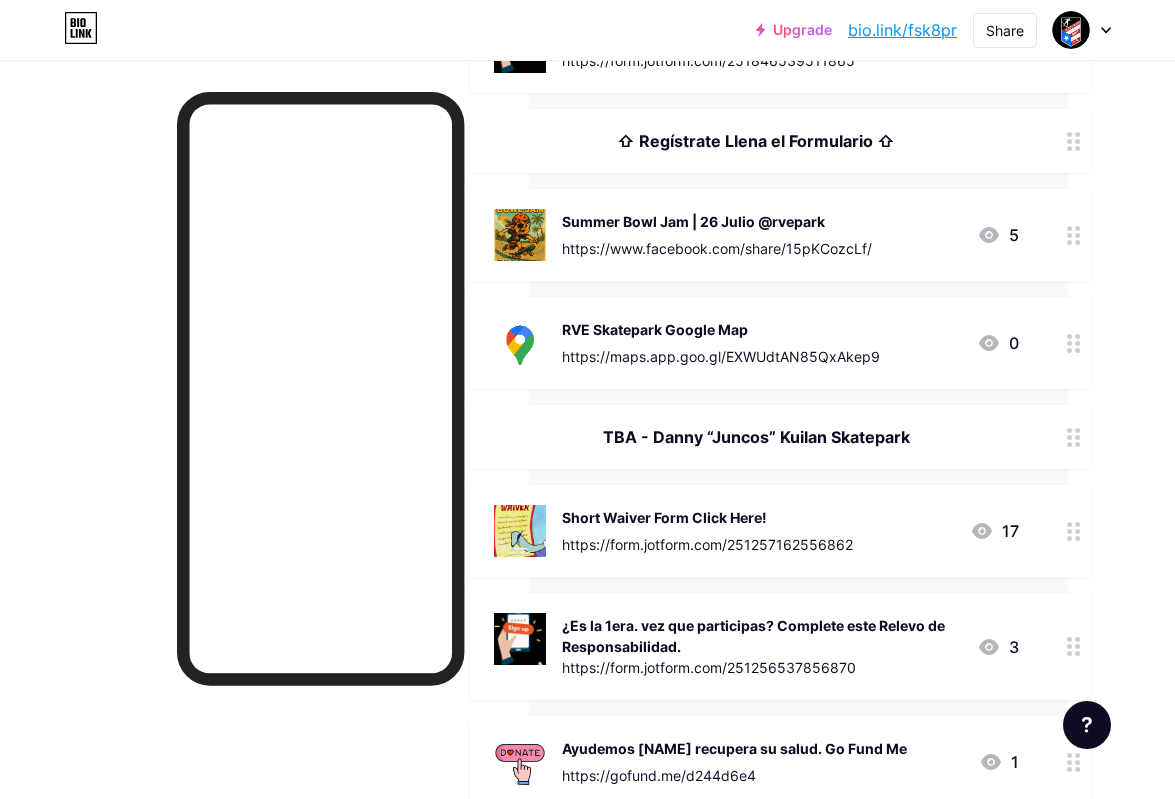 click at bounding box center [264, 459] 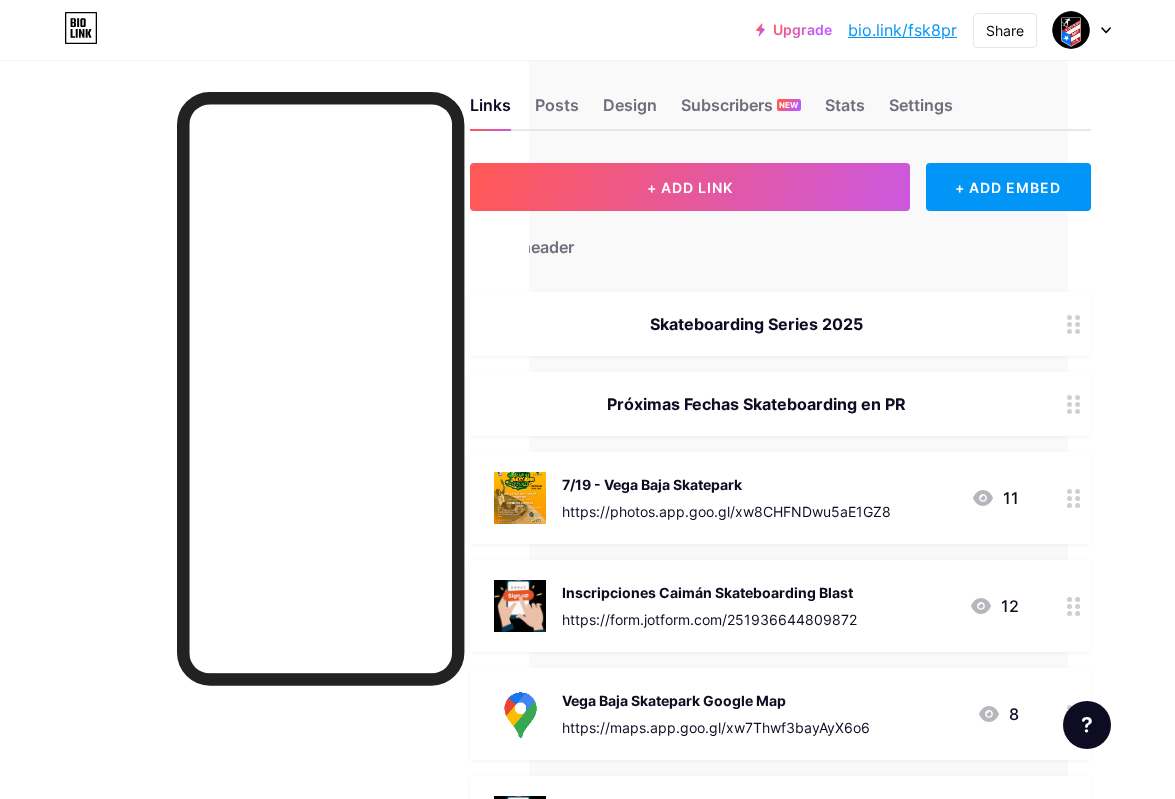 scroll, scrollTop: 0, scrollLeft: 107, axis: horizontal 